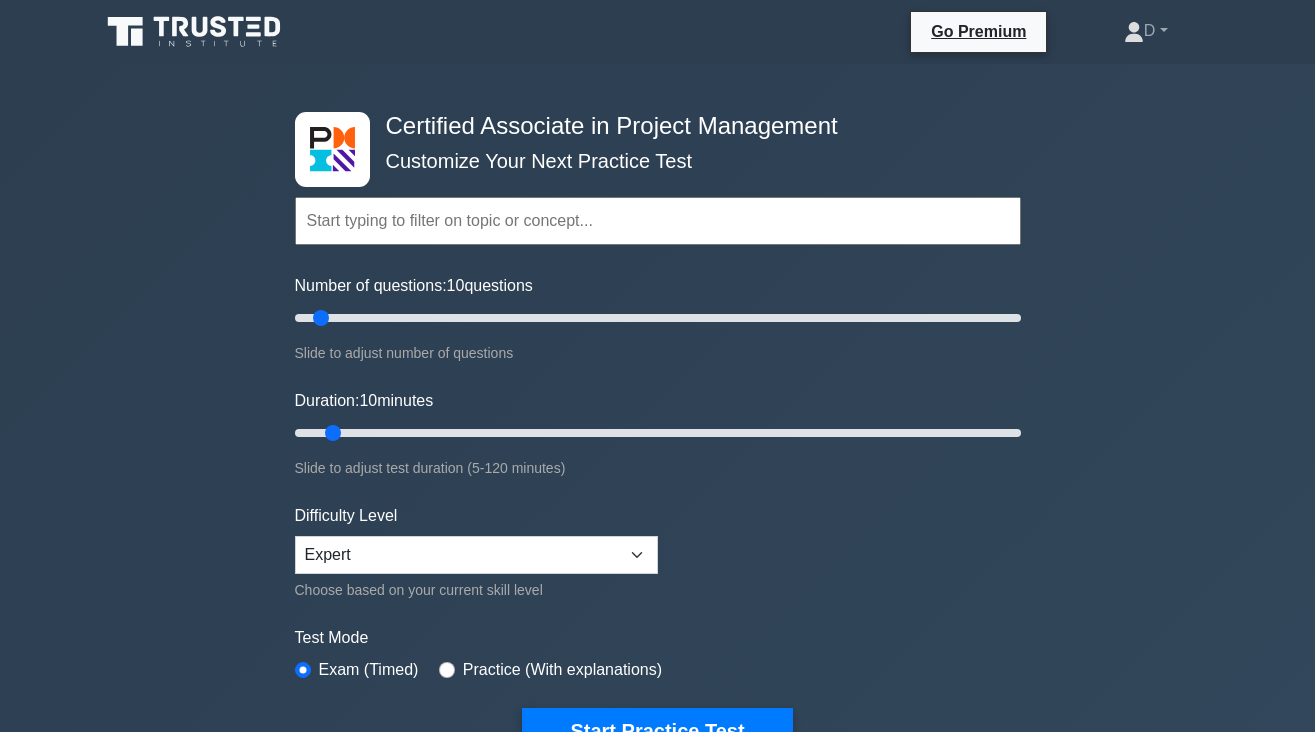 scroll, scrollTop: 0, scrollLeft: 0, axis: both 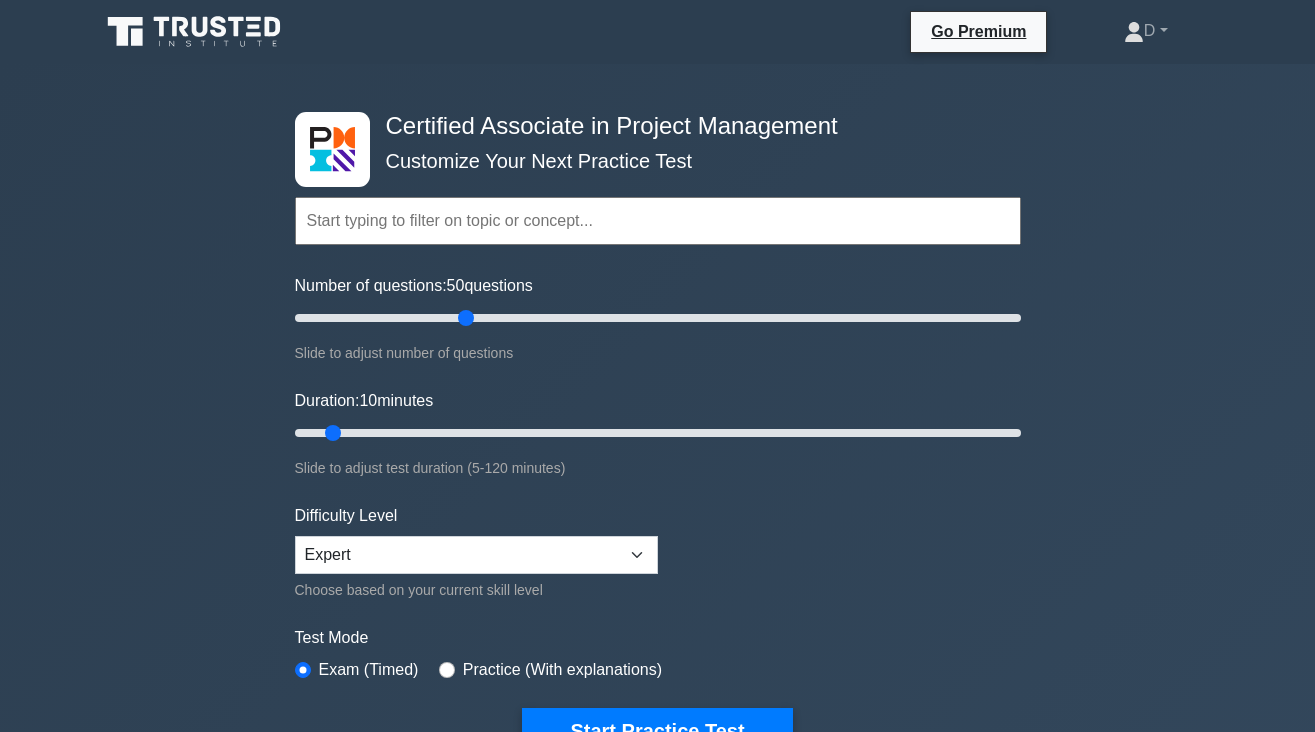 drag, startPoint x: 321, startPoint y: 318, endPoint x: 464, endPoint y: 325, distance: 143.17122 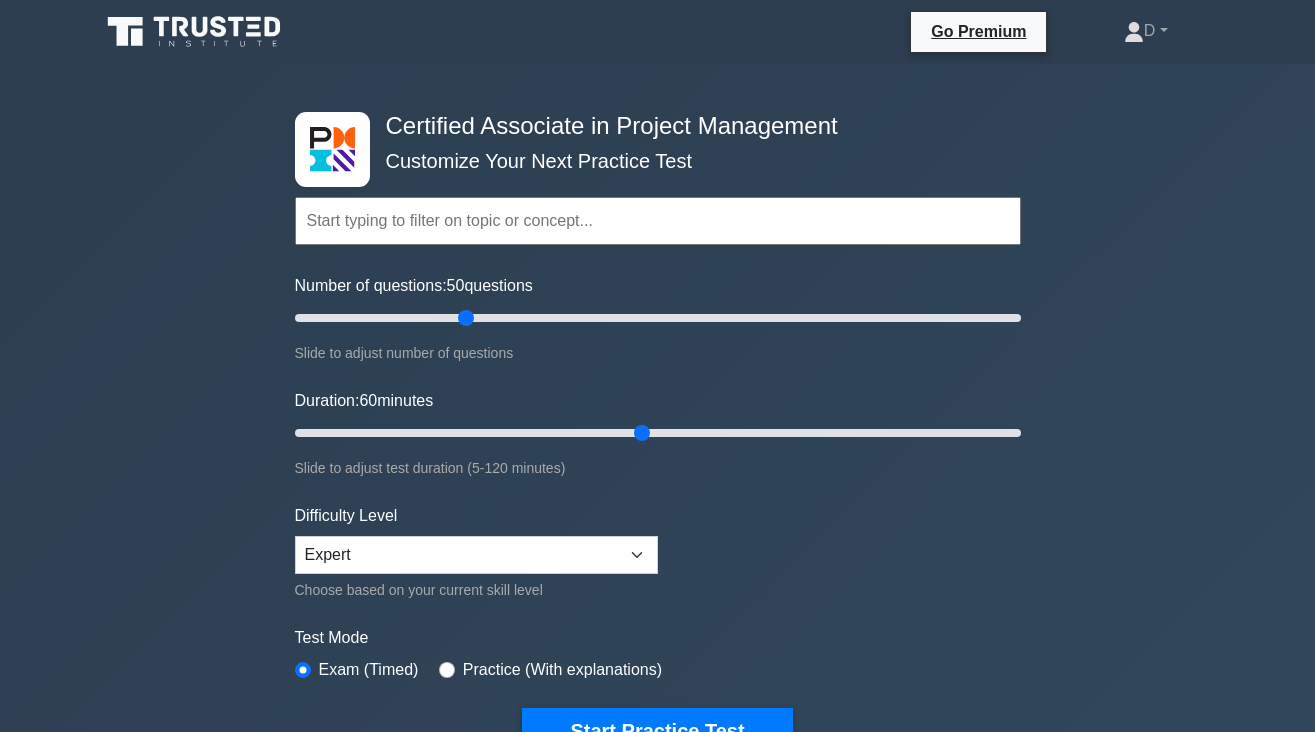 drag, startPoint x: 337, startPoint y: 432, endPoint x: 645, endPoint y: 430, distance: 308.0065 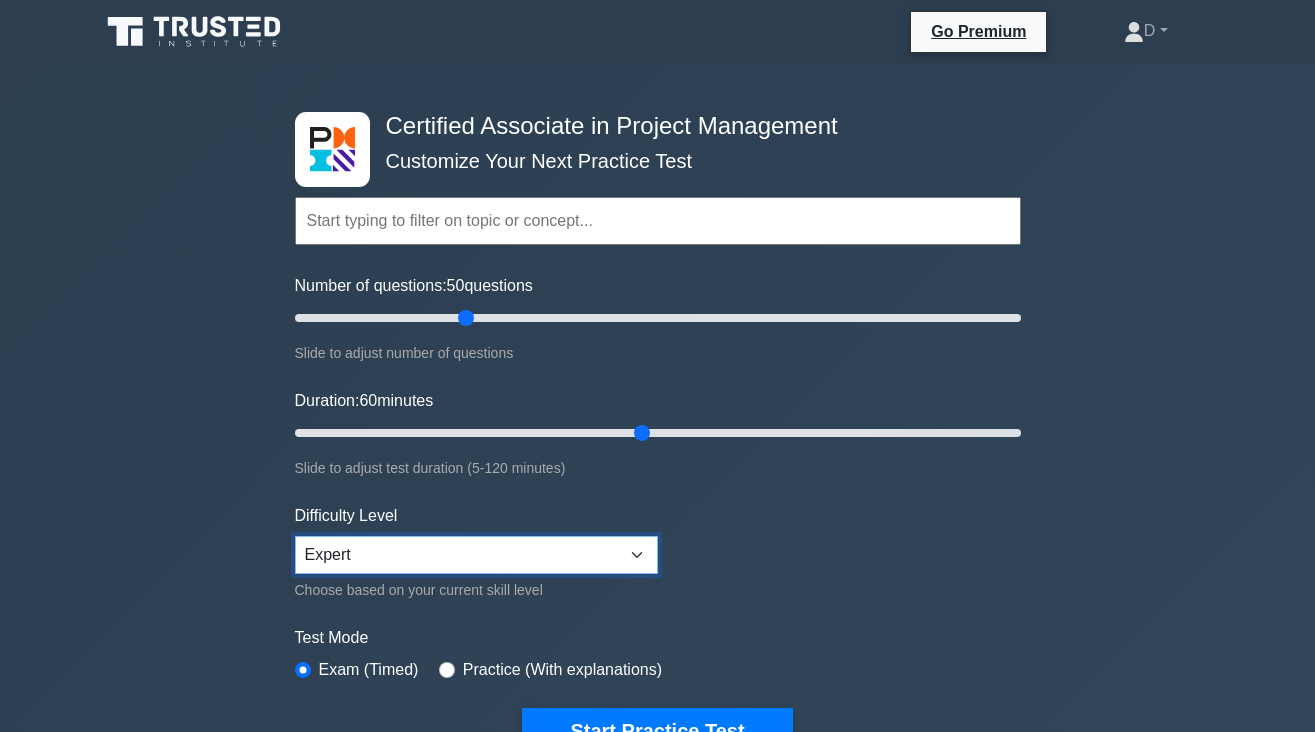 select on "intermediate" 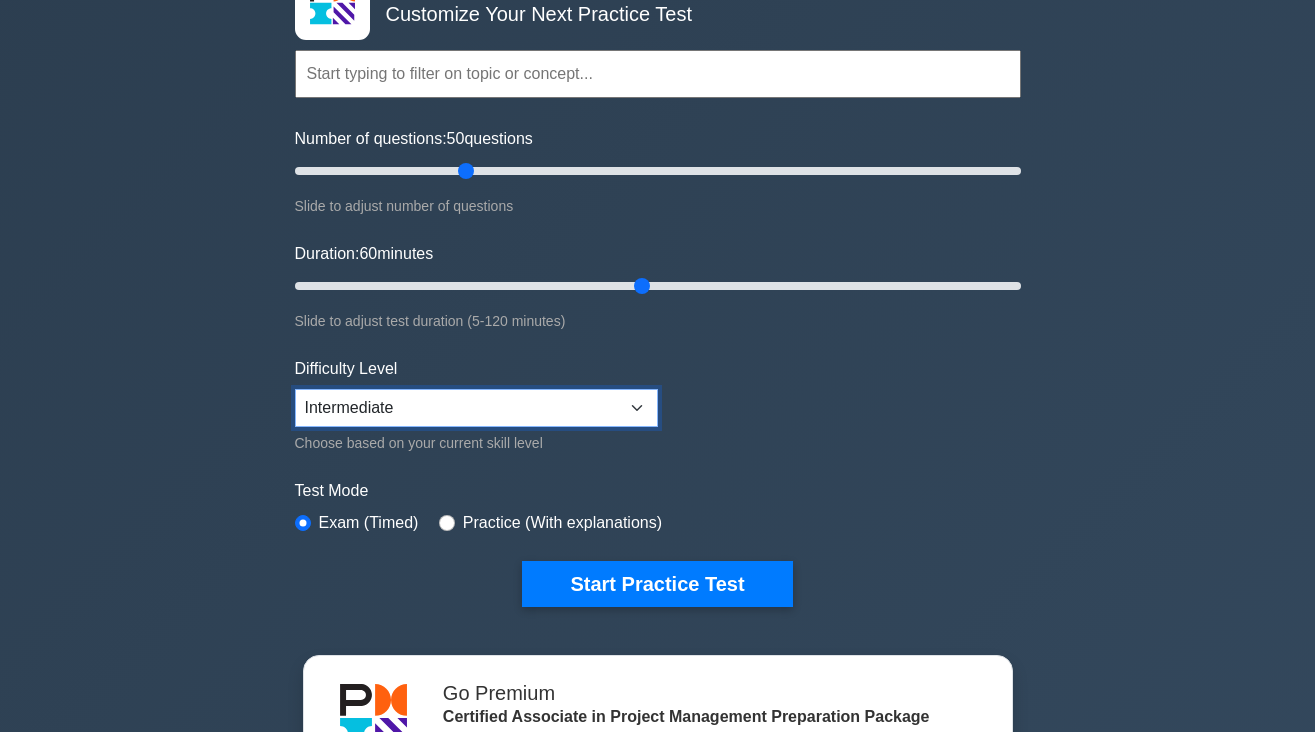 scroll, scrollTop: 158, scrollLeft: 0, axis: vertical 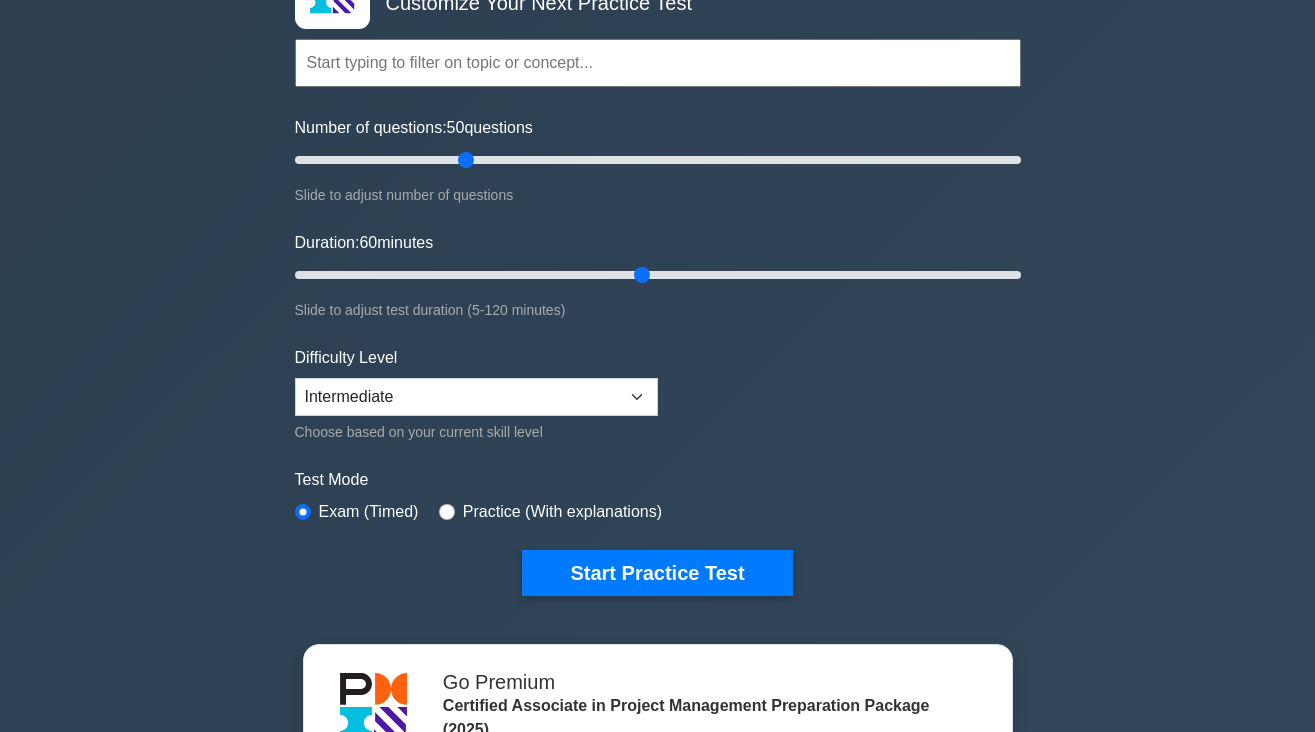 click on "Practice (With explanations)" at bounding box center (550, 512) 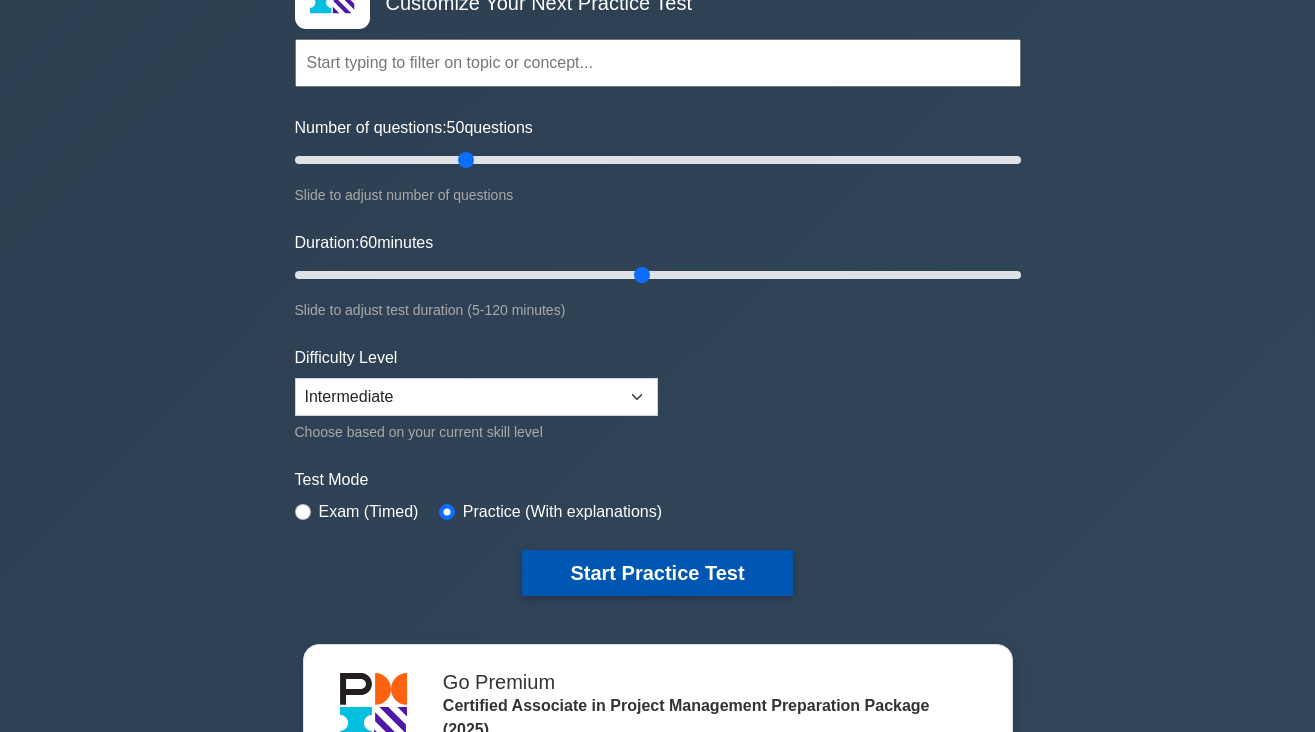click on "Start Practice Test" at bounding box center [657, 573] 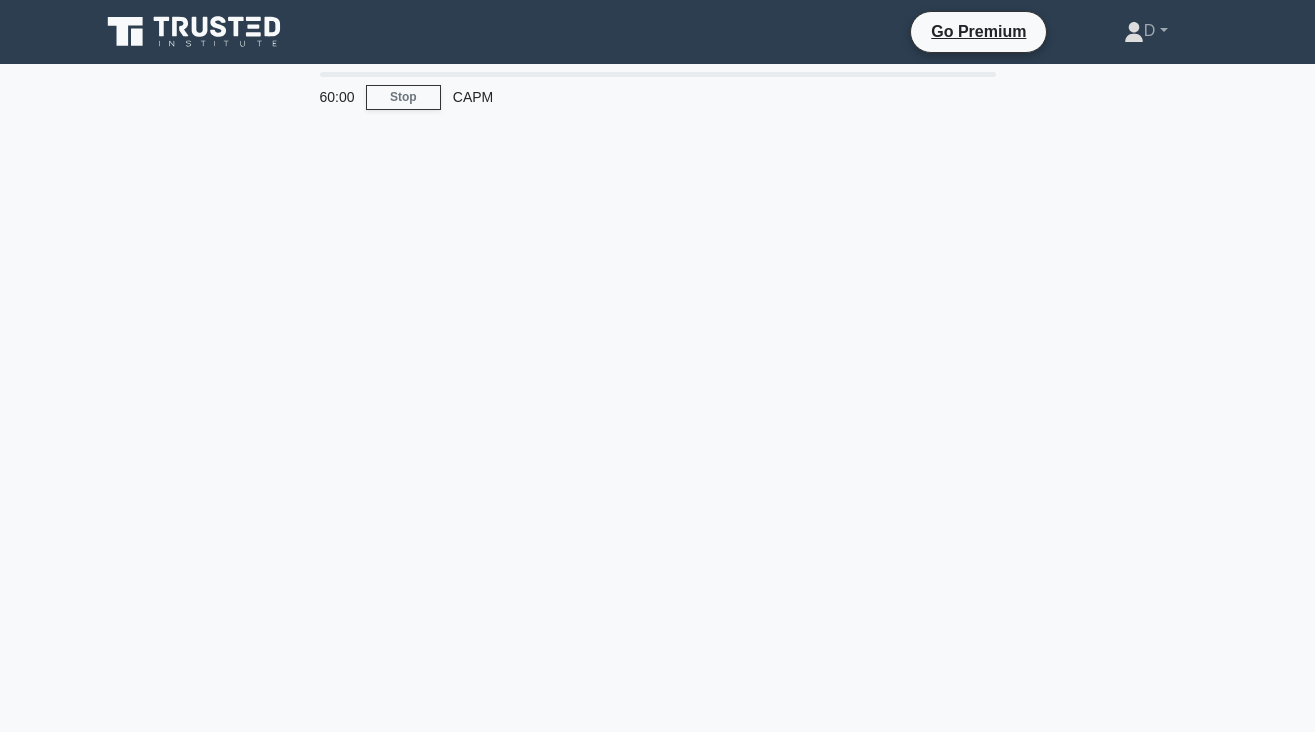 scroll, scrollTop: 0, scrollLeft: 0, axis: both 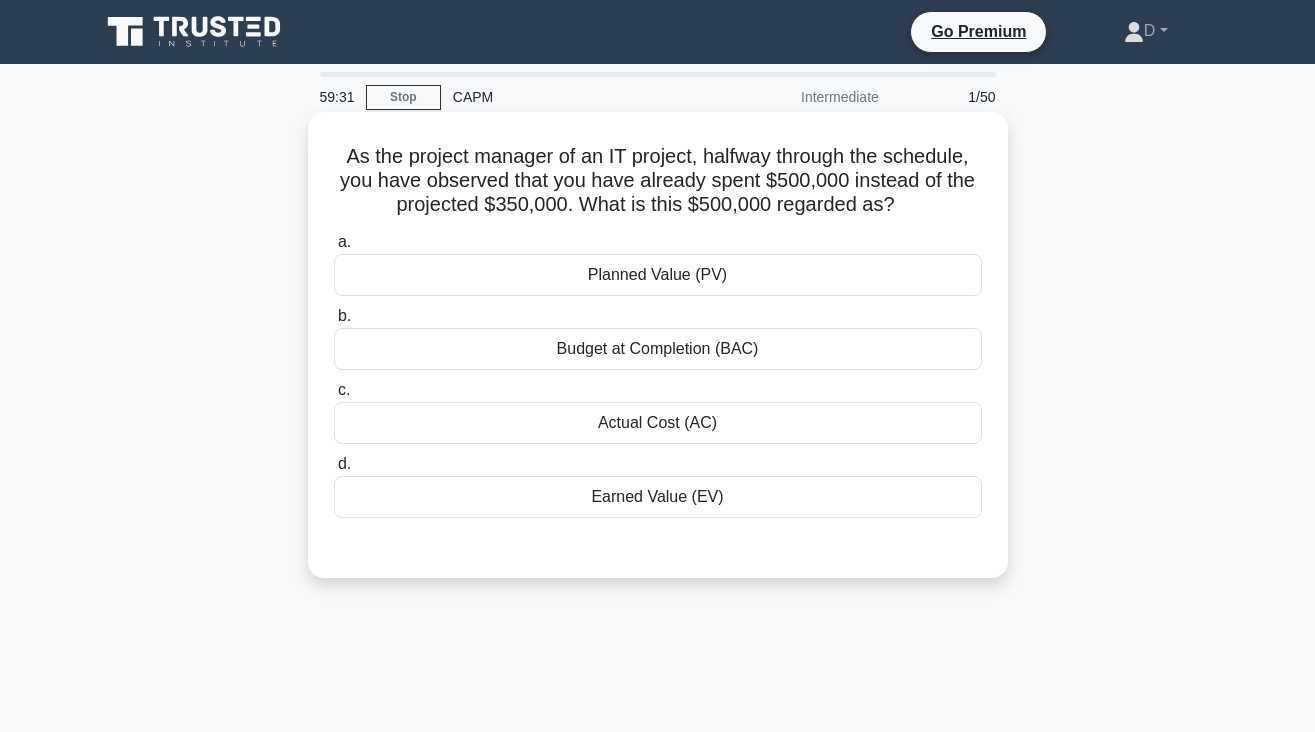 click on "Actual Cost (AC)" at bounding box center [658, 423] 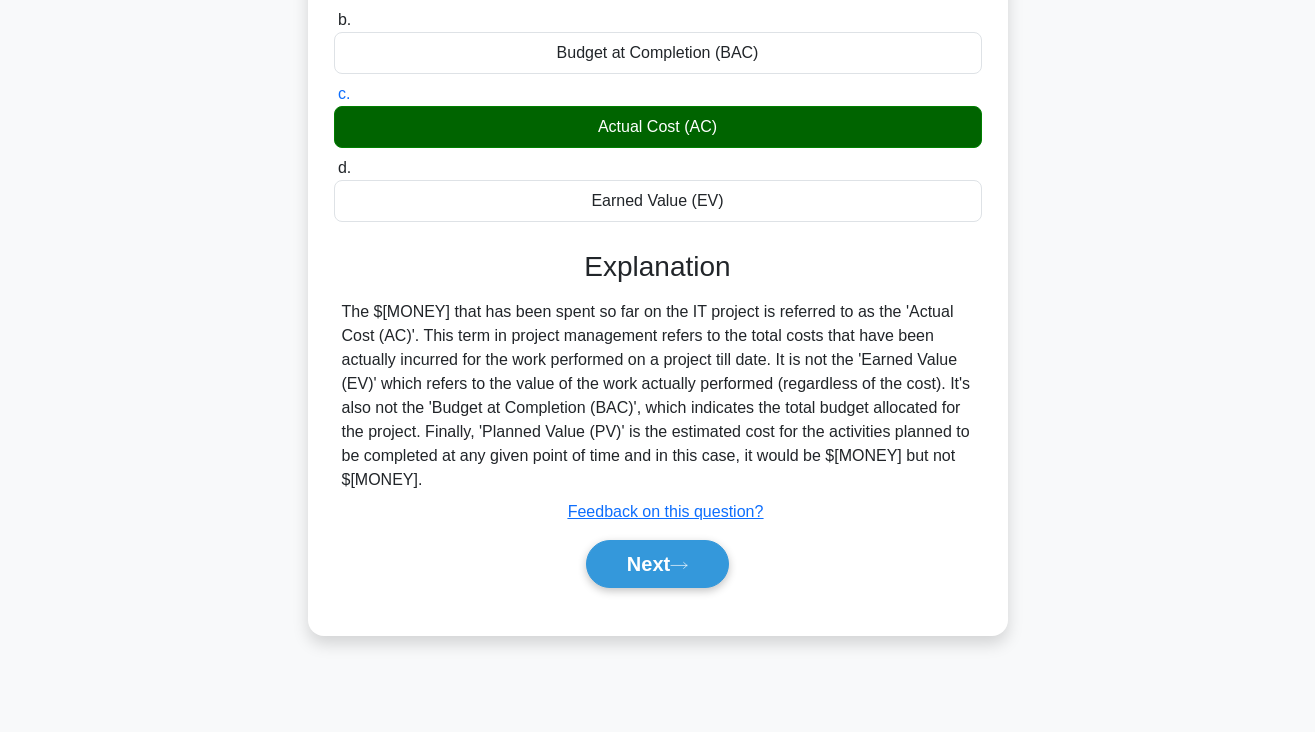 scroll, scrollTop: 297, scrollLeft: 0, axis: vertical 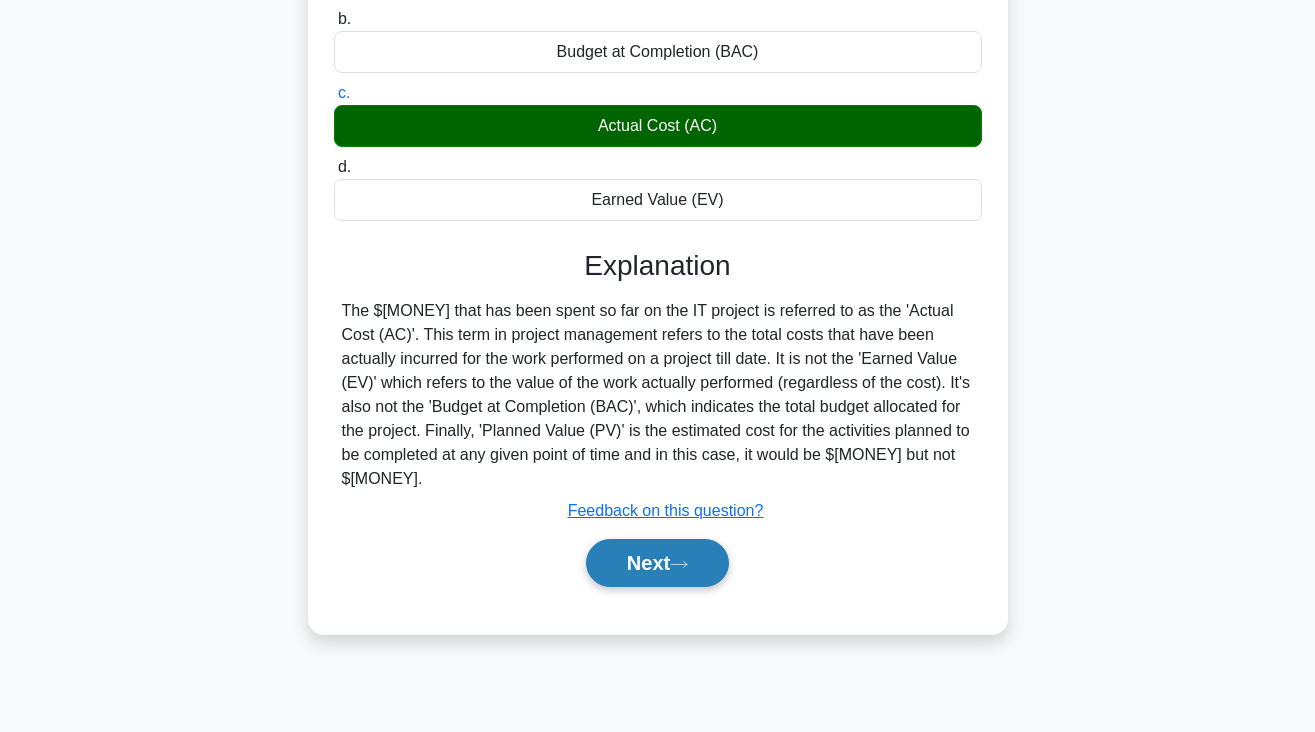 click on "Next" at bounding box center (657, 563) 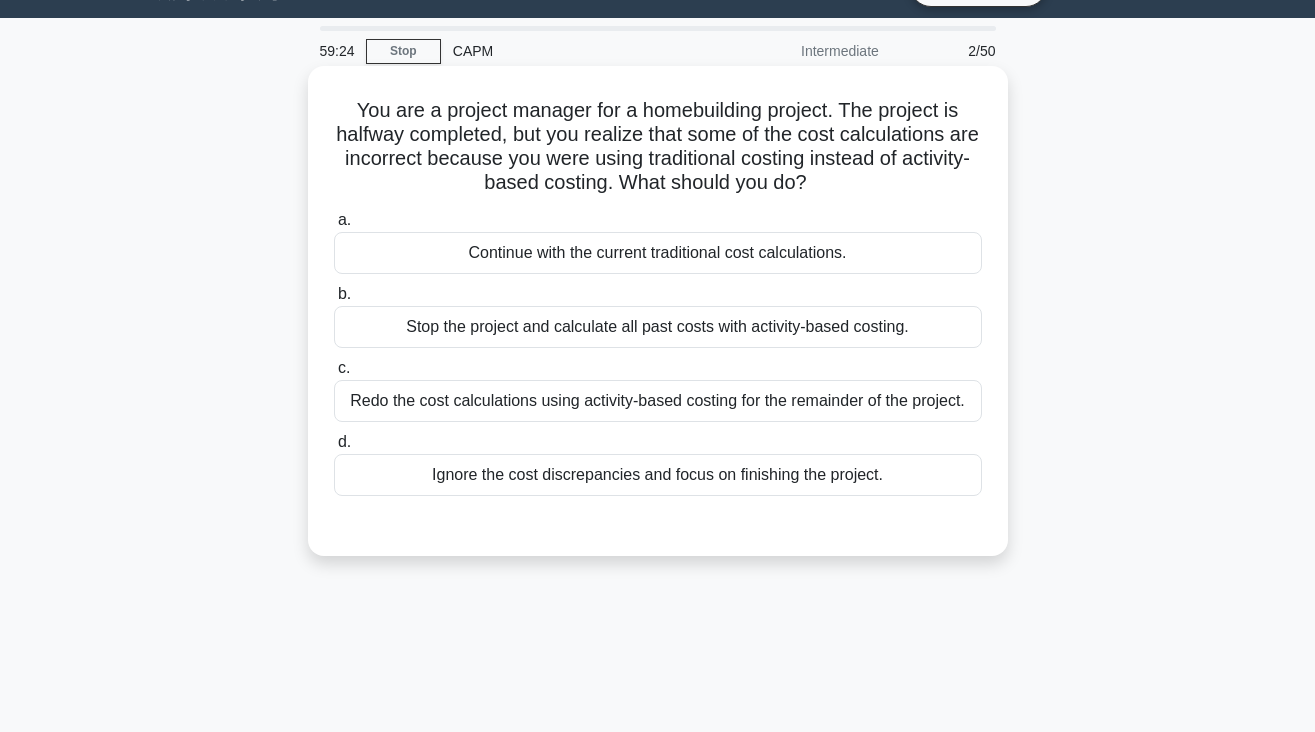 scroll, scrollTop: 43, scrollLeft: 0, axis: vertical 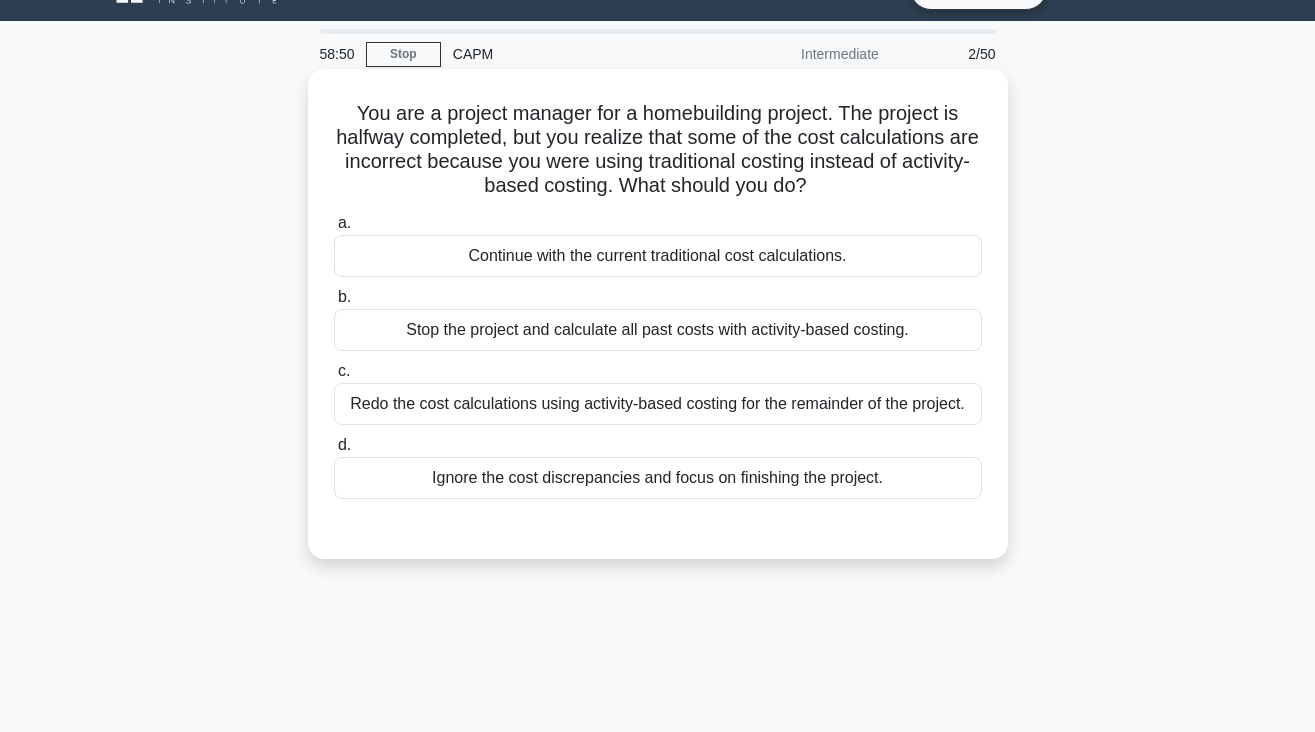 click on "Redo the cost calculations using activity-based costing for the remainder of the project." at bounding box center (658, 404) 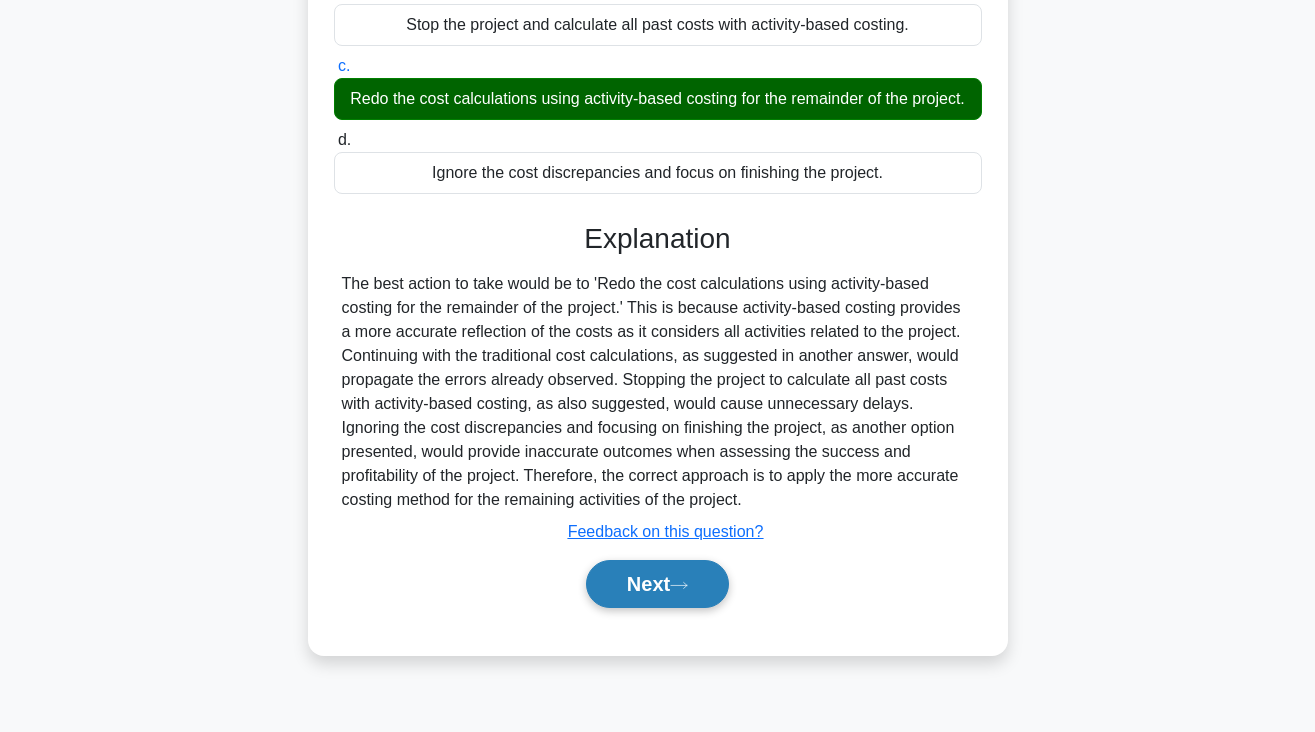 scroll, scrollTop: 348, scrollLeft: 0, axis: vertical 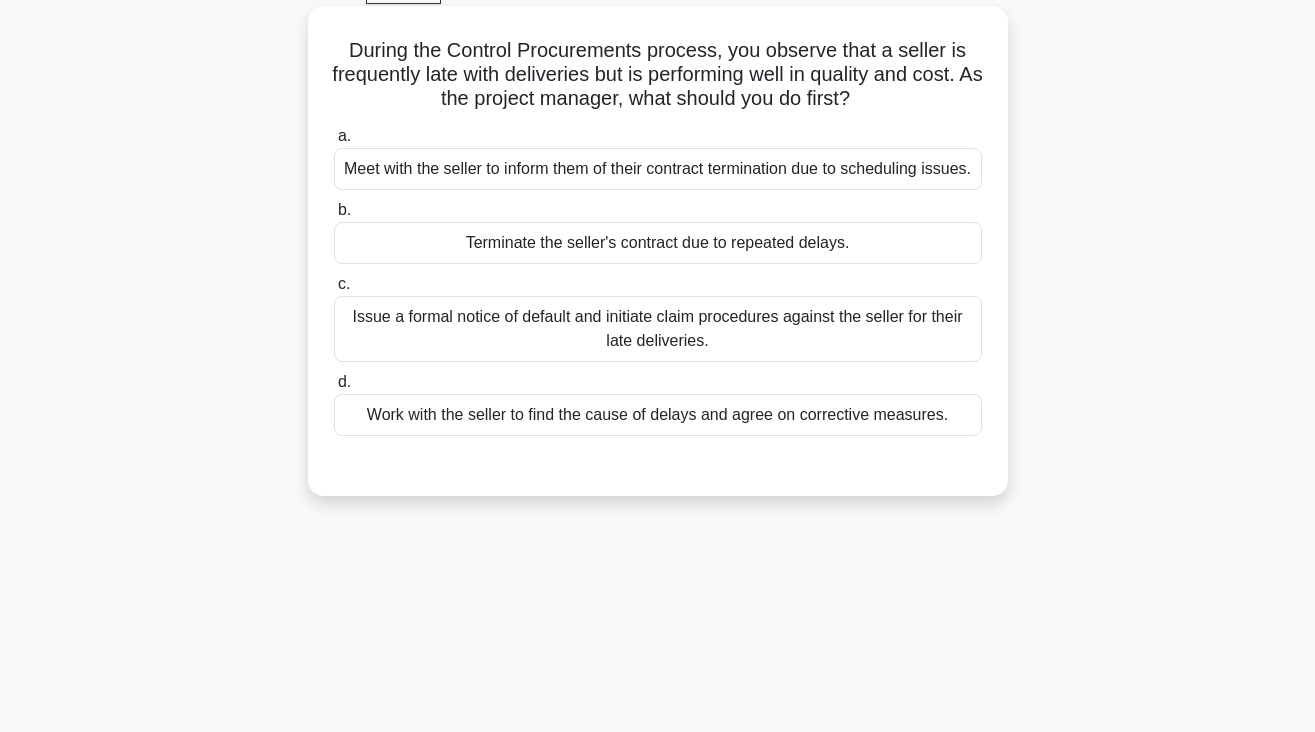 click on "Work with the seller to find the cause of delays and agree on corrective measures." at bounding box center [658, 415] 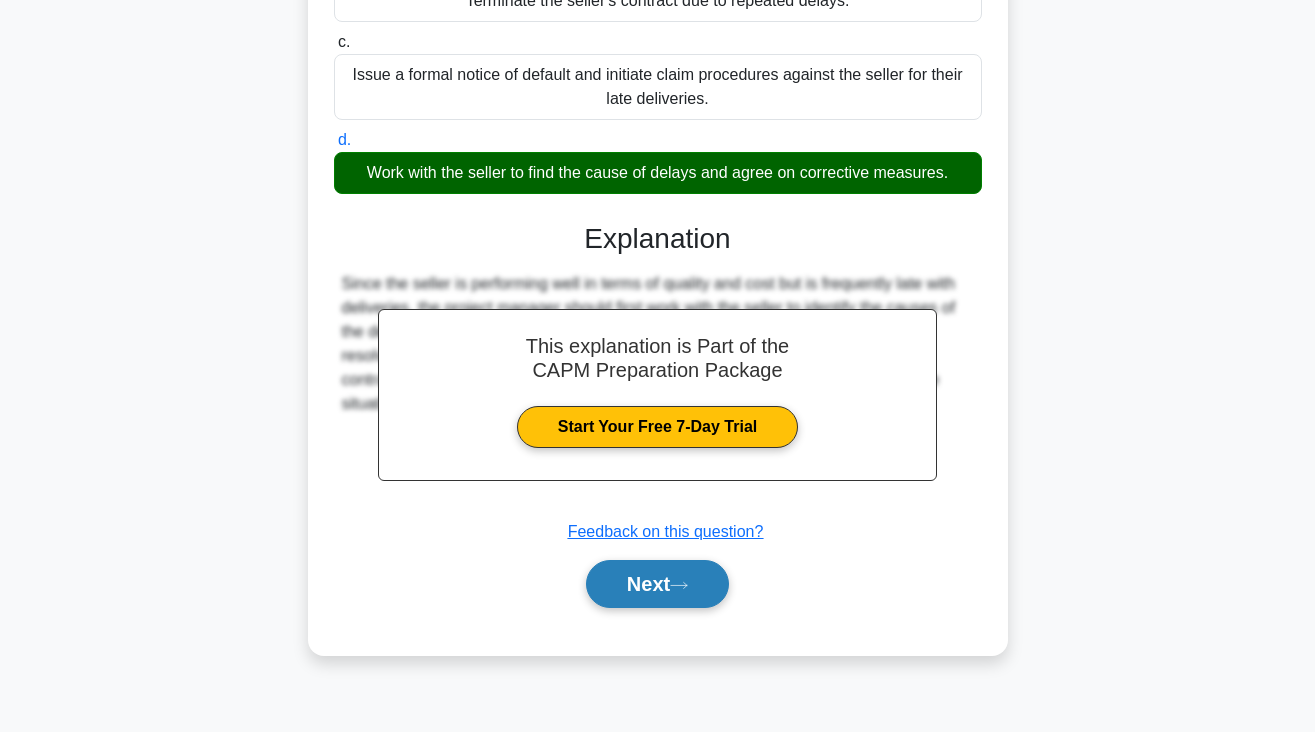 scroll, scrollTop: 348, scrollLeft: 0, axis: vertical 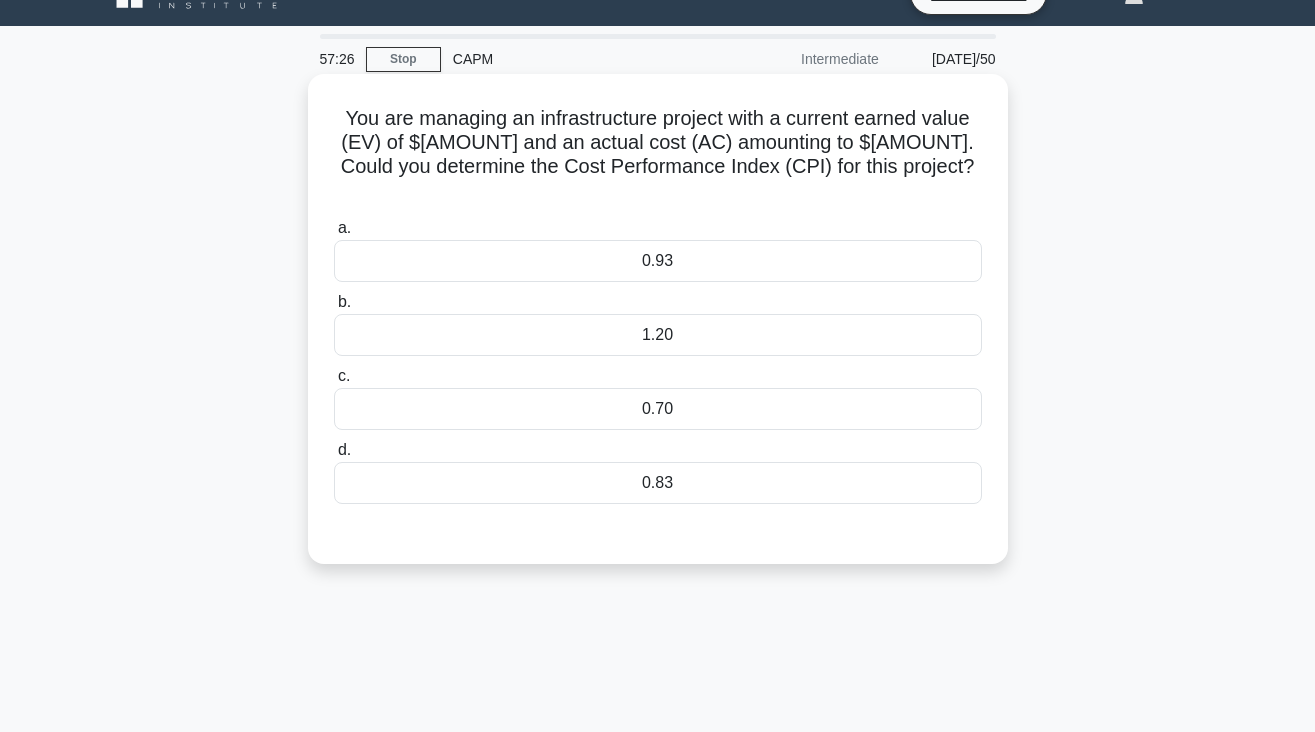click on "0.83" at bounding box center (658, 483) 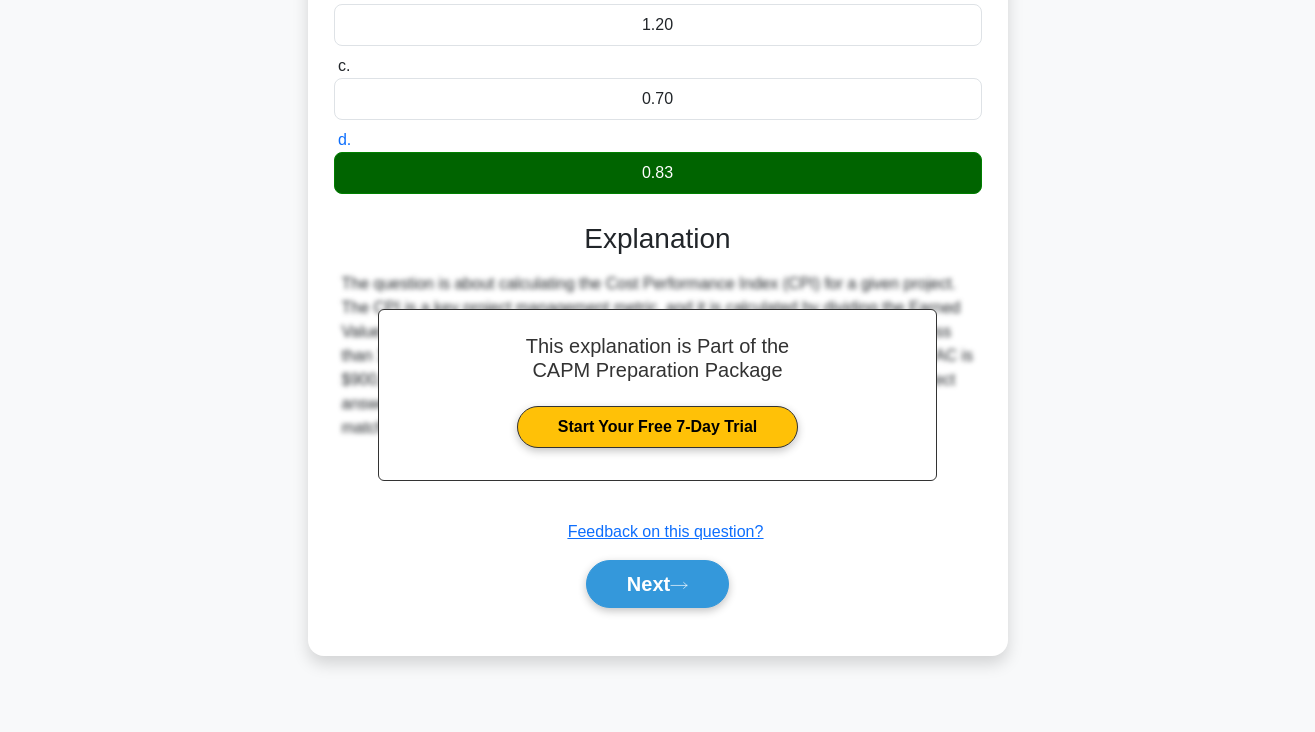 scroll, scrollTop: 348, scrollLeft: 0, axis: vertical 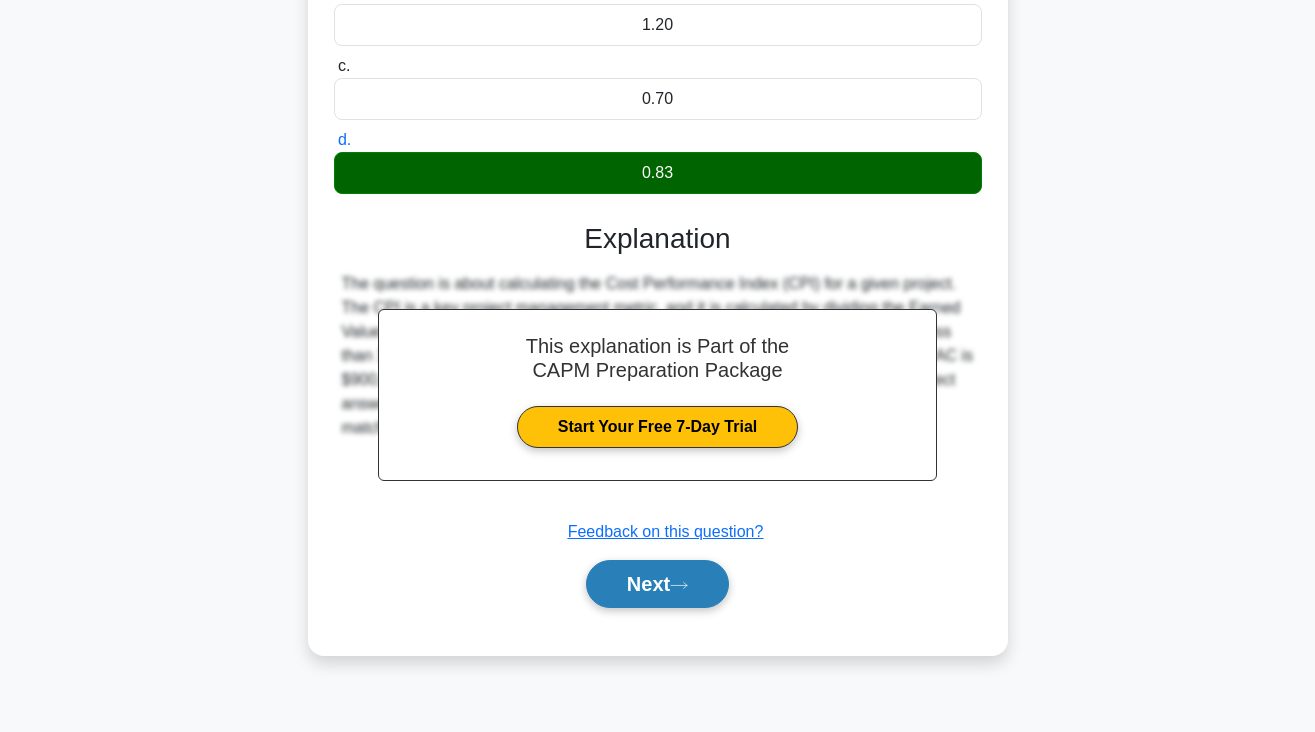 click on "Next" at bounding box center [657, 584] 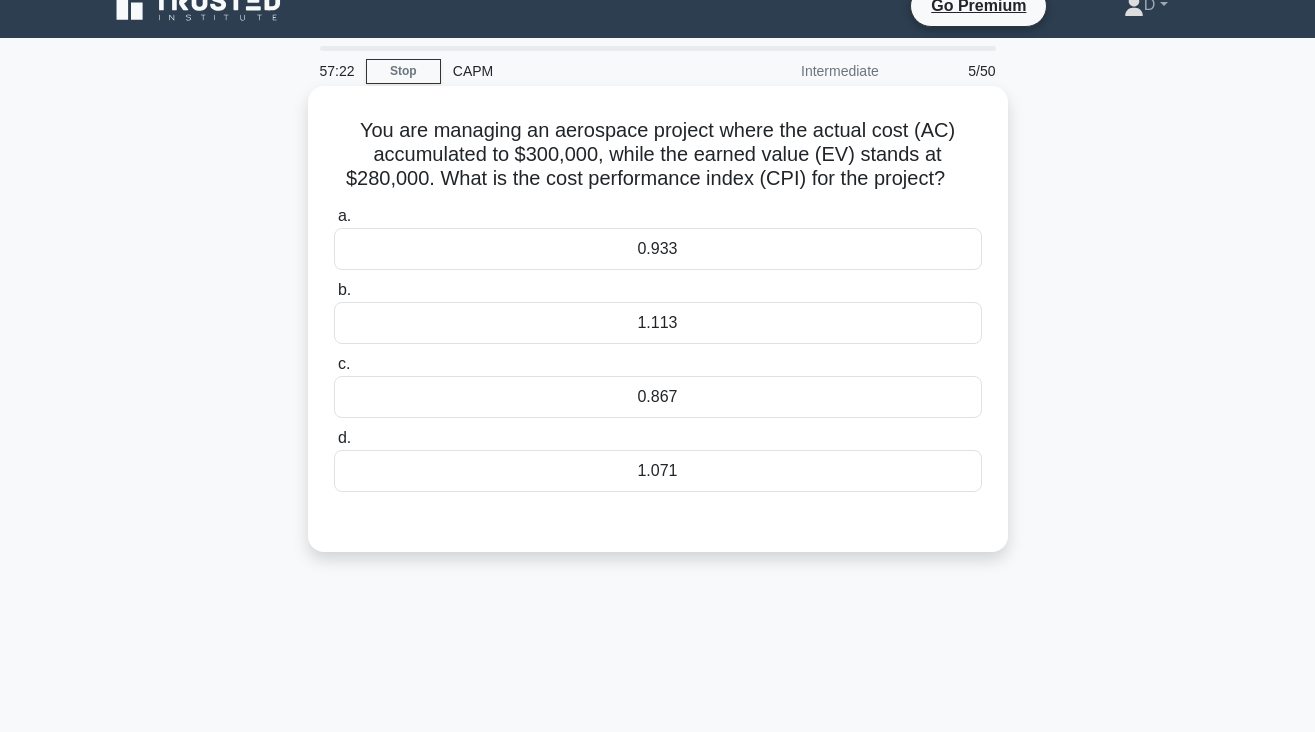 scroll, scrollTop: 38, scrollLeft: 0, axis: vertical 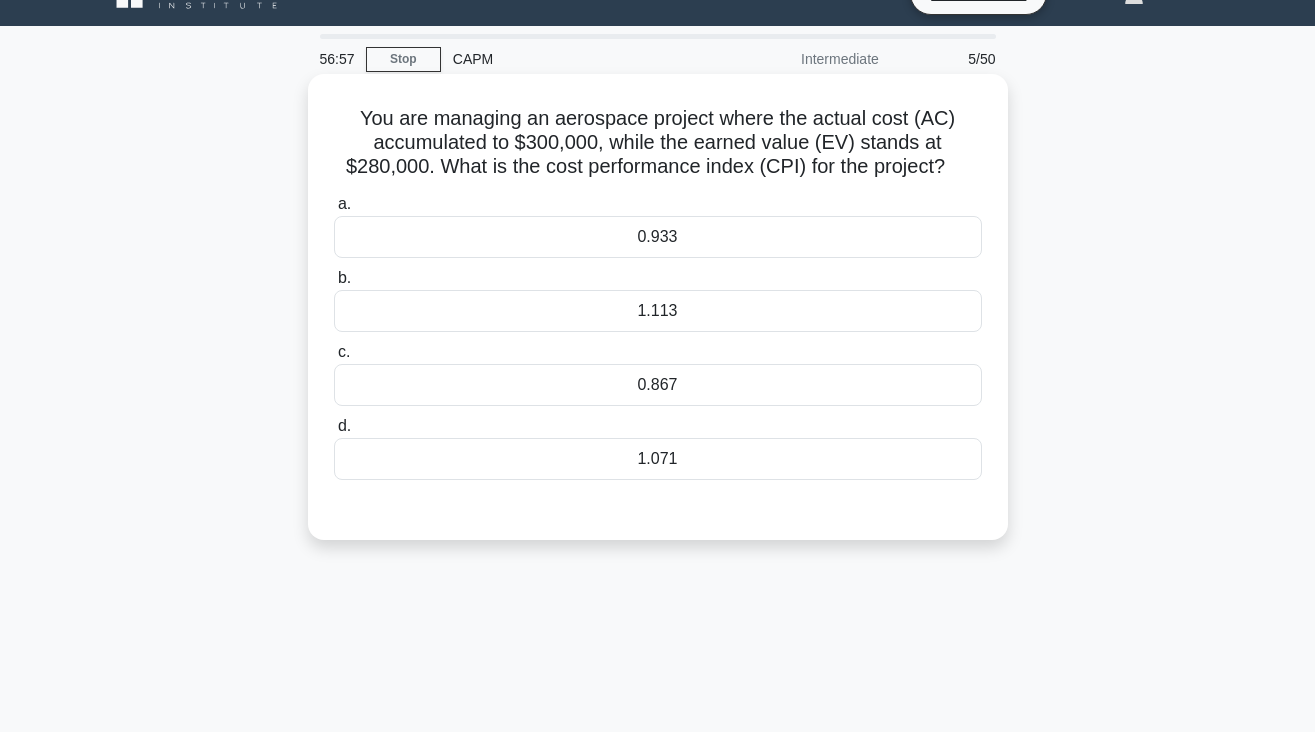 click on "0.933" at bounding box center [658, 237] 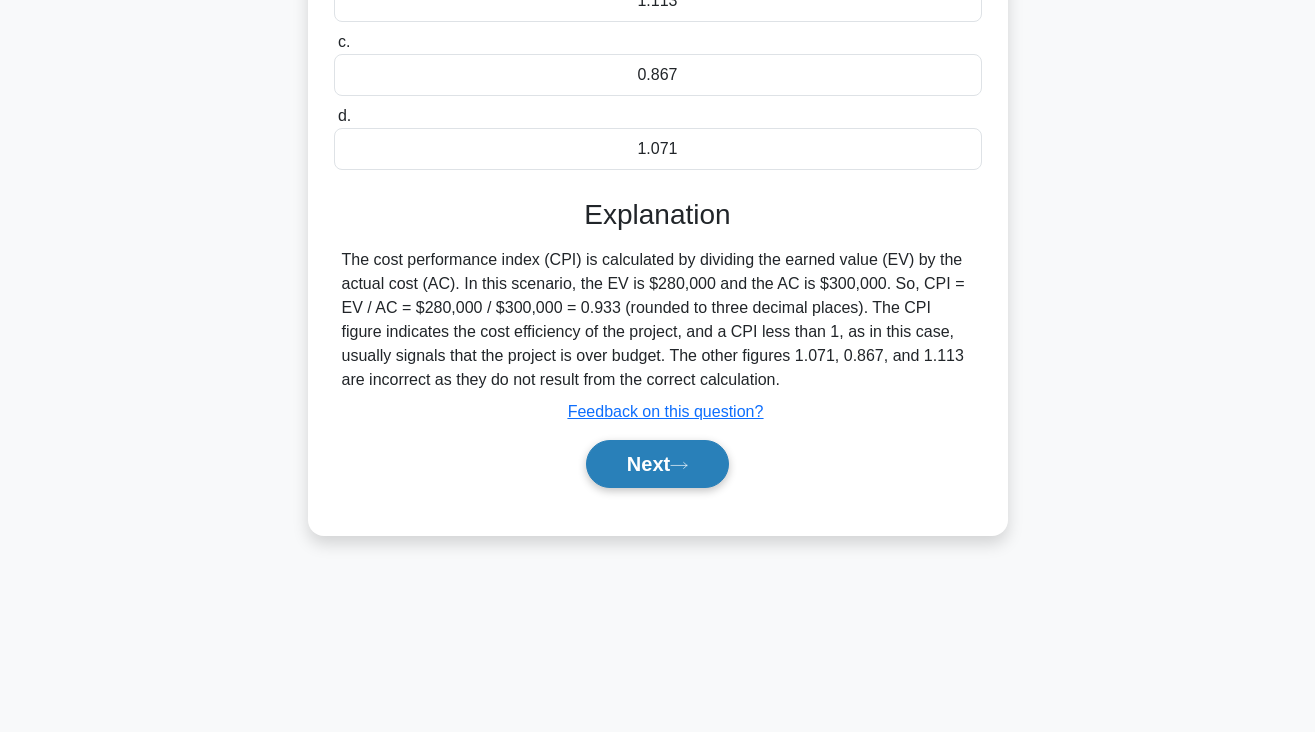 scroll, scrollTop: 348, scrollLeft: 0, axis: vertical 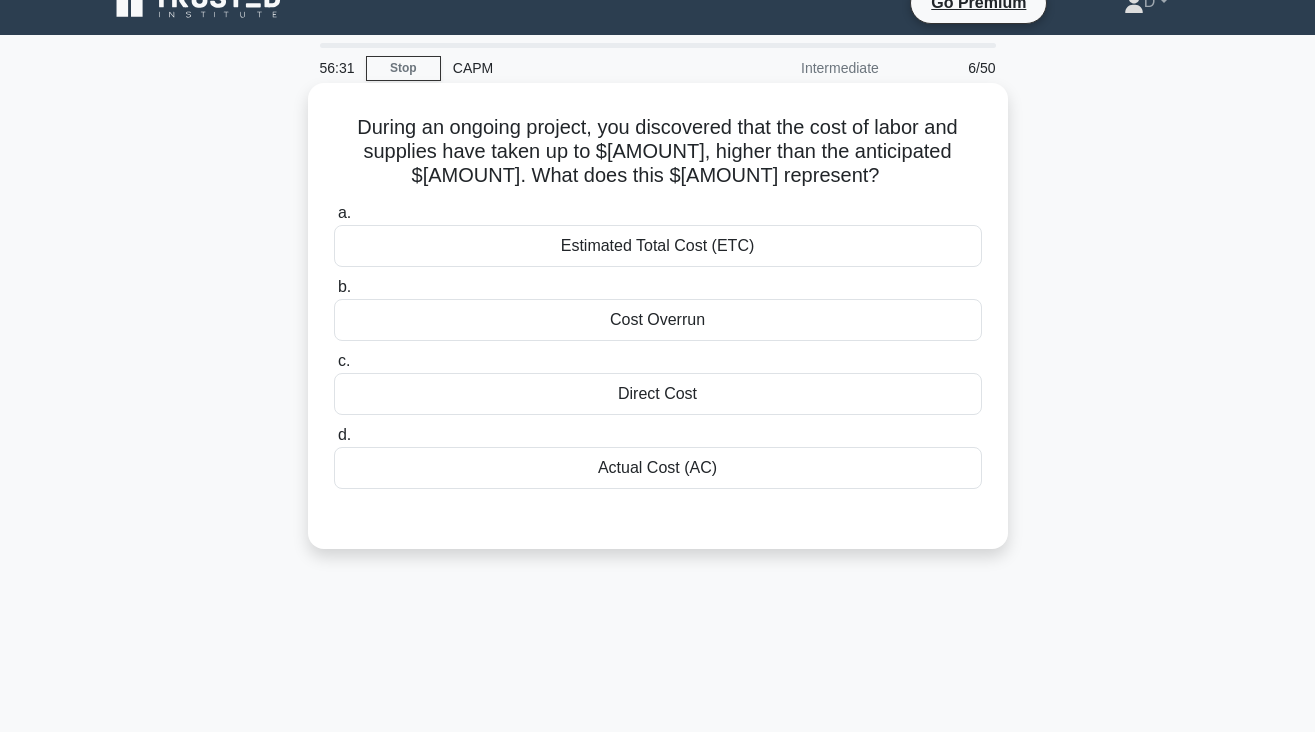 click on "Actual Cost (AC)" at bounding box center [658, 468] 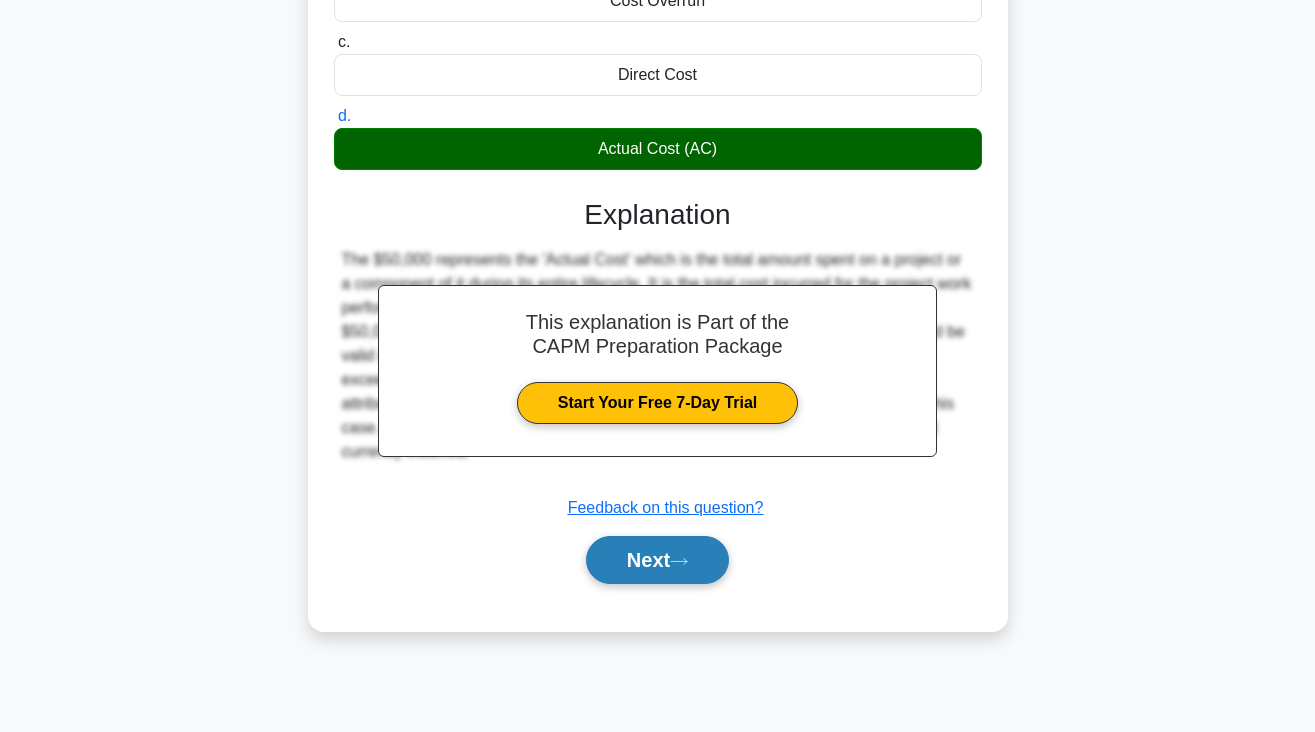 scroll, scrollTop: 348, scrollLeft: 0, axis: vertical 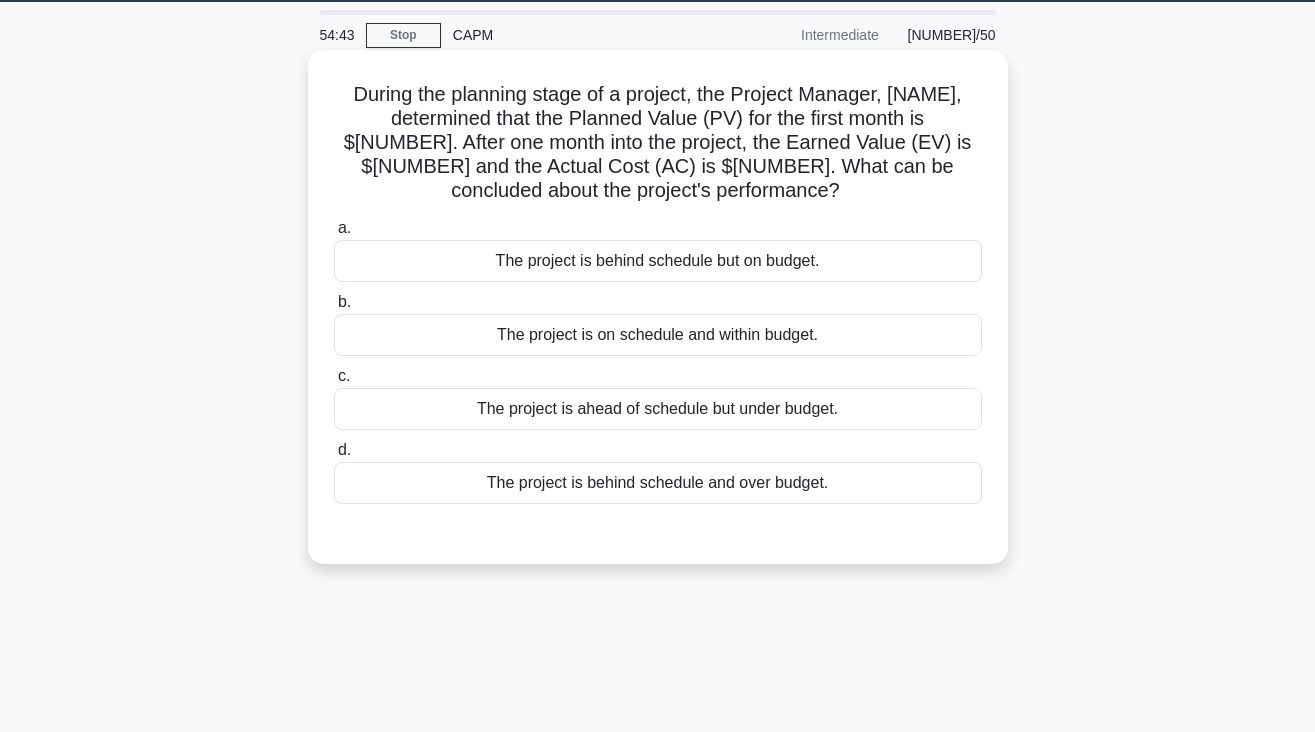 click on "The project is behind schedule and over budget." at bounding box center [658, 483] 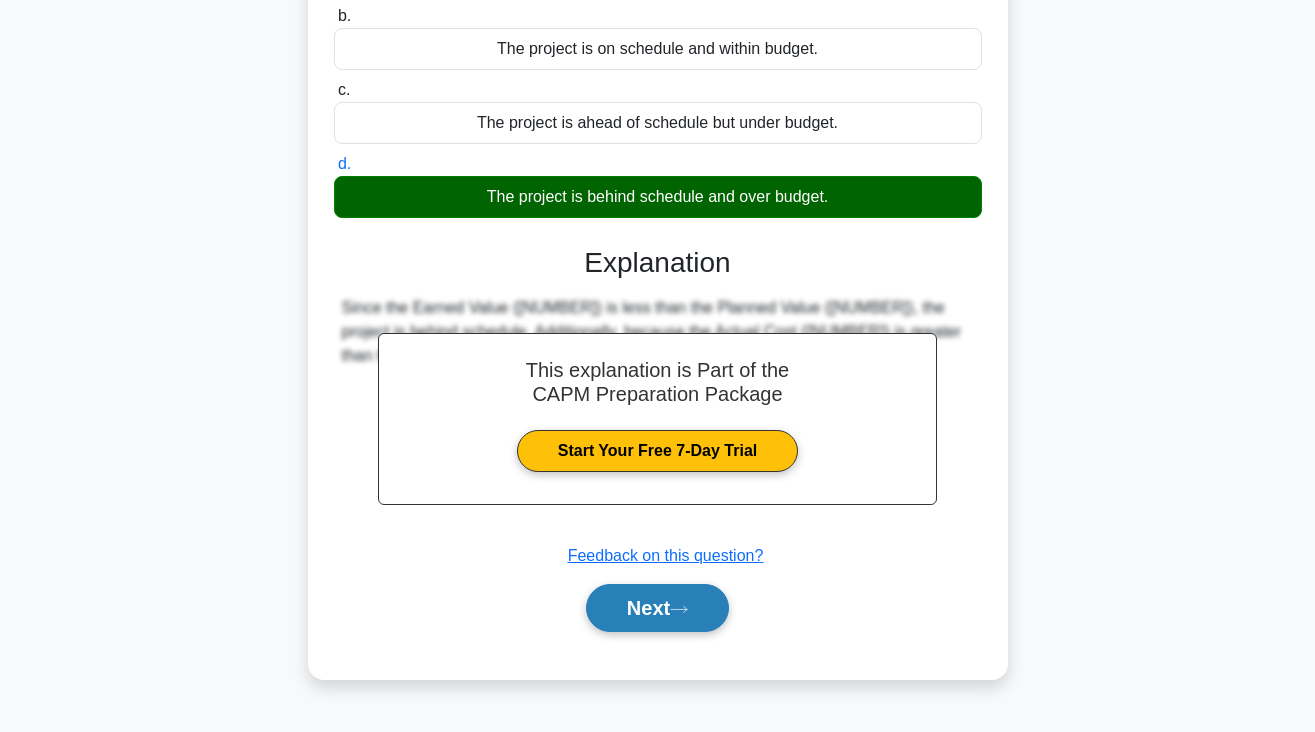 scroll, scrollTop: 348, scrollLeft: 0, axis: vertical 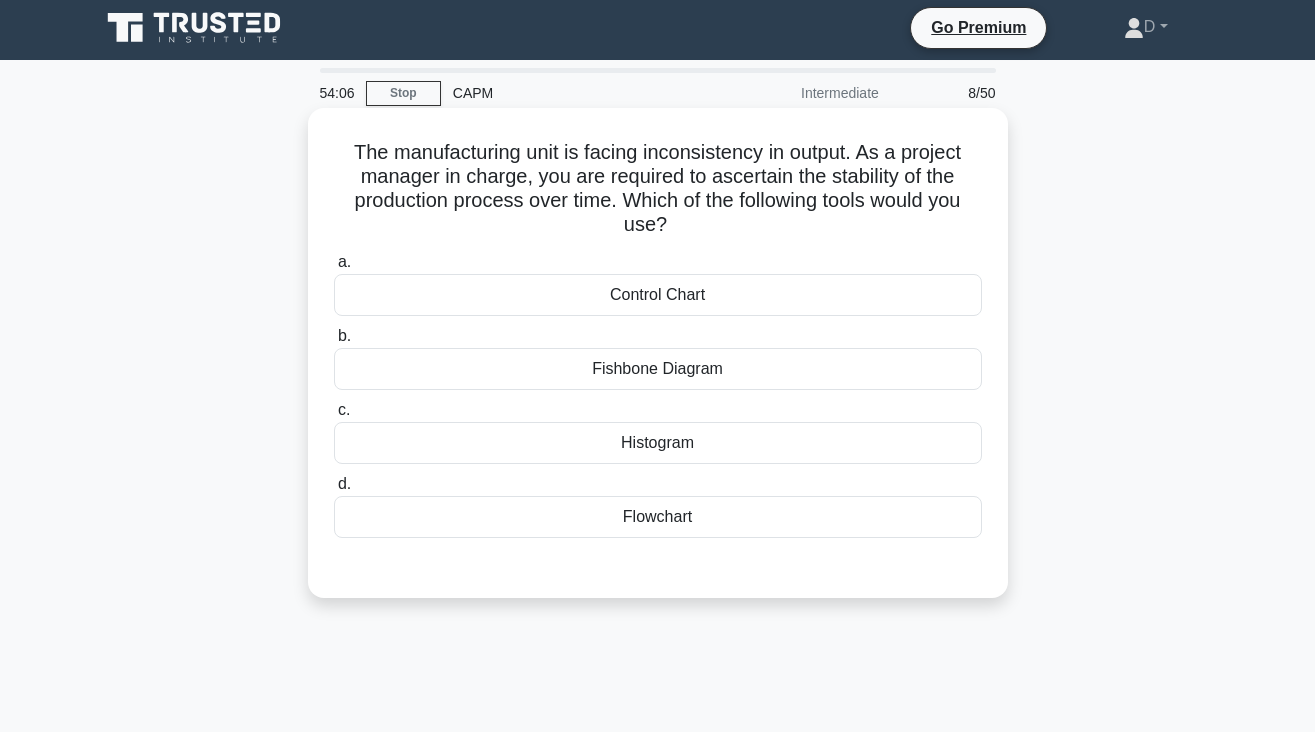click on "Control Chart" at bounding box center [658, 295] 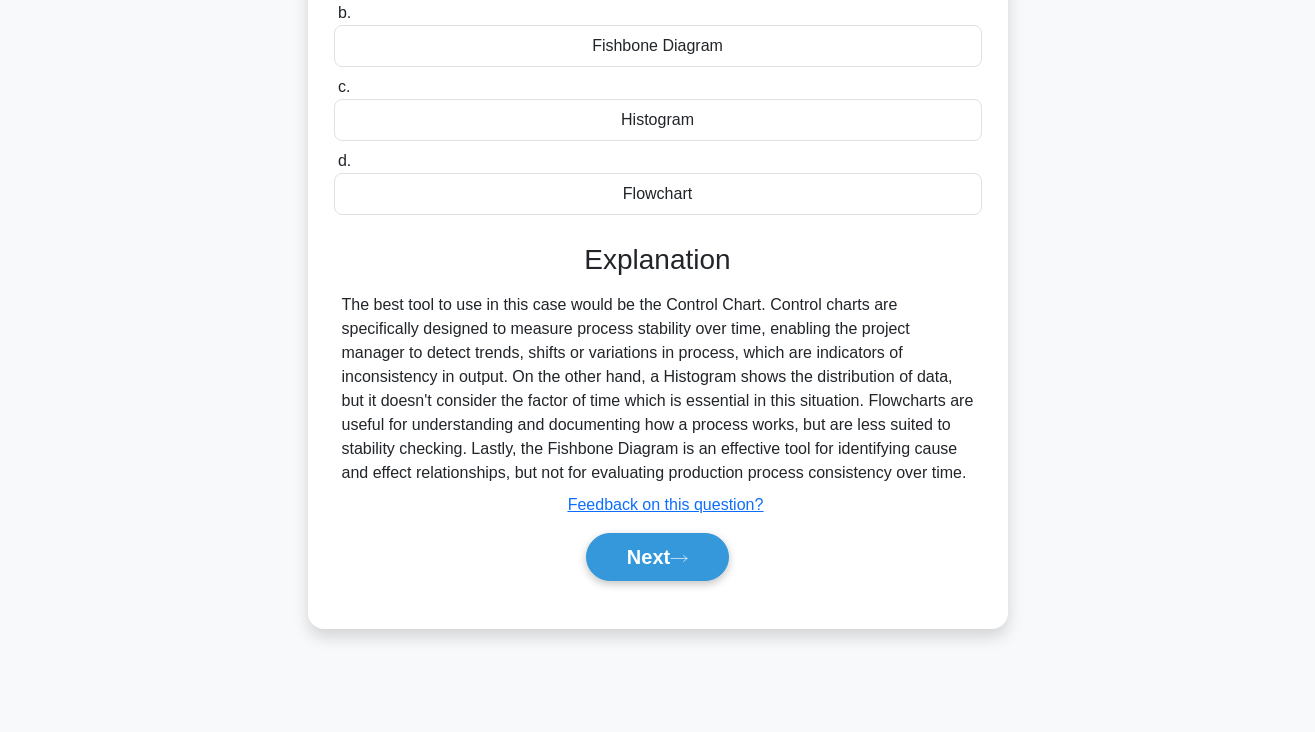 scroll, scrollTop: 329, scrollLeft: 0, axis: vertical 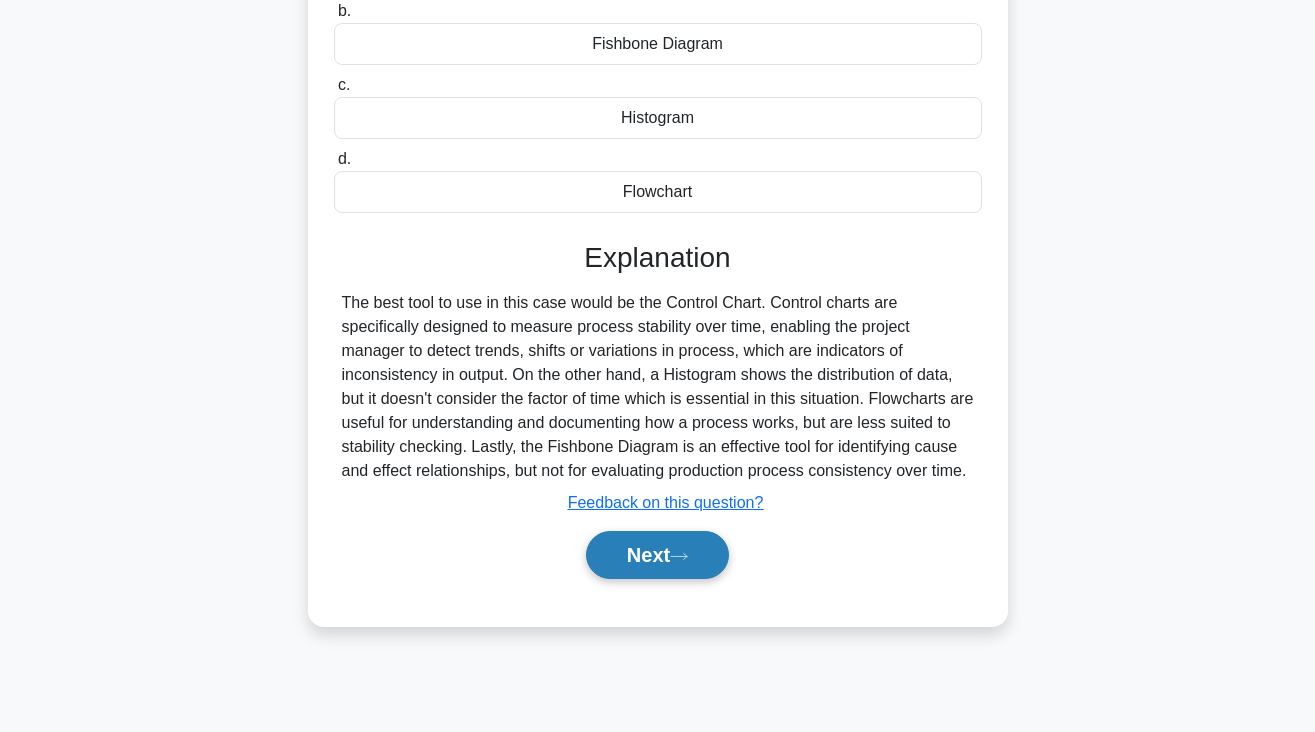 click on "Next" at bounding box center (657, 555) 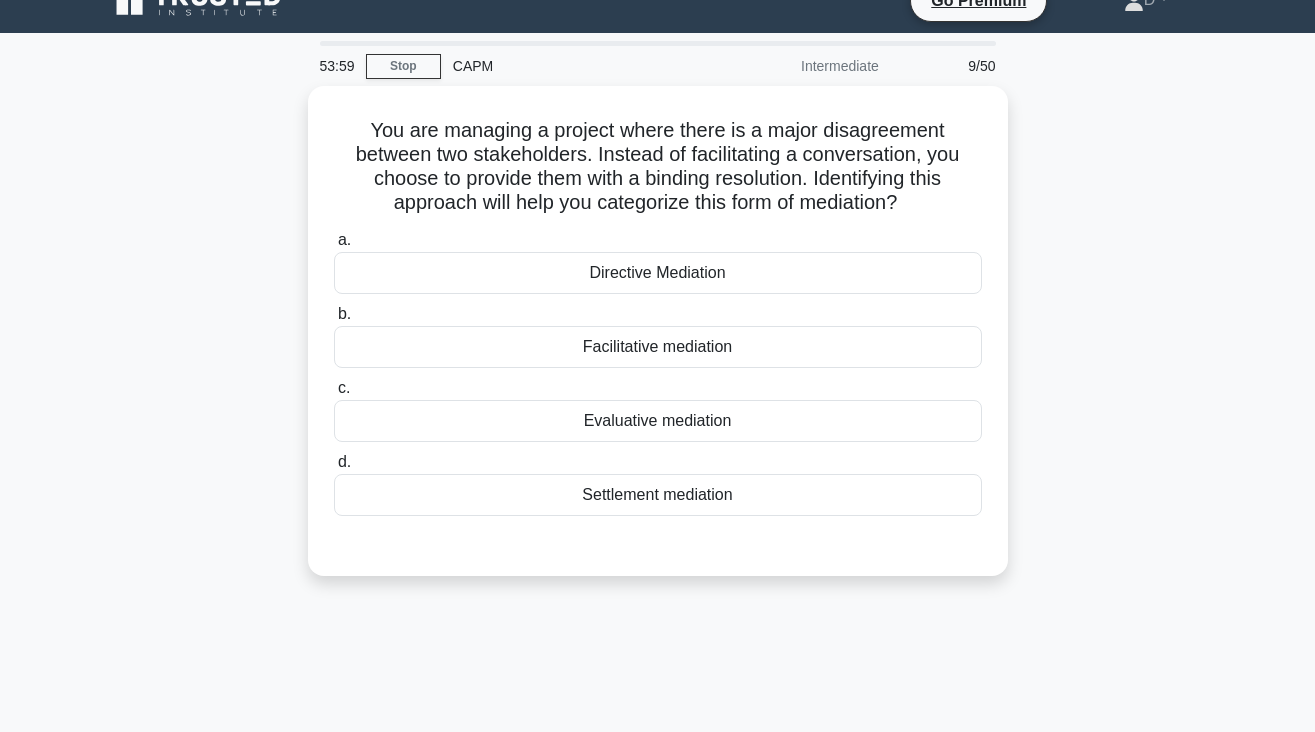 scroll, scrollTop: 26, scrollLeft: 0, axis: vertical 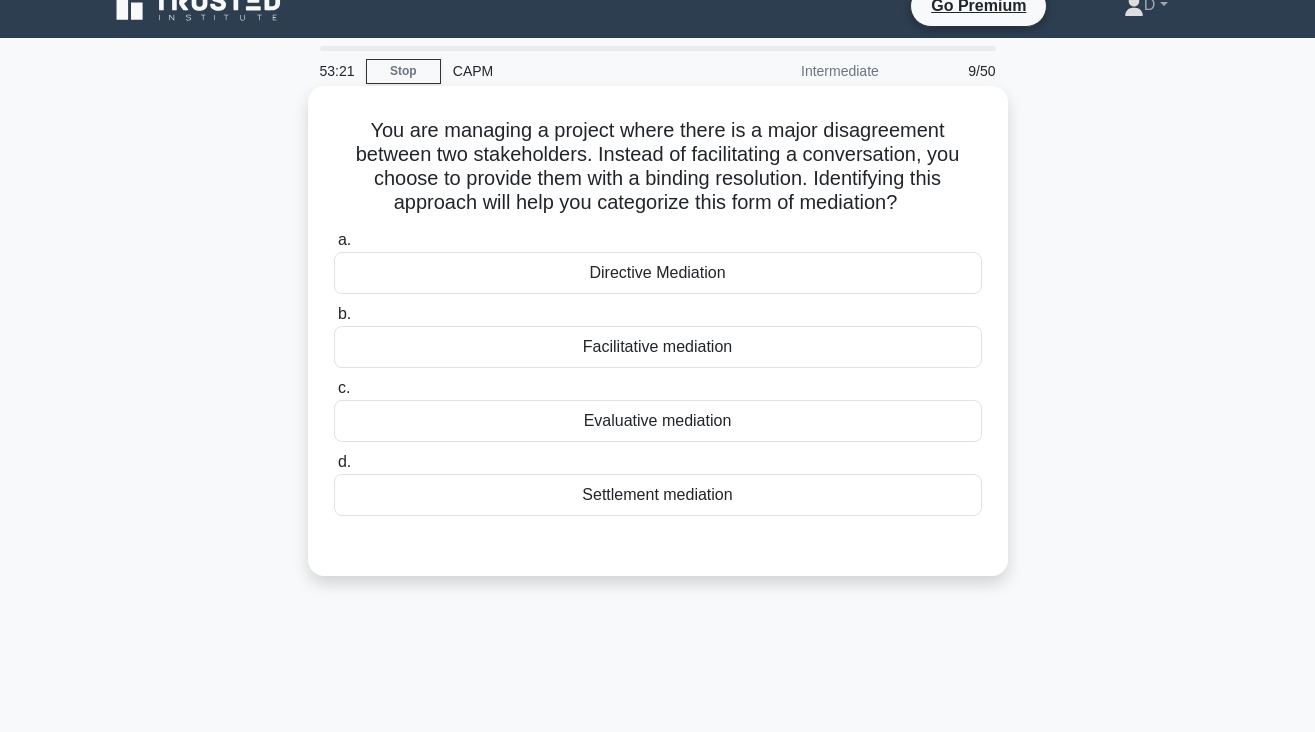 click on "Directive Mediation" at bounding box center (658, 273) 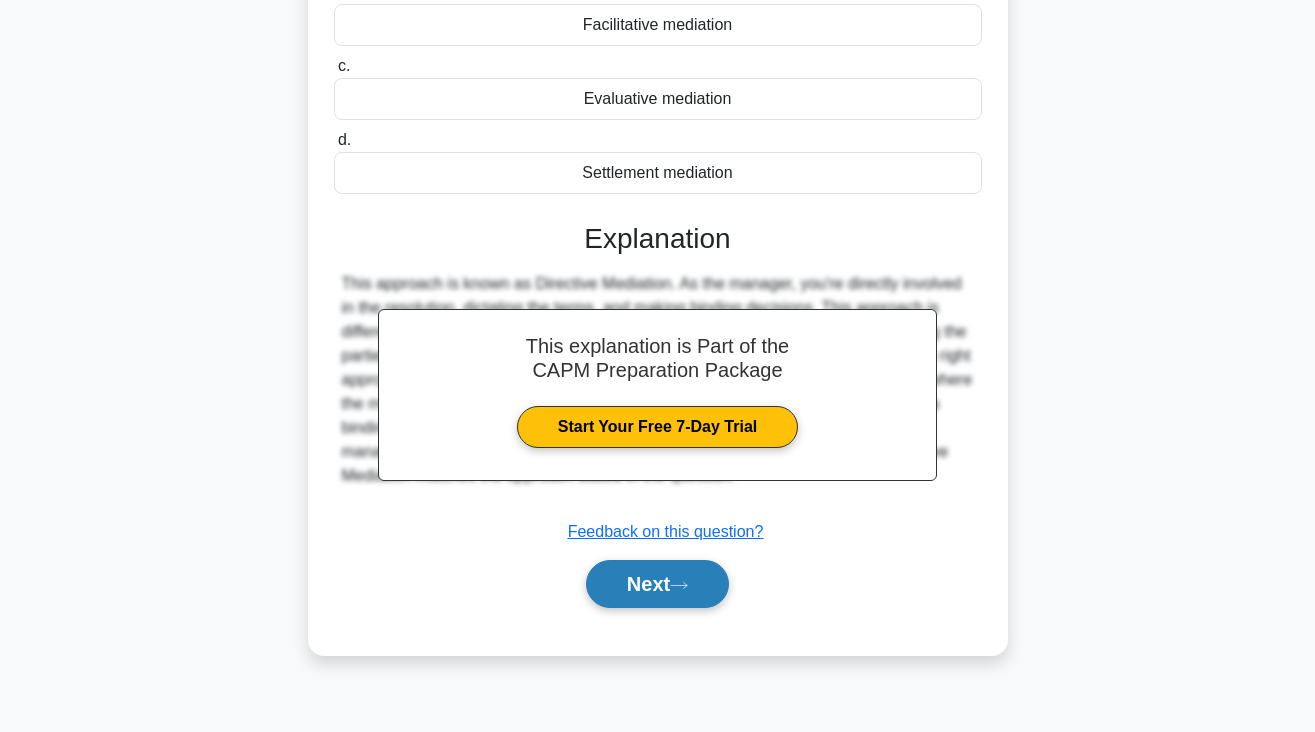 scroll, scrollTop: 348, scrollLeft: 0, axis: vertical 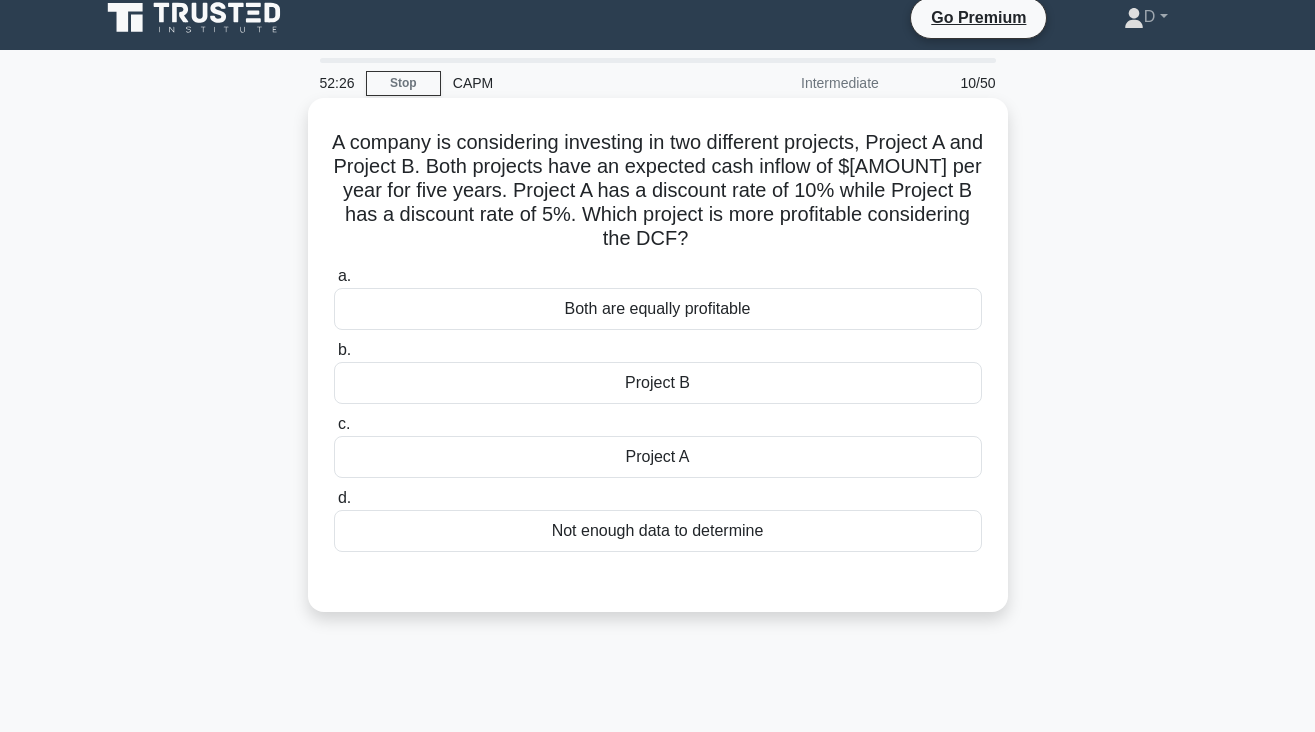 click on "Project A" at bounding box center [658, 457] 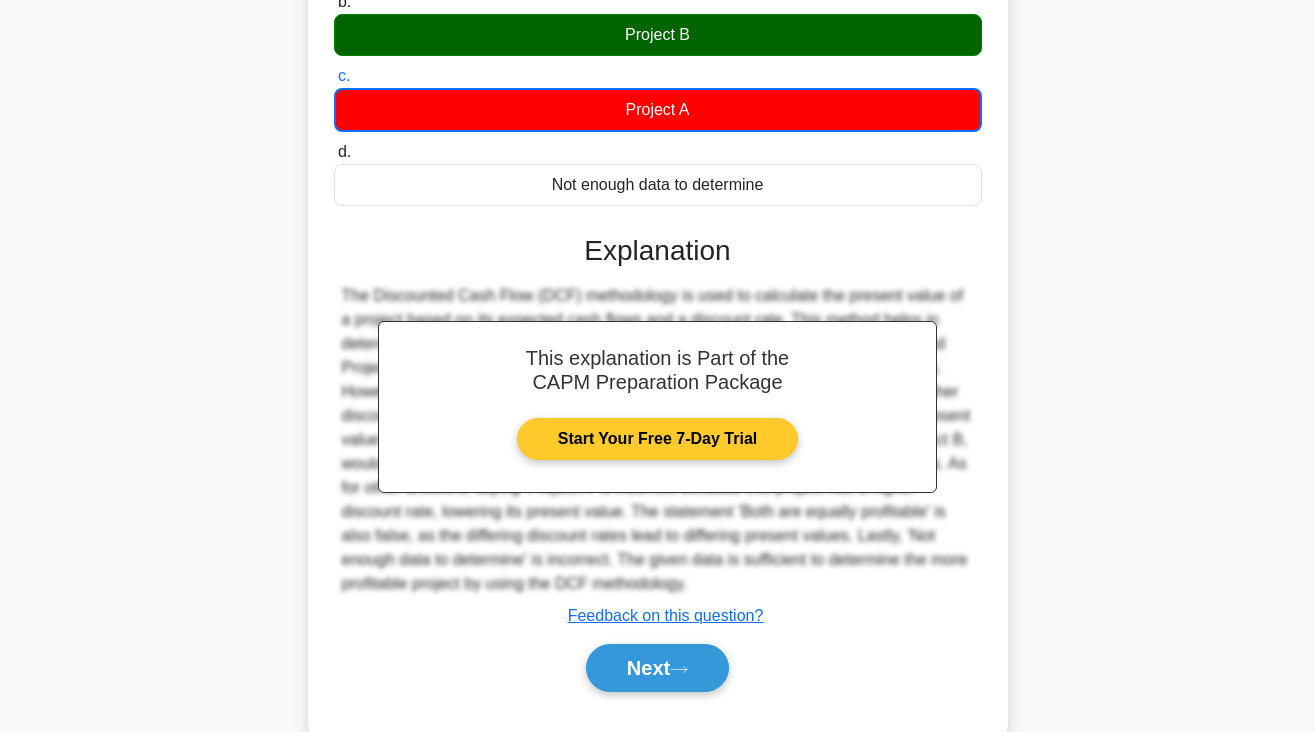 scroll, scrollTop: 375, scrollLeft: 0, axis: vertical 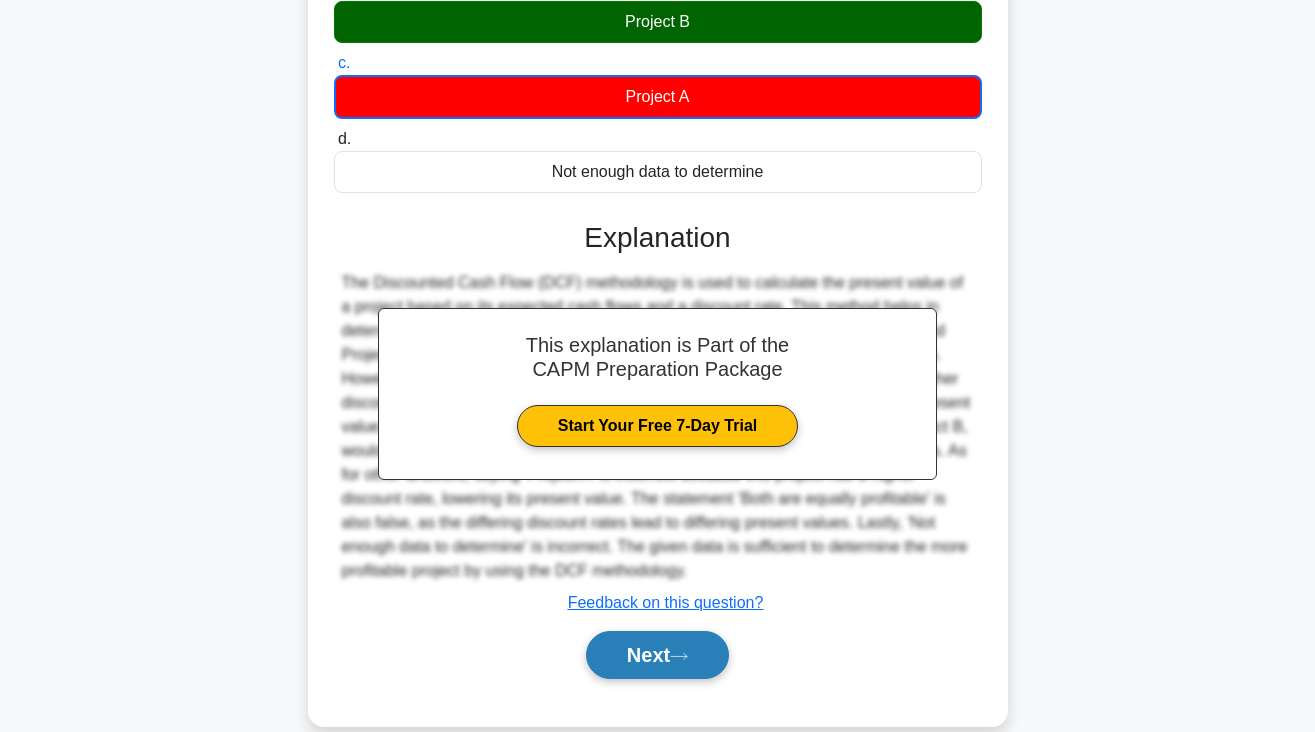 click on "Next" at bounding box center (657, 655) 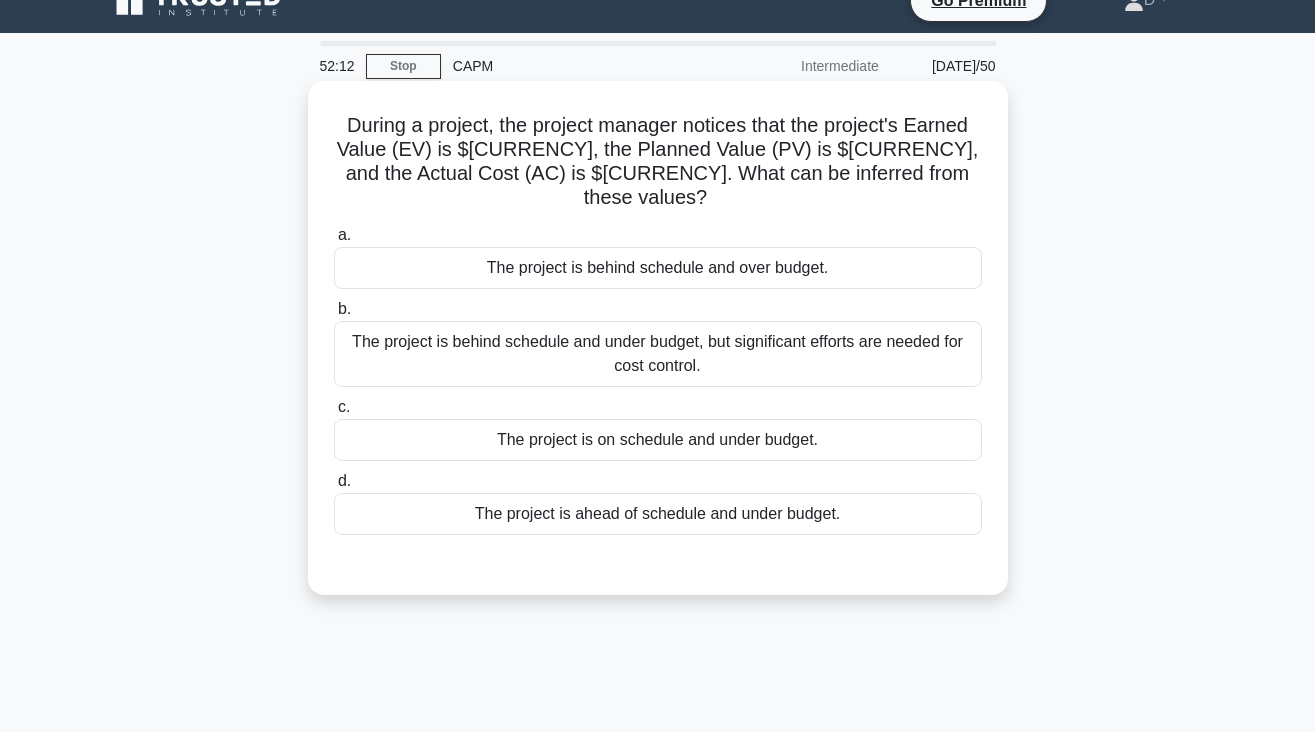 scroll, scrollTop: 24, scrollLeft: 0, axis: vertical 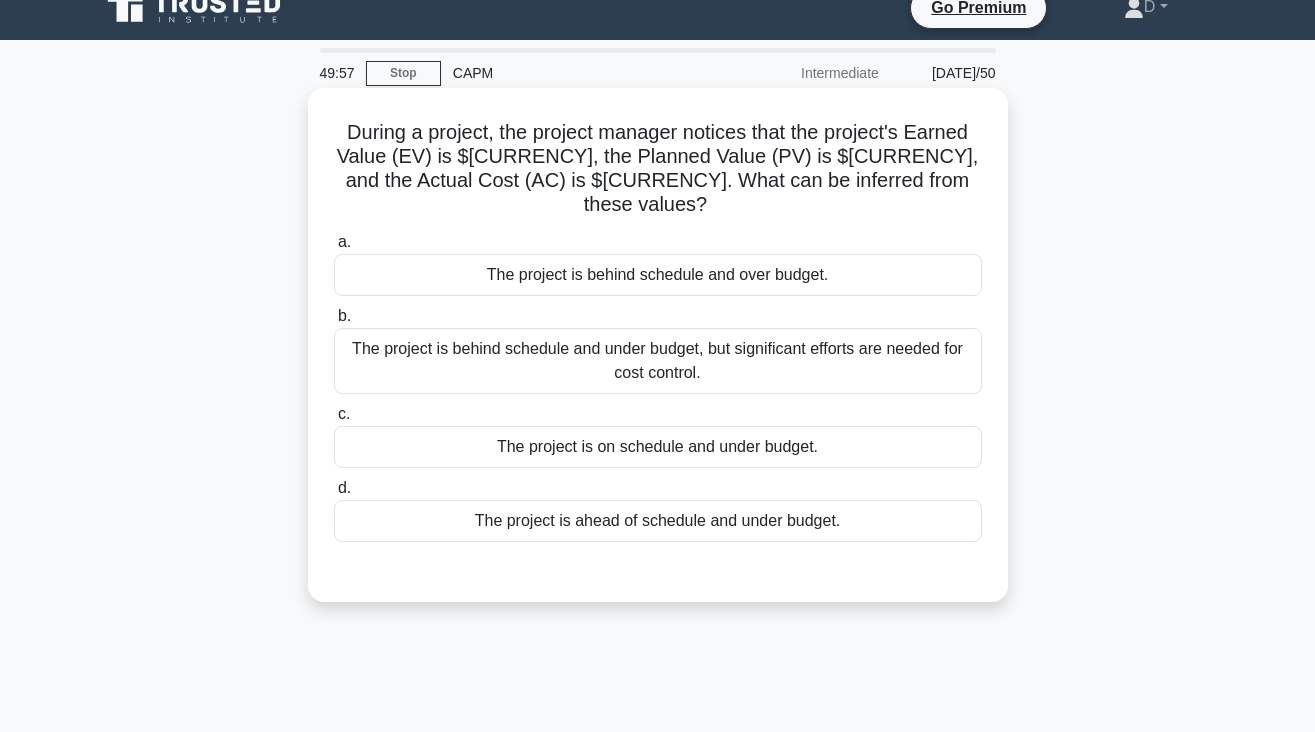 click on "The project is behind schedule and over budget." at bounding box center (658, 275) 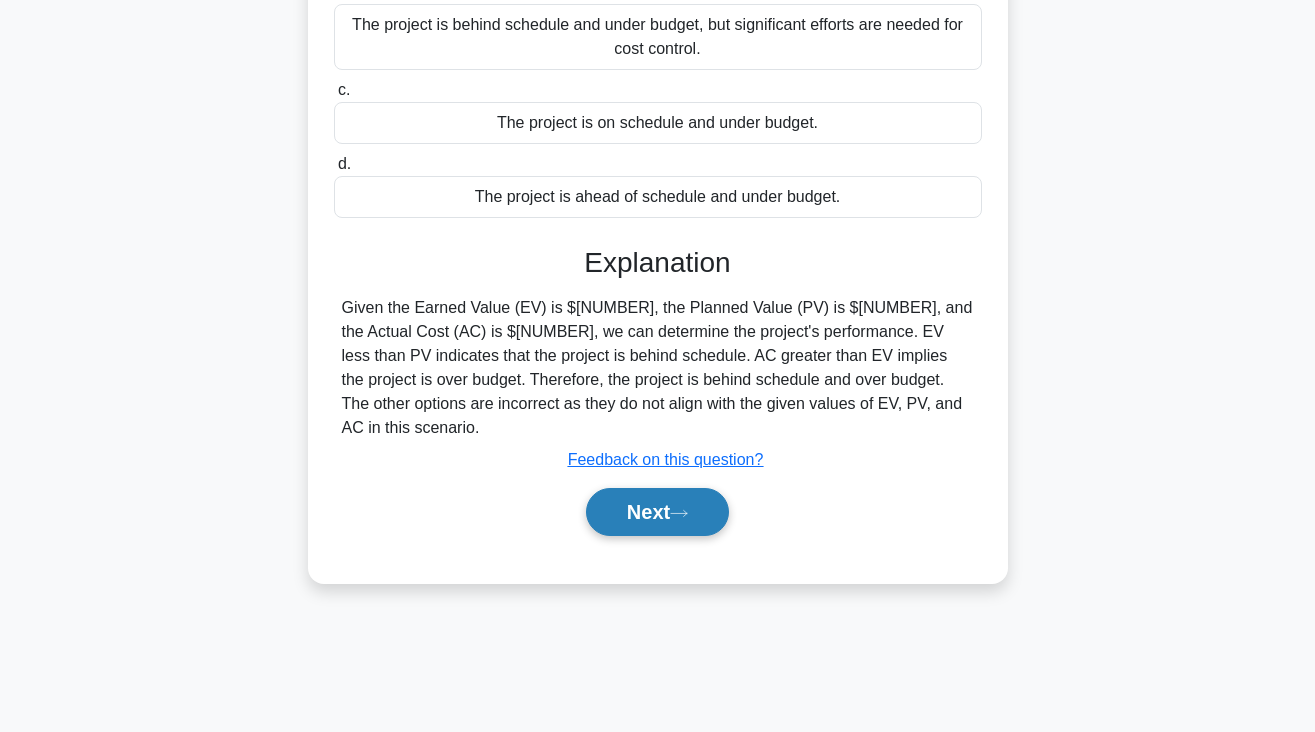 scroll, scrollTop: 348, scrollLeft: 0, axis: vertical 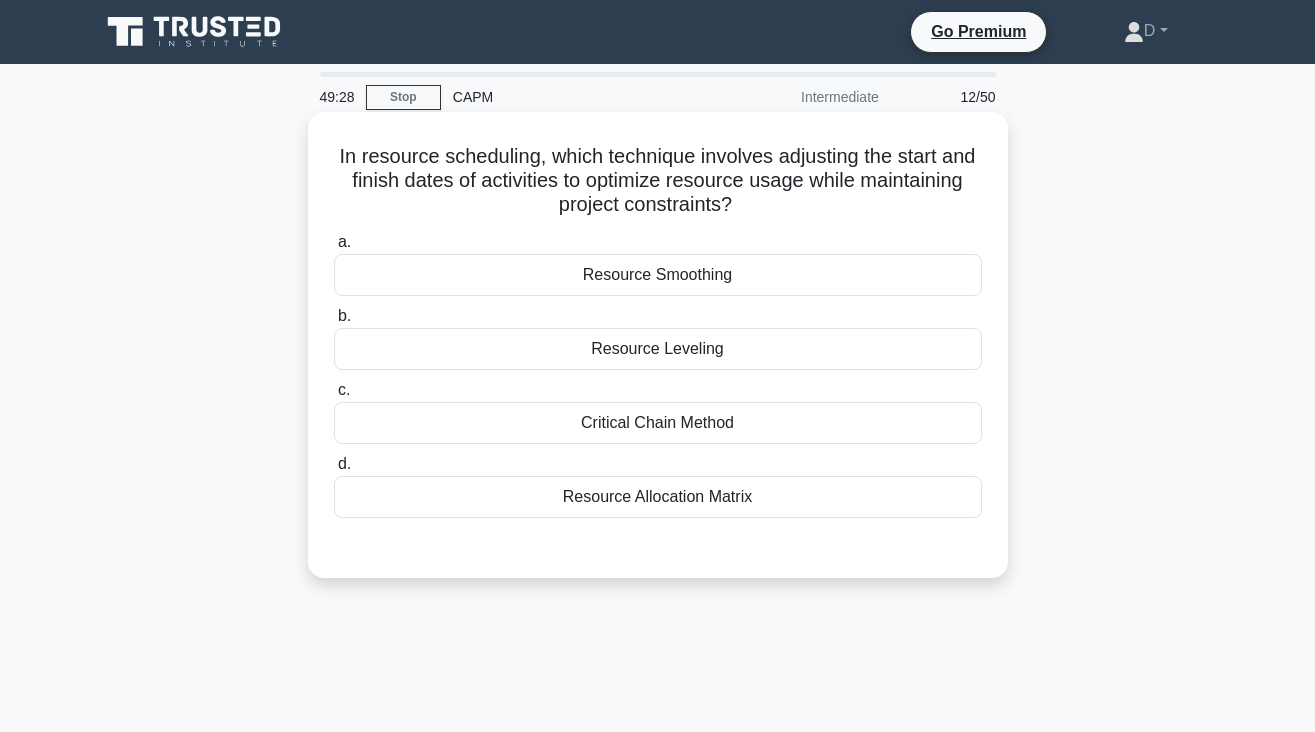 click on "Resource Leveling" at bounding box center (658, 349) 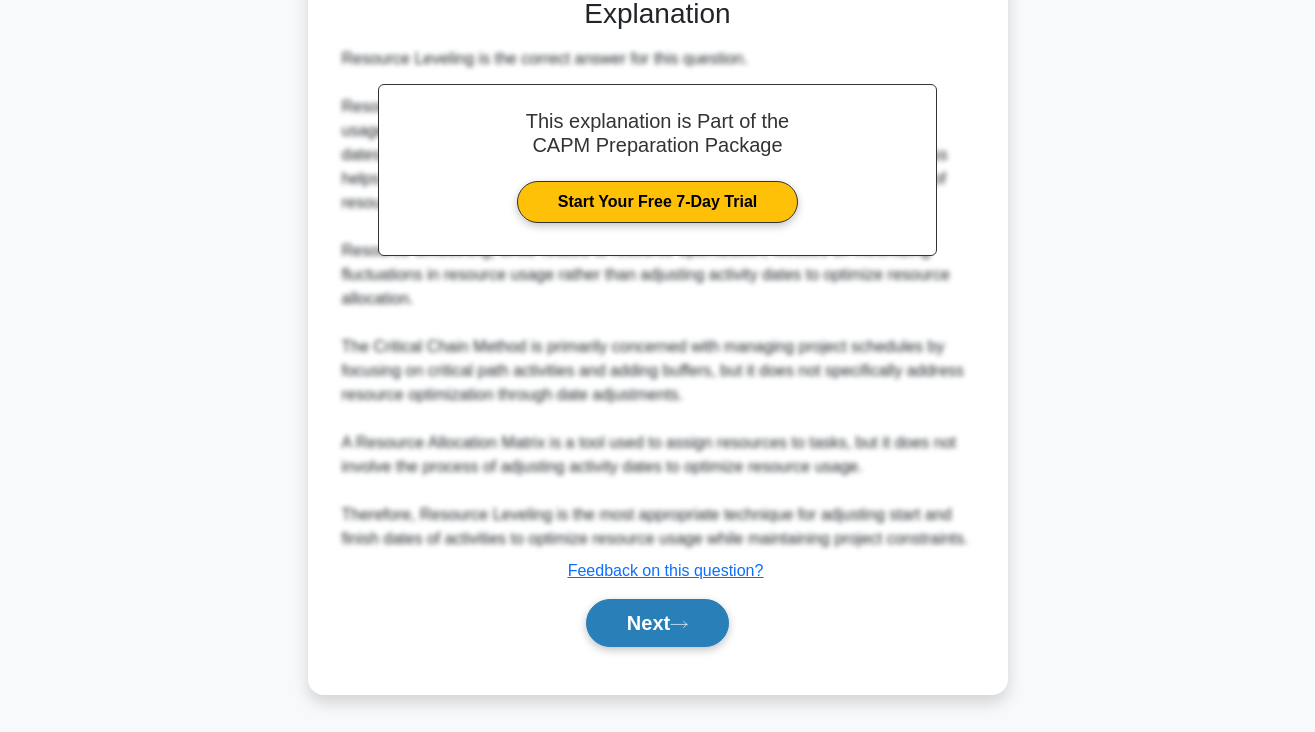 click on "Next" at bounding box center (657, 623) 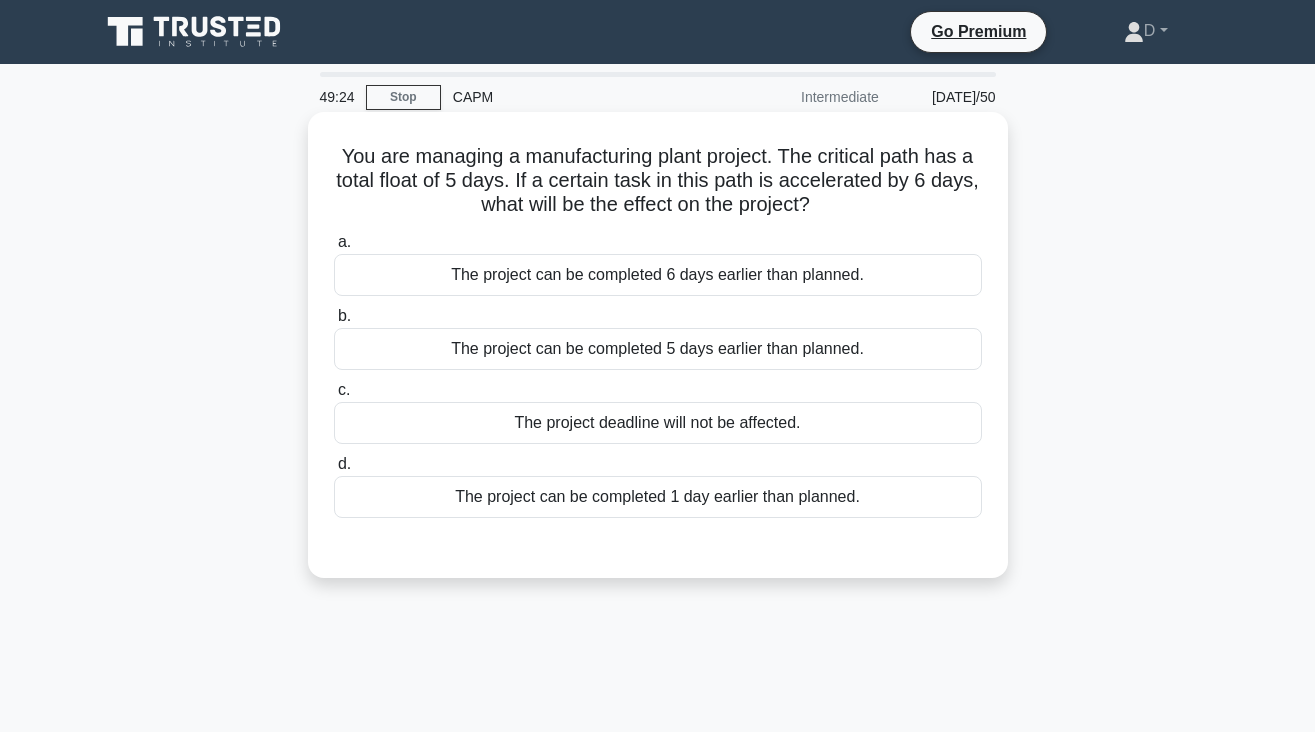 scroll, scrollTop: 0, scrollLeft: 0, axis: both 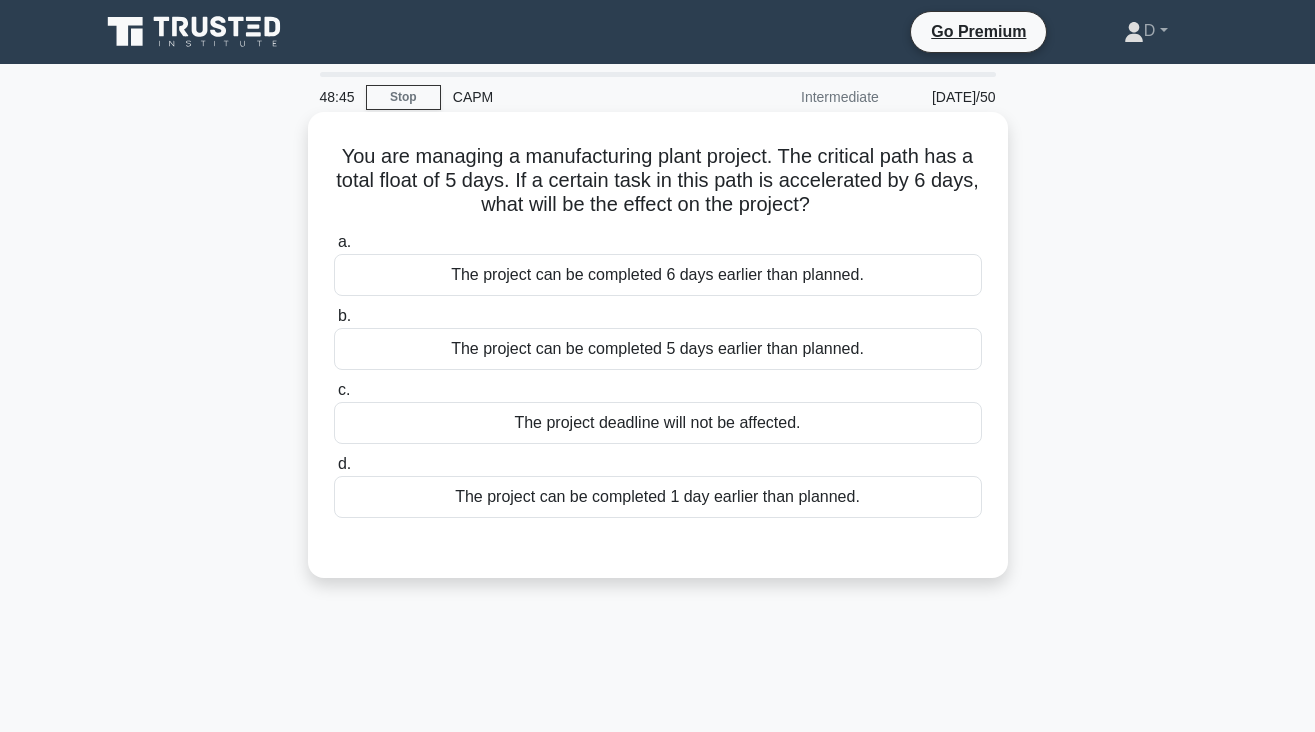 click on "The project can be completed 6 days earlier than planned." at bounding box center [658, 275] 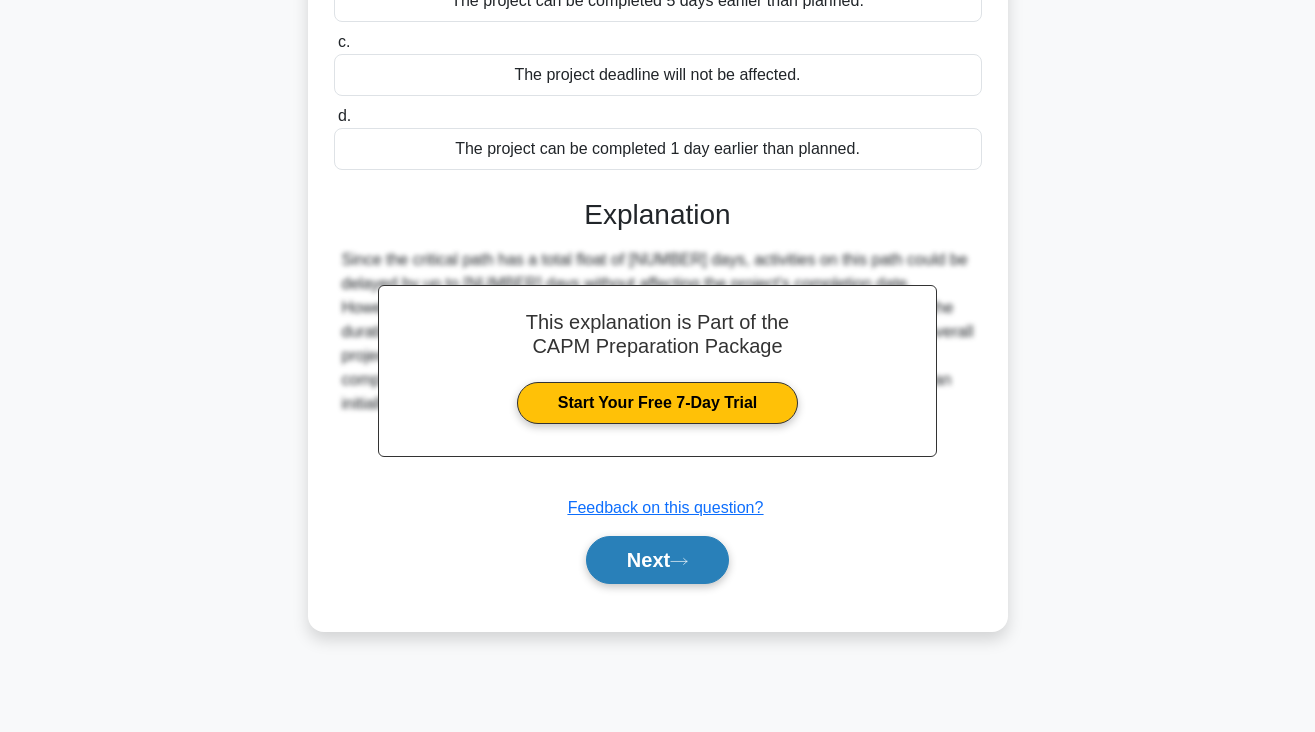 scroll, scrollTop: 348, scrollLeft: 0, axis: vertical 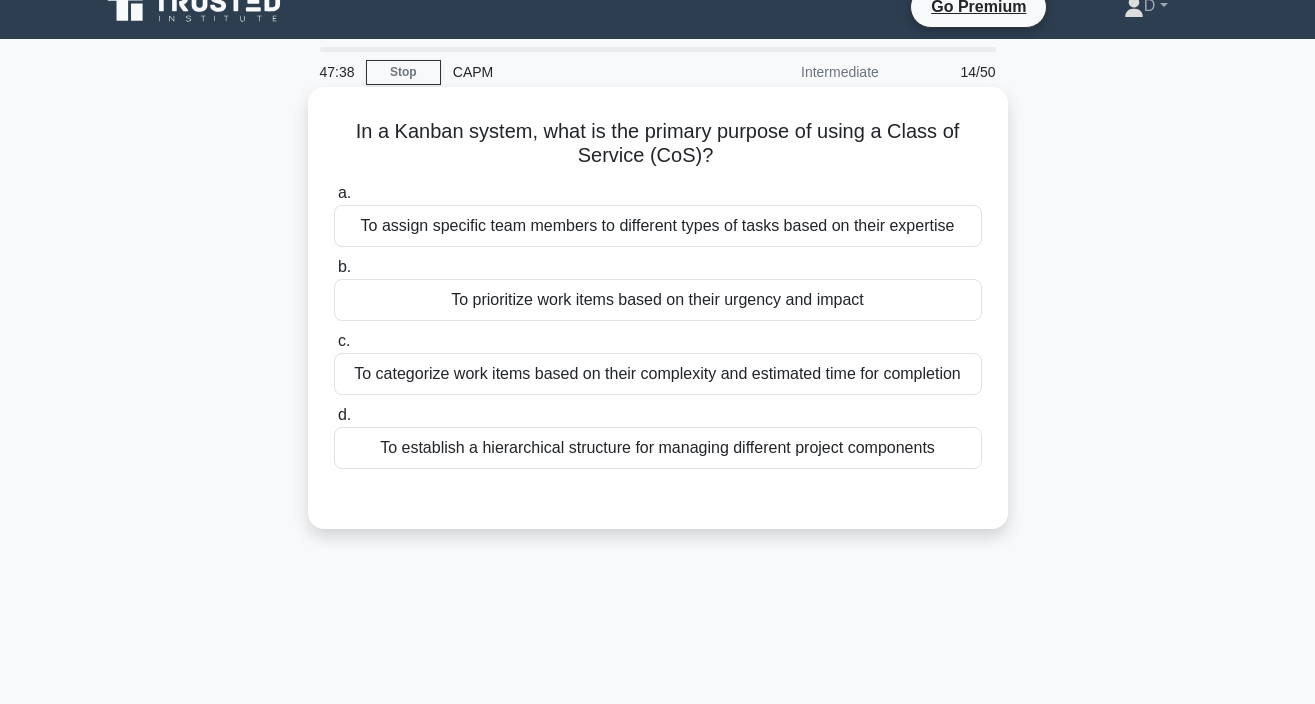 click on "To prioritize work items based on their urgency and impact" at bounding box center (658, 300) 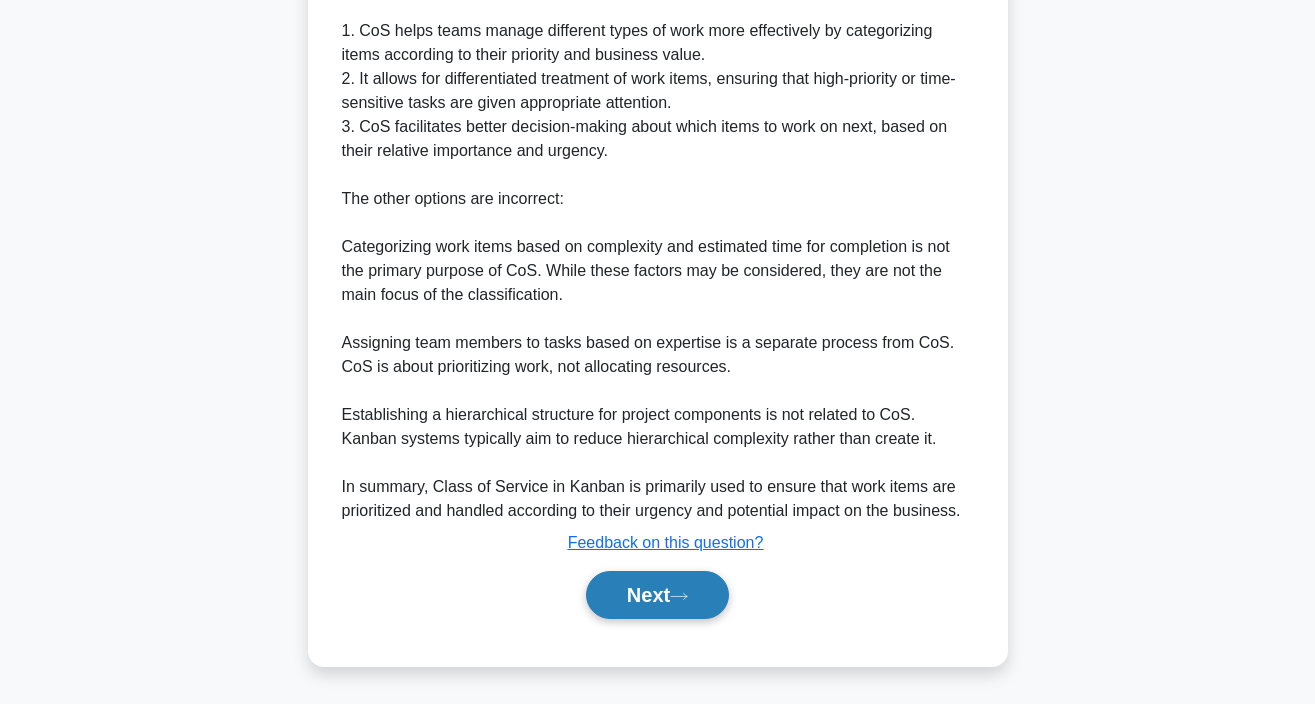 scroll, scrollTop: 625, scrollLeft: 0, axis: vertical 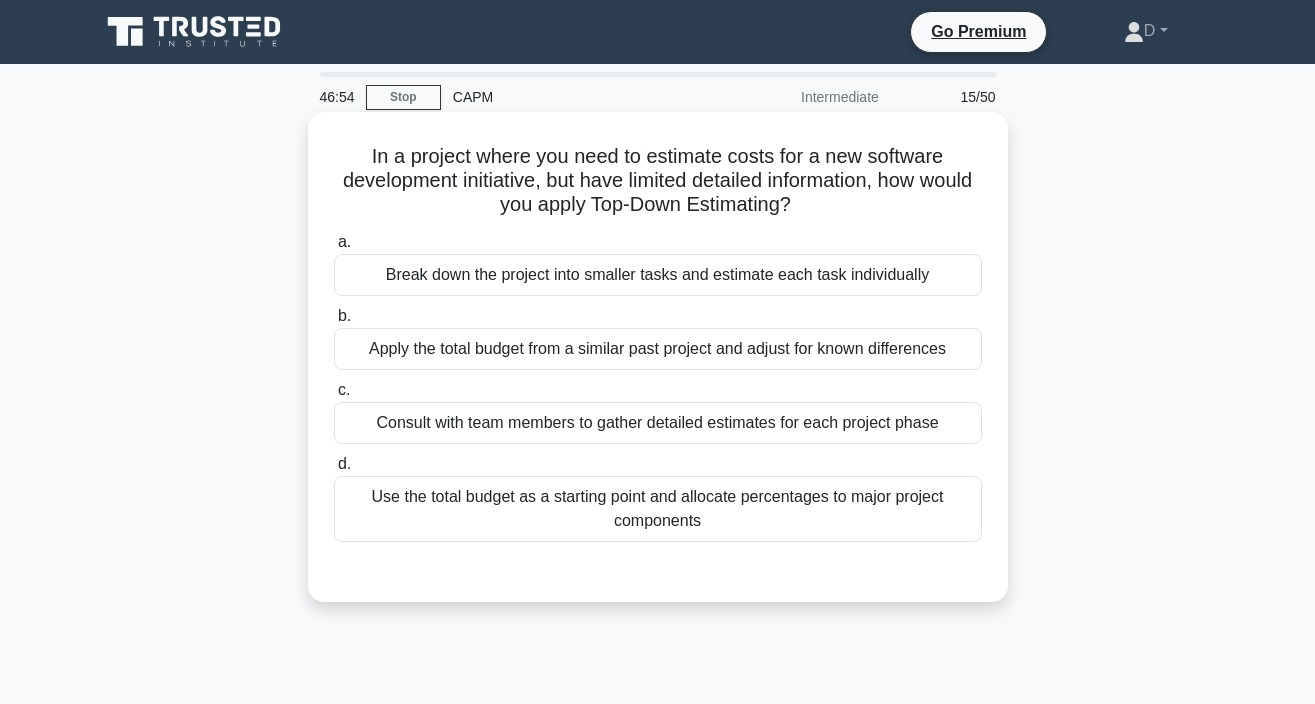click on "Use the total budget as a starting point and allocate percentages to major project components" at bounding box center (658, 509) 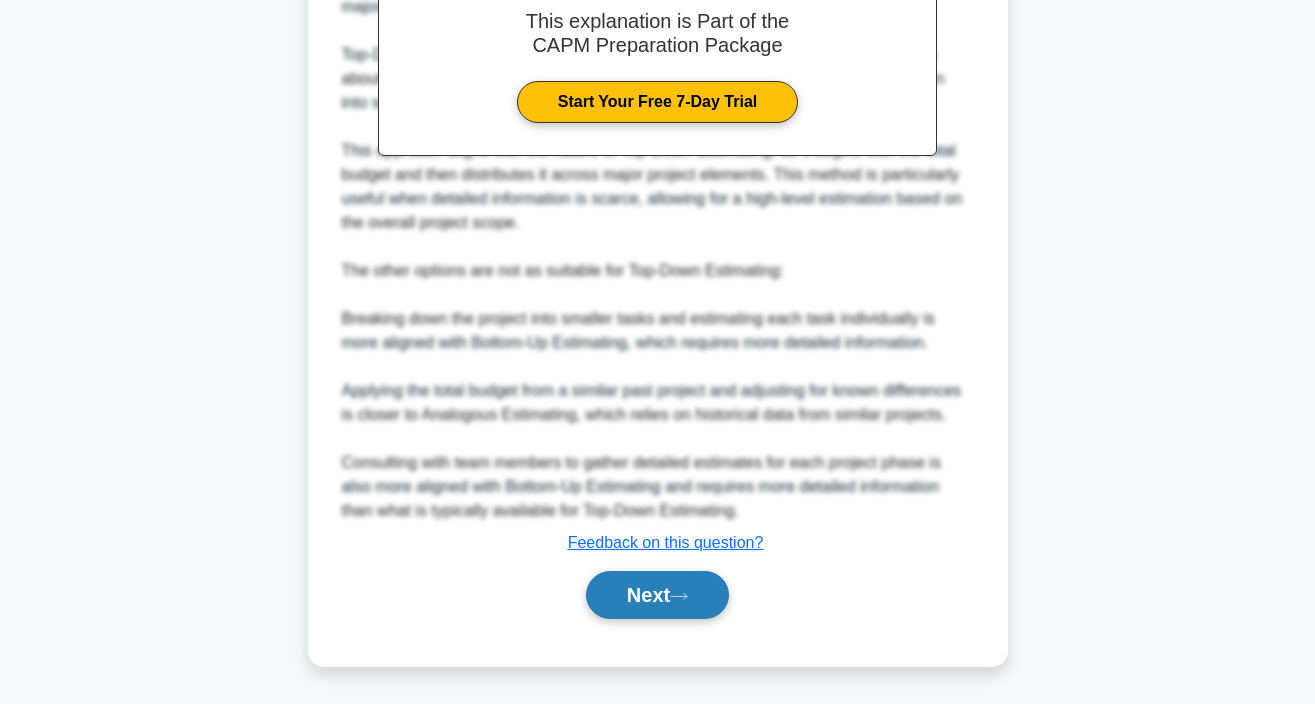 click on "Next" at bounding box center [657, 595] 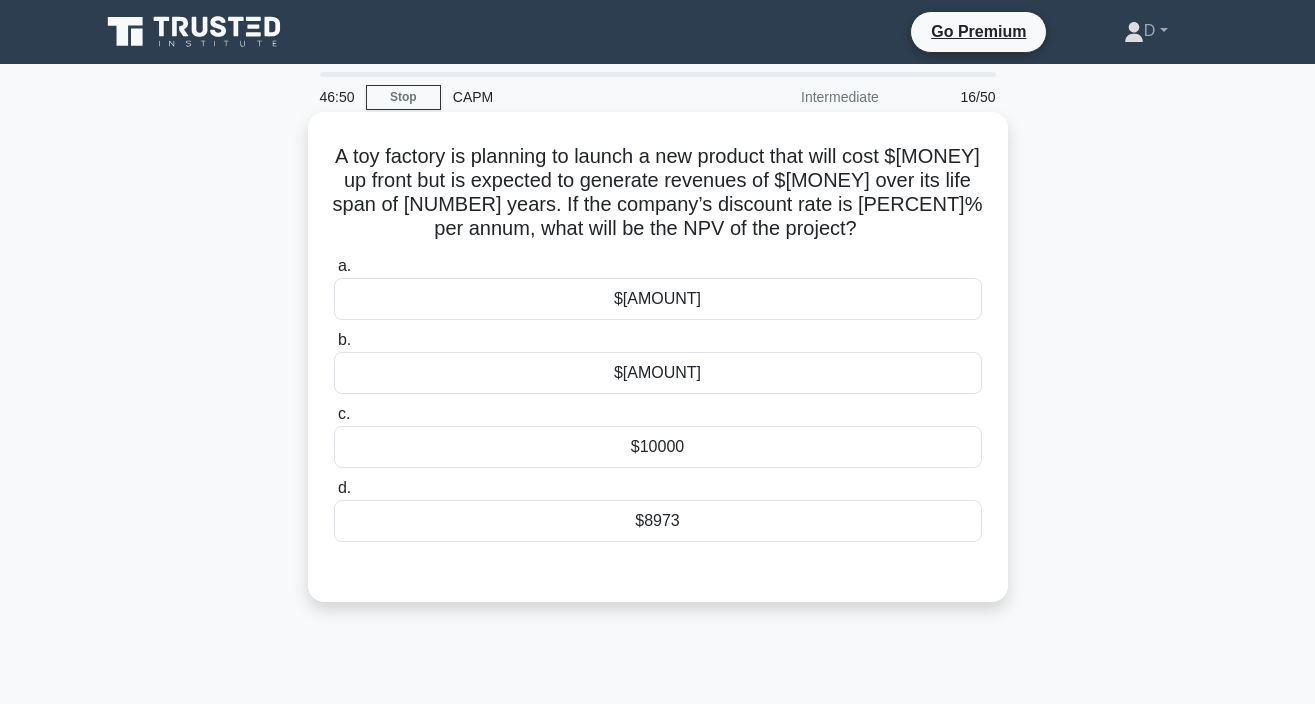 scroll, scrollTop: 0, scrollLeft: 0, axis: both 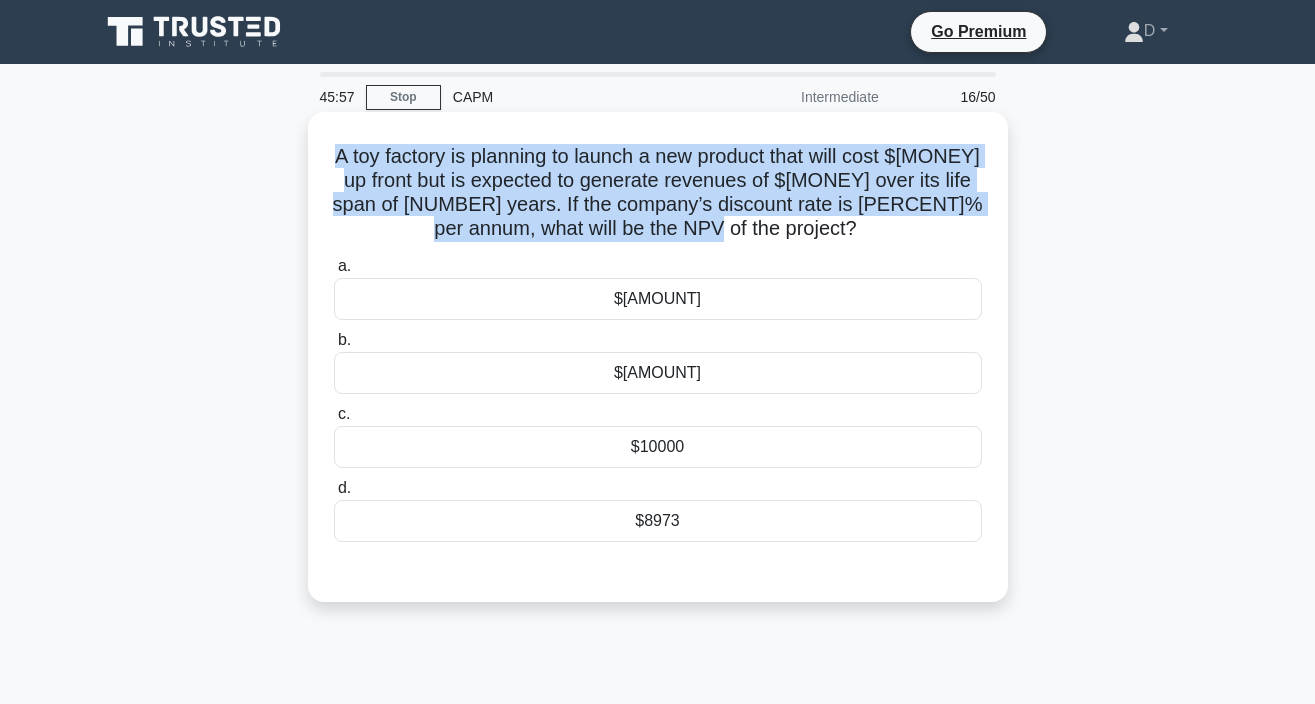drag, startPoint x: 344, startPoint y: 160, endPoint x: 871, endPoint y: 228, distance: 531.36896 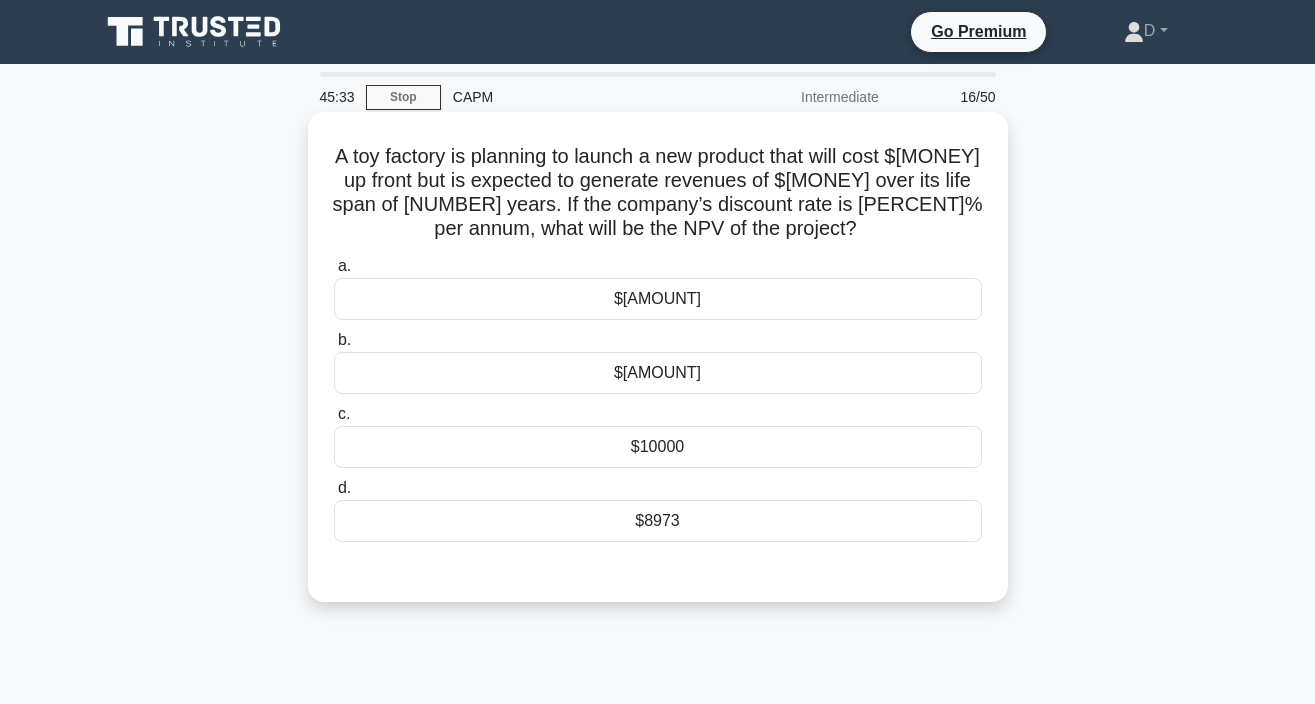 click on "A toy factory is planning to launch a new product that will cost $50,000 up front but is expected to generate revenues of $70,000 over its life span of 5 years. If the company’s discount rate is 6% per annum, what will be the NPV of the project?" at bounding box center [658, 357] 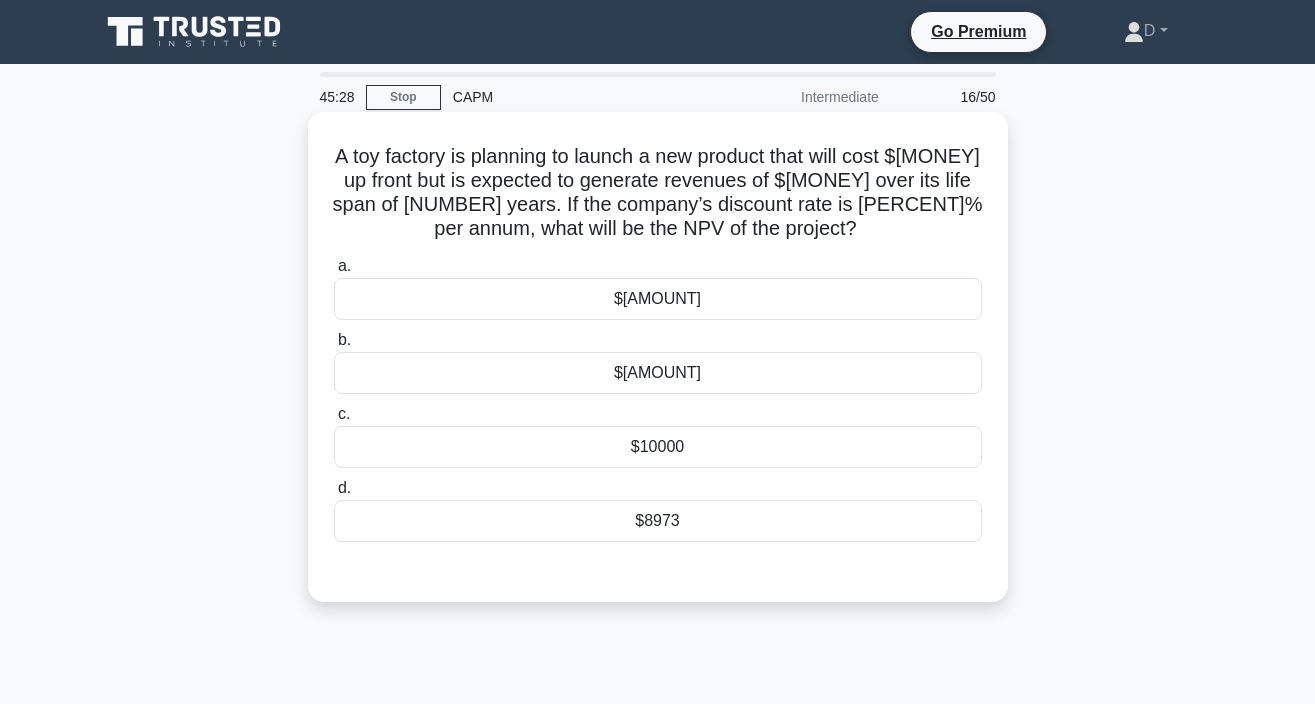 scroll, scrollTop: 0, scrollLeft: 0, axis: both 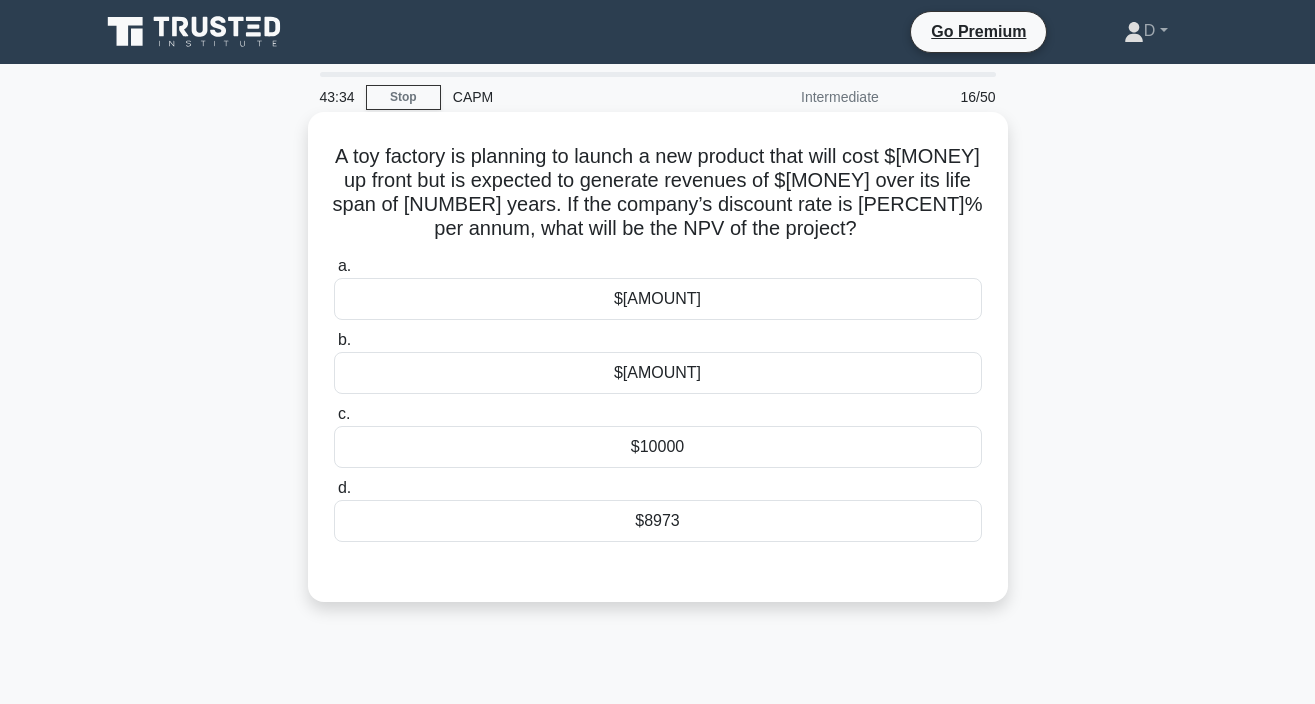 click on "$[AMOUNT]" at bounding box center [658, 299] 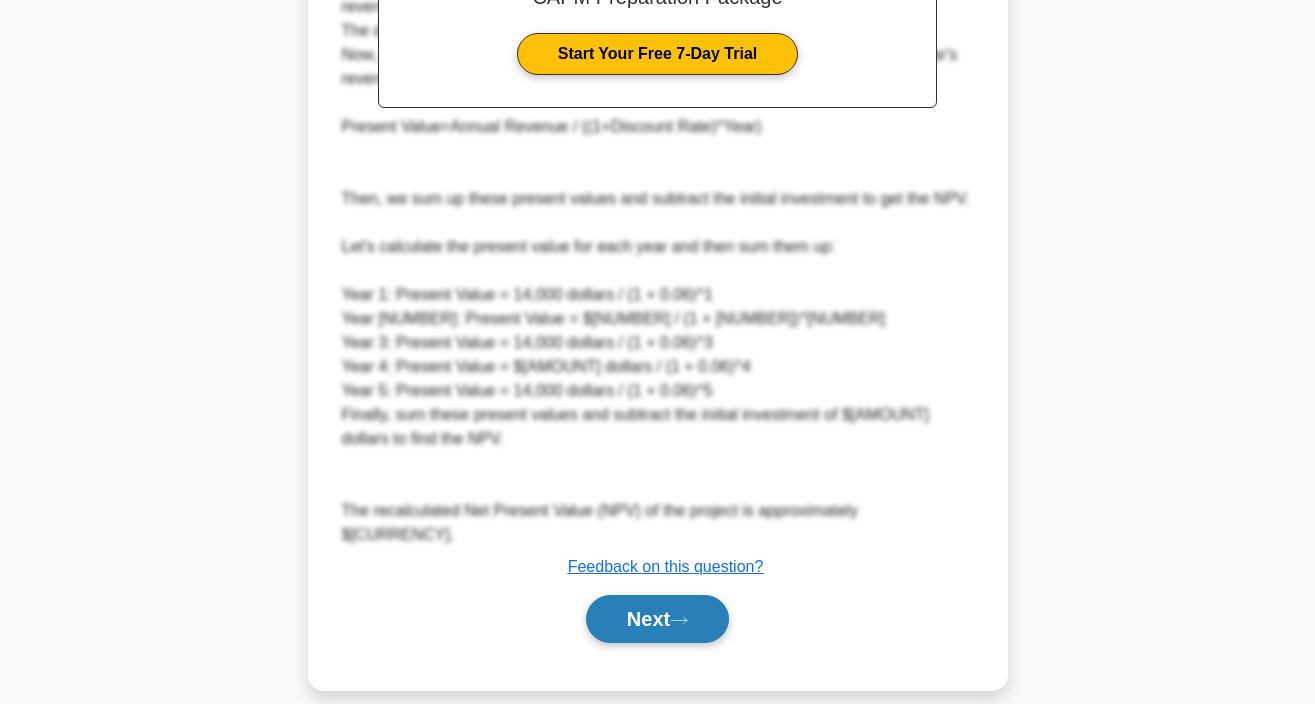 click on "Next" at bounding box center (657, 619) 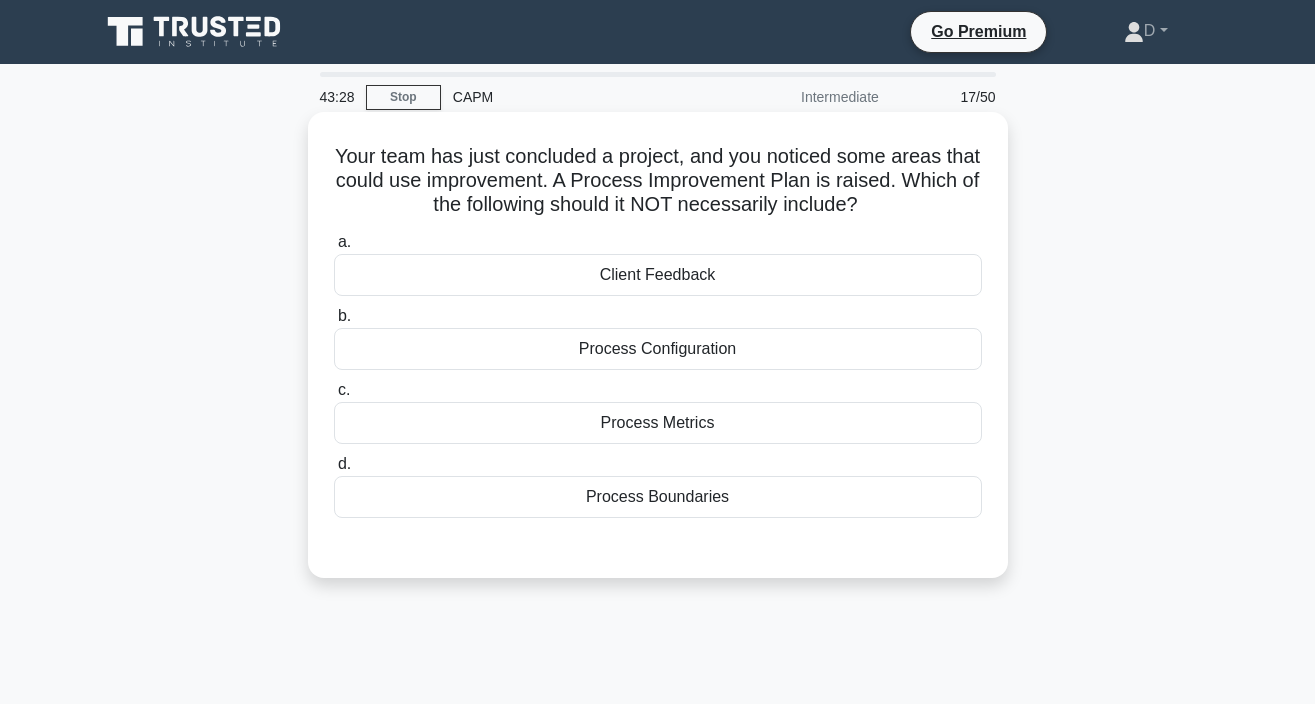scroll, scrollTop: 0, scrollLeft: 0, axis: both 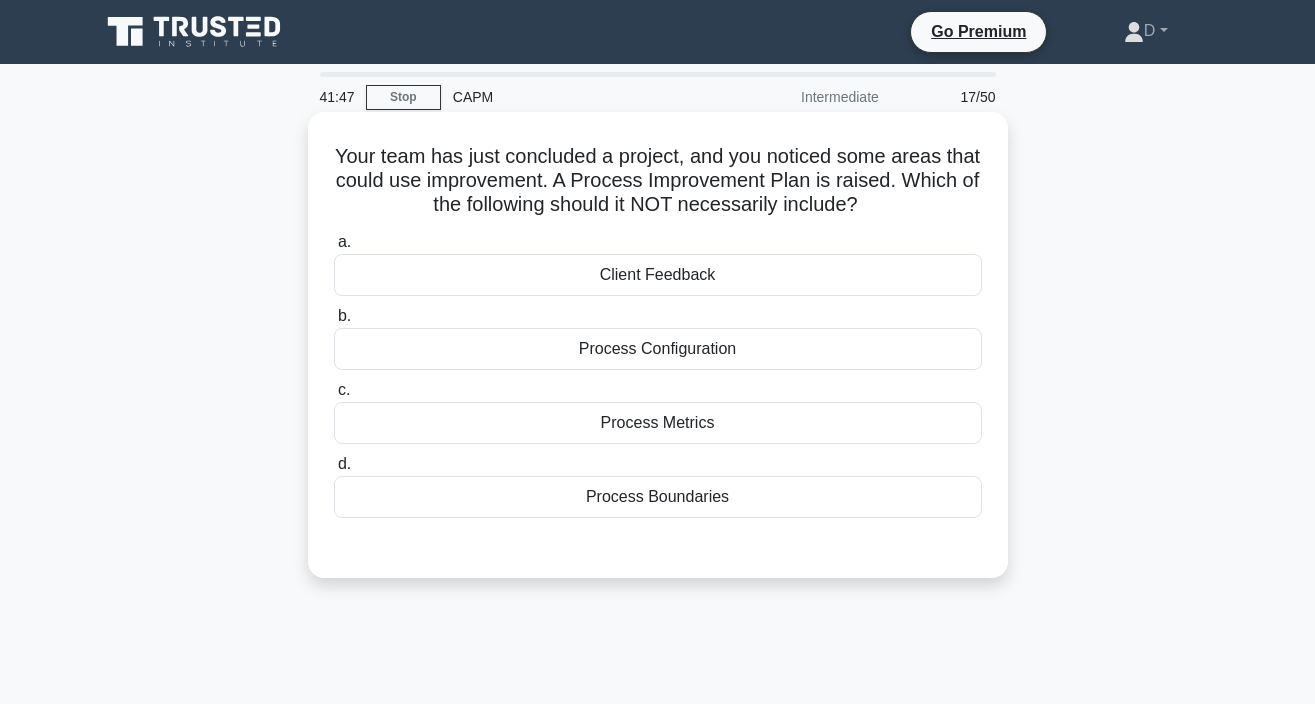 click on "Process Boundaries" at bounding box center [658, 497] 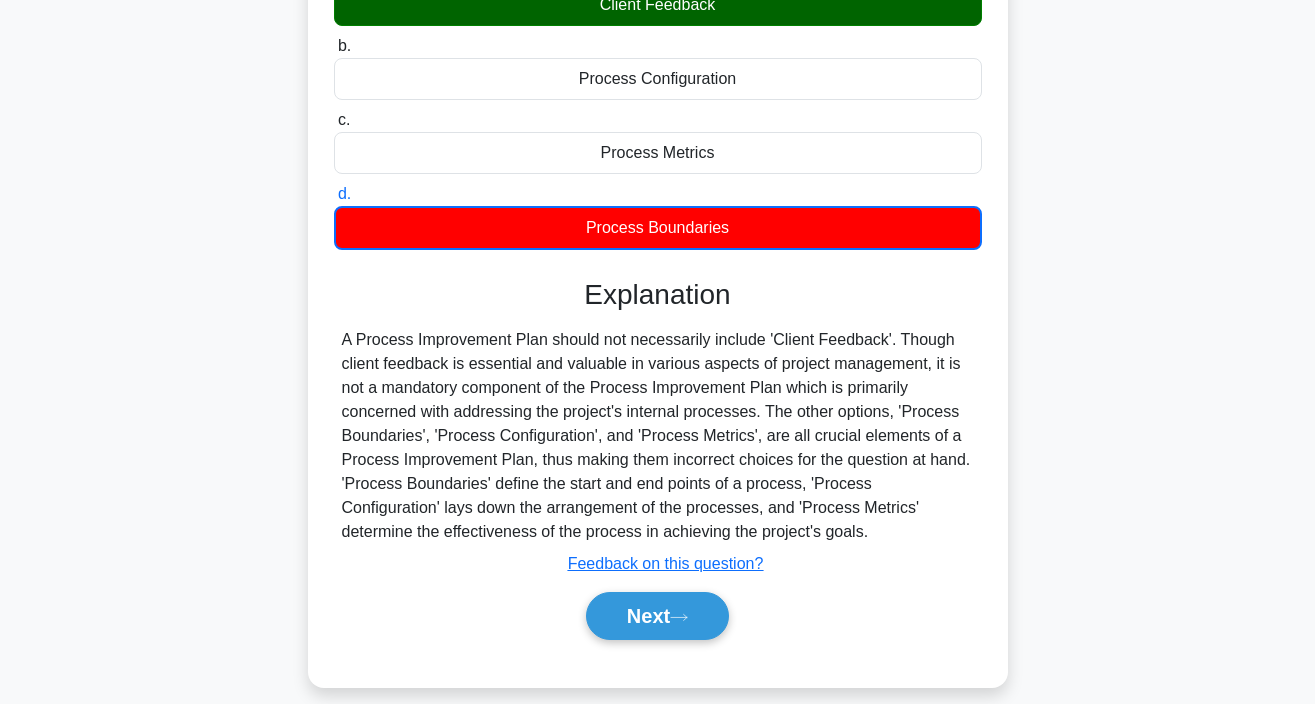 scroll, scrollTop: 285, scrollLeft: 0, axis: vertical 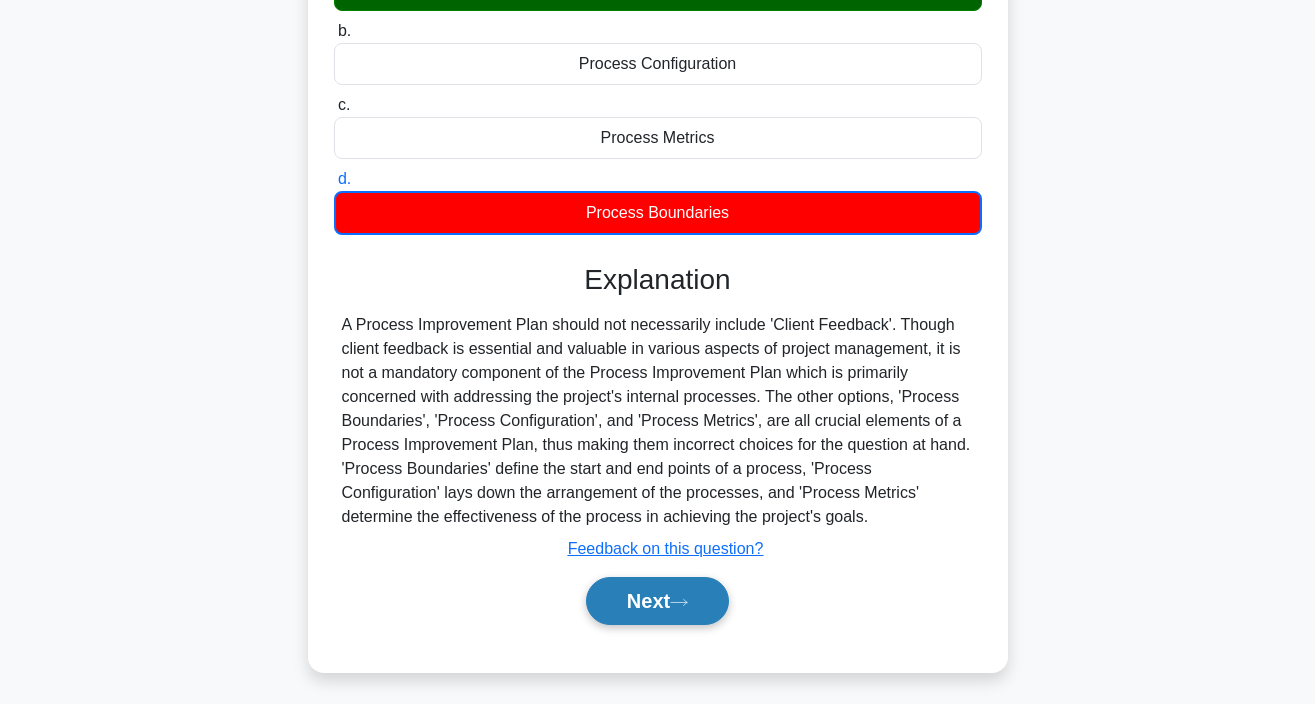 click on "Next" at bounding box center (657, 601) 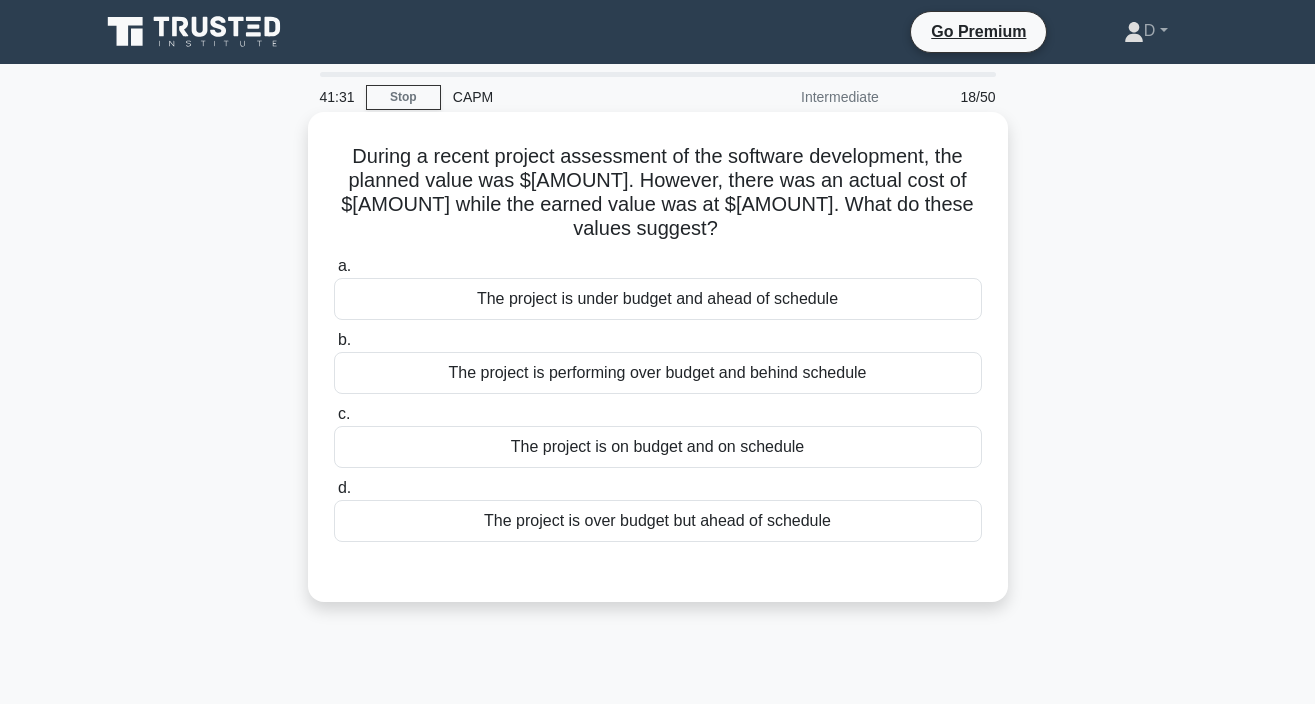 scroll, scrollTop: 0, scrollLeft: 0, axis: both 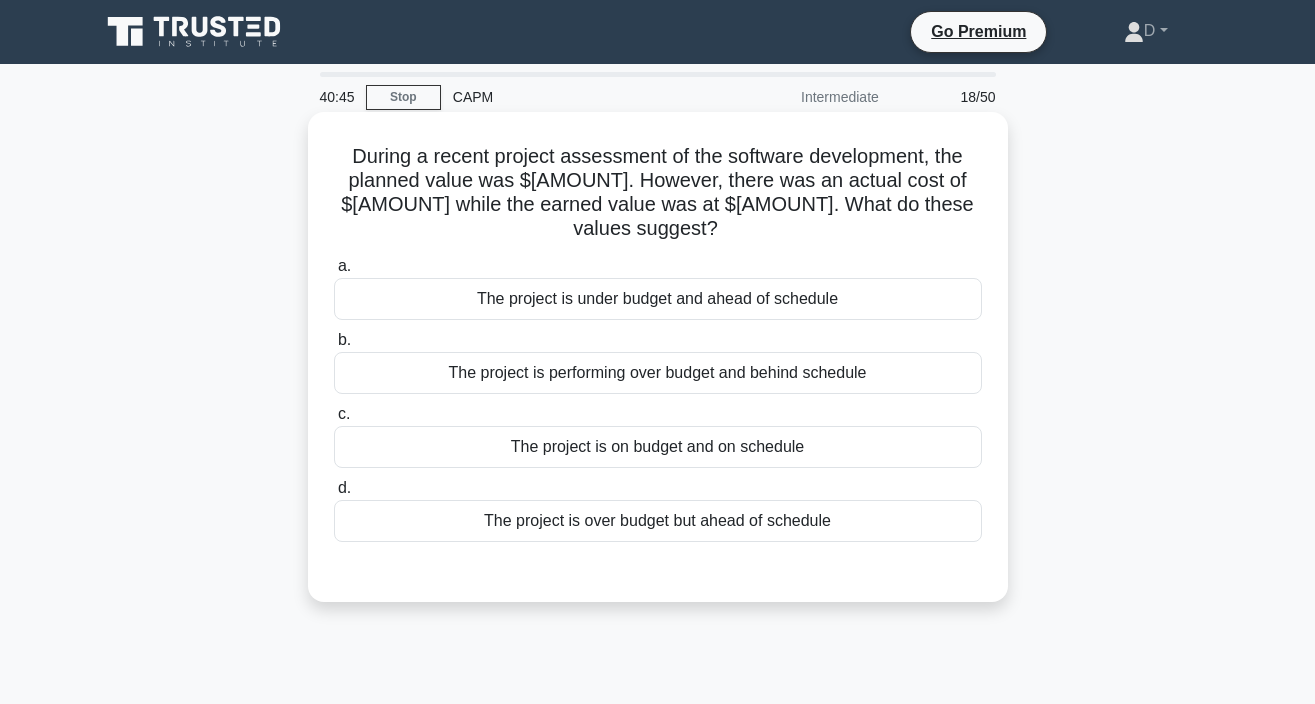click on "The project is over budget but ahead of schedule" at bounding box center (658, 521) 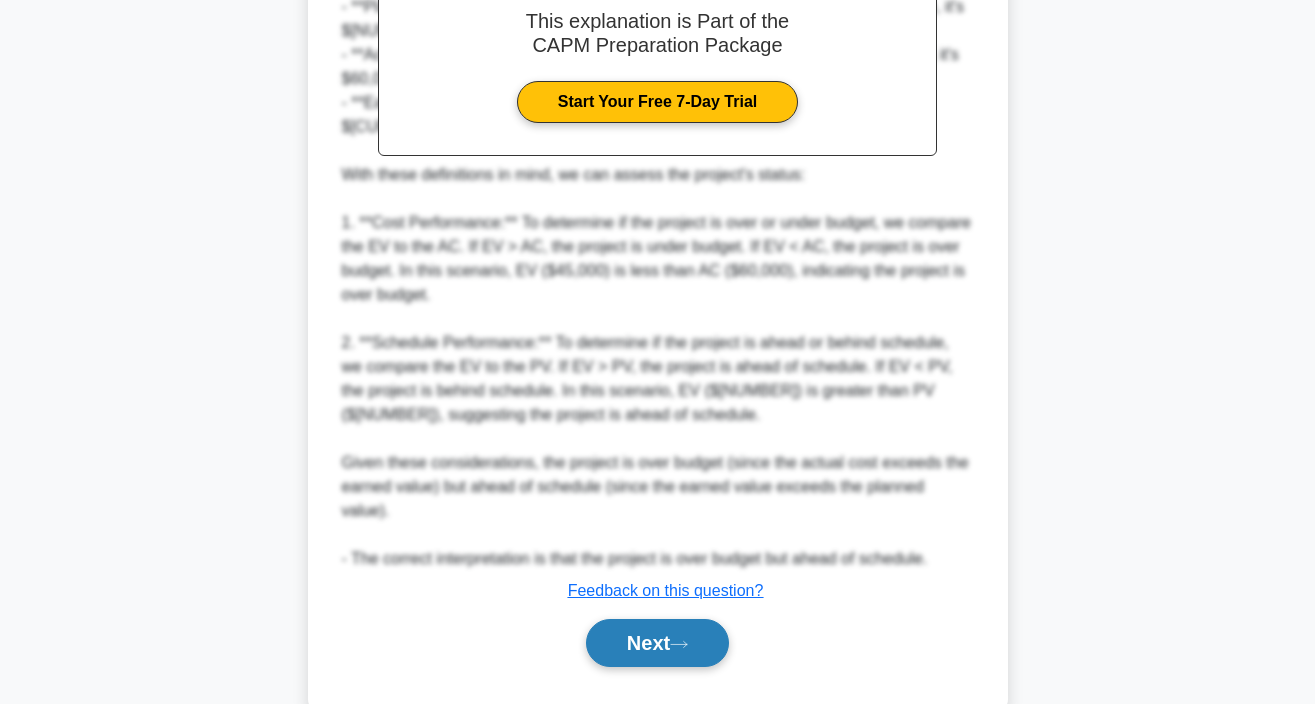 click on "Next" at bounding box center (657, 643) 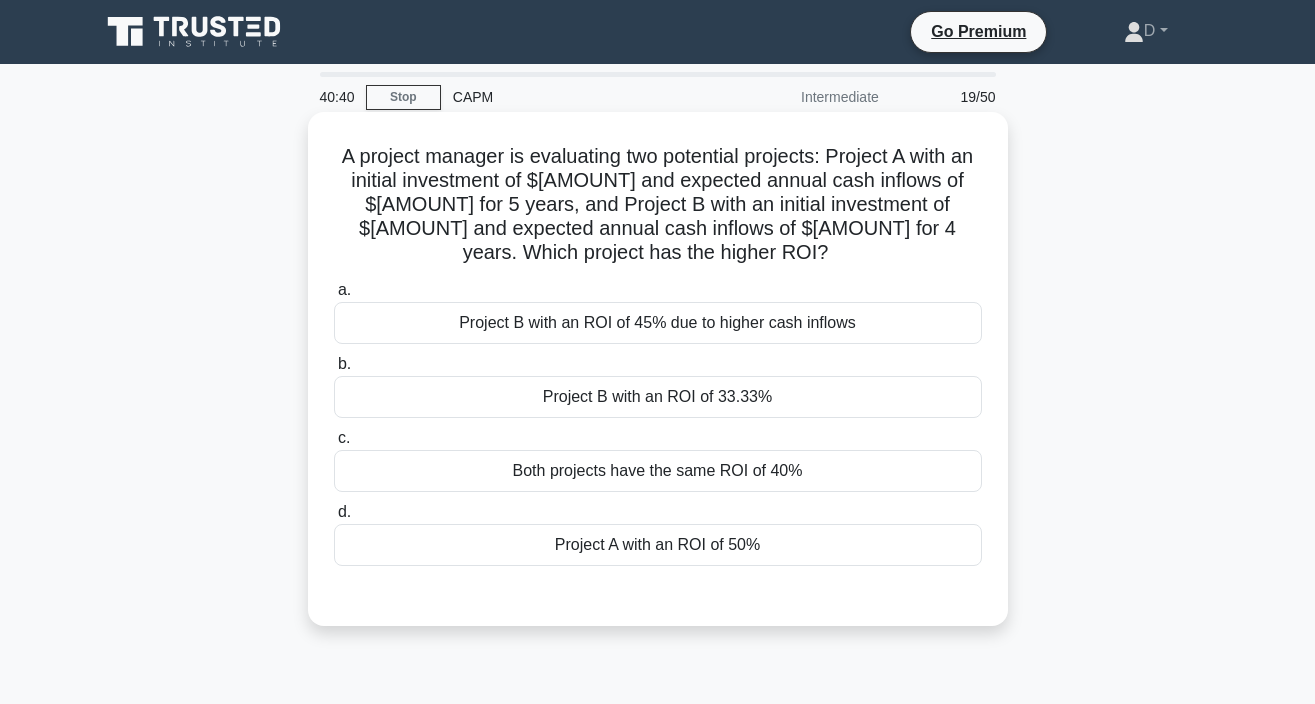 scroll, scrollTop: 0, scrollLeft: 0, axis: both 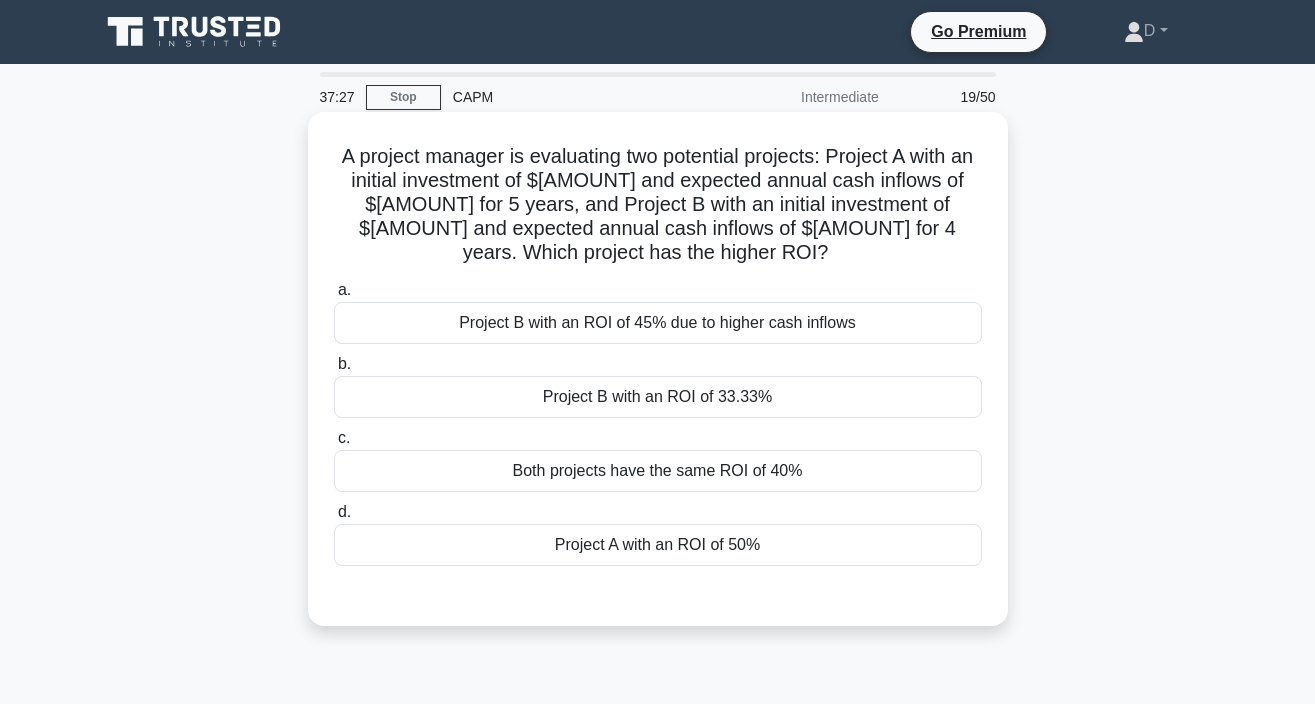 click on "Project A with an ROI of 50%" at bounding box center (658, 545) 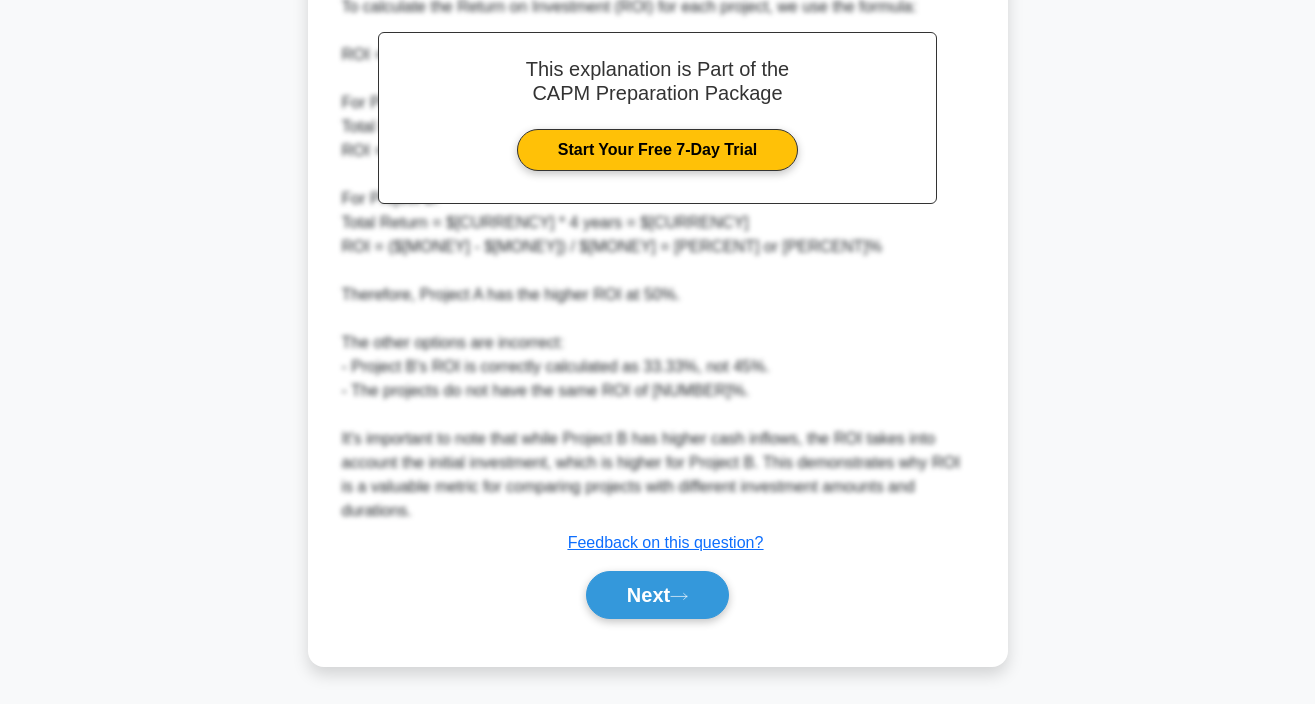 scroll, scrollTop: 649, scrollLeft: 0, axis: vertical 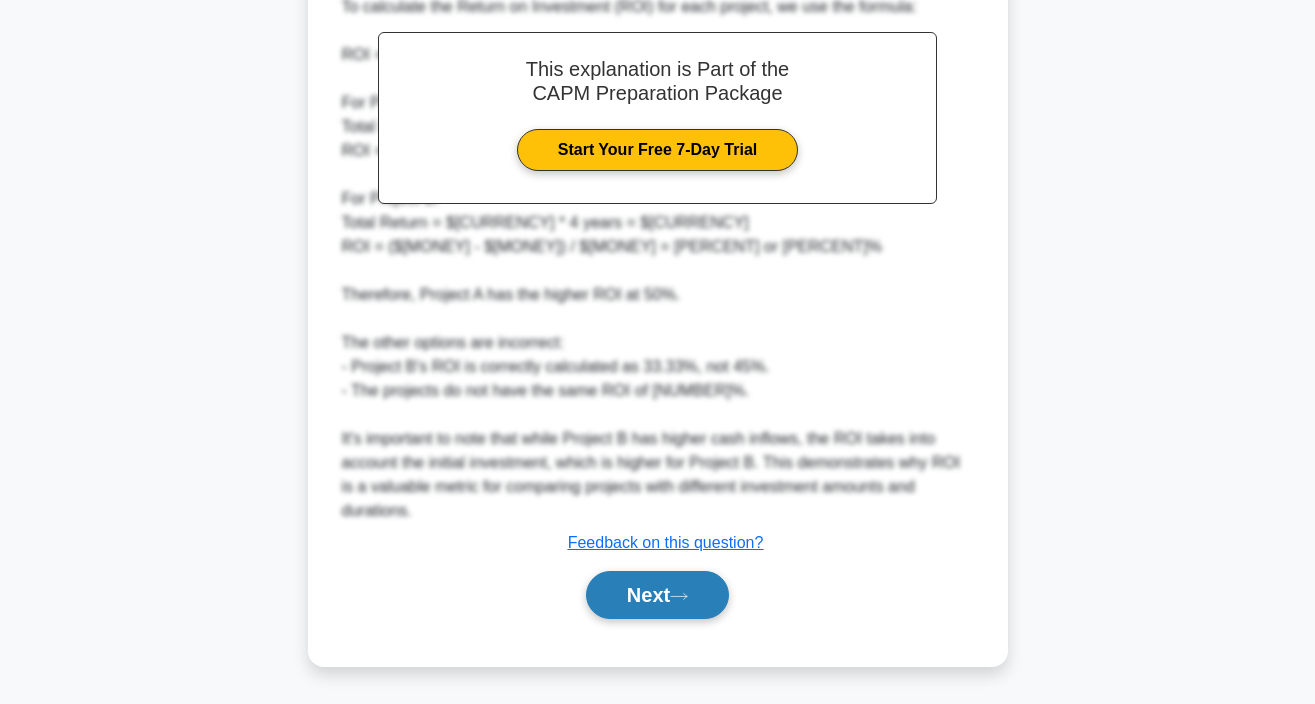 click on "Next" at bounding box center (657, 595) 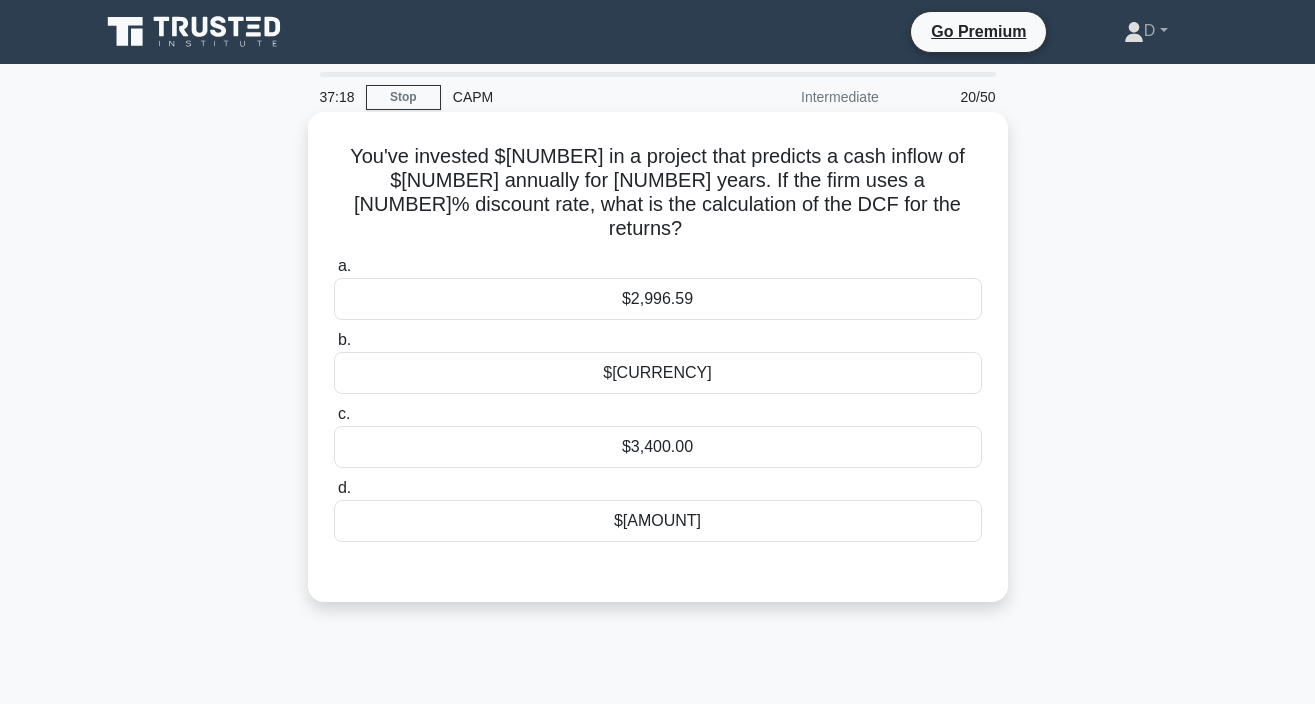 scroll, scrollTop: 0, scrollLeft: 0, axis: both 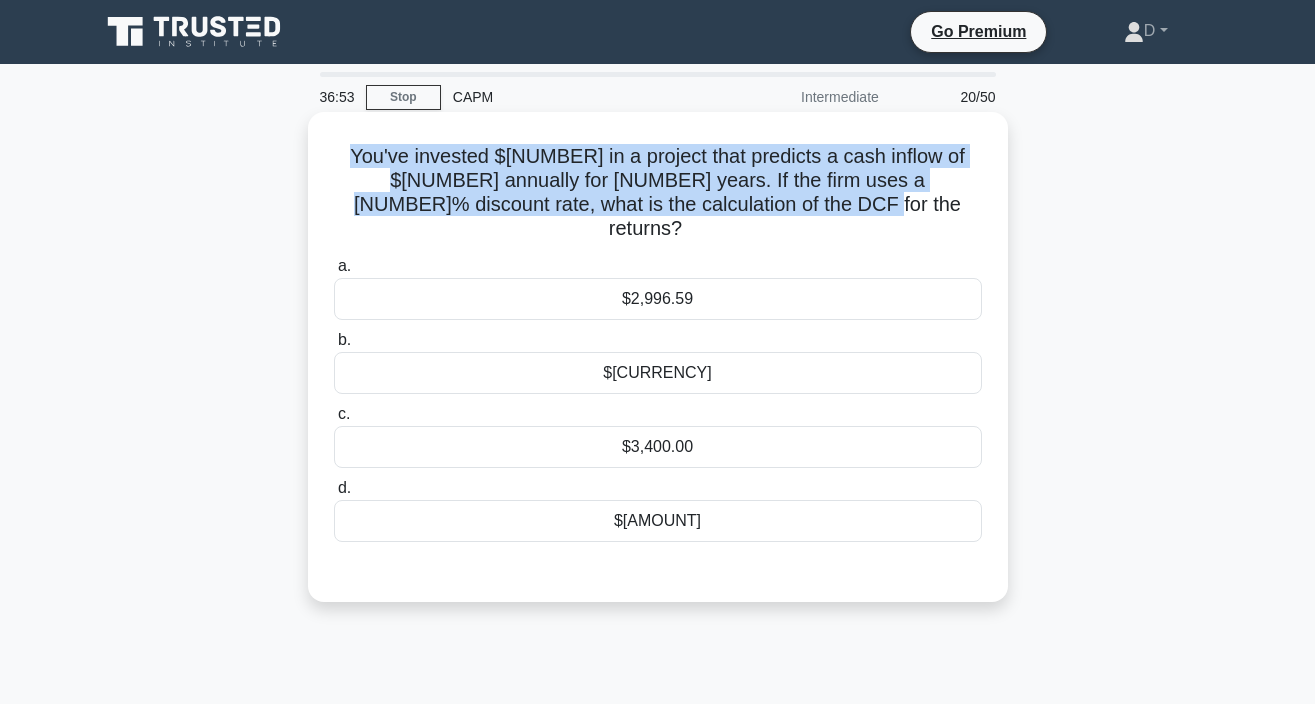 drag, startPoint x: 811, startPoint y: 206, endPoint x: 329, endPoint y: 154, distance: 484.79688 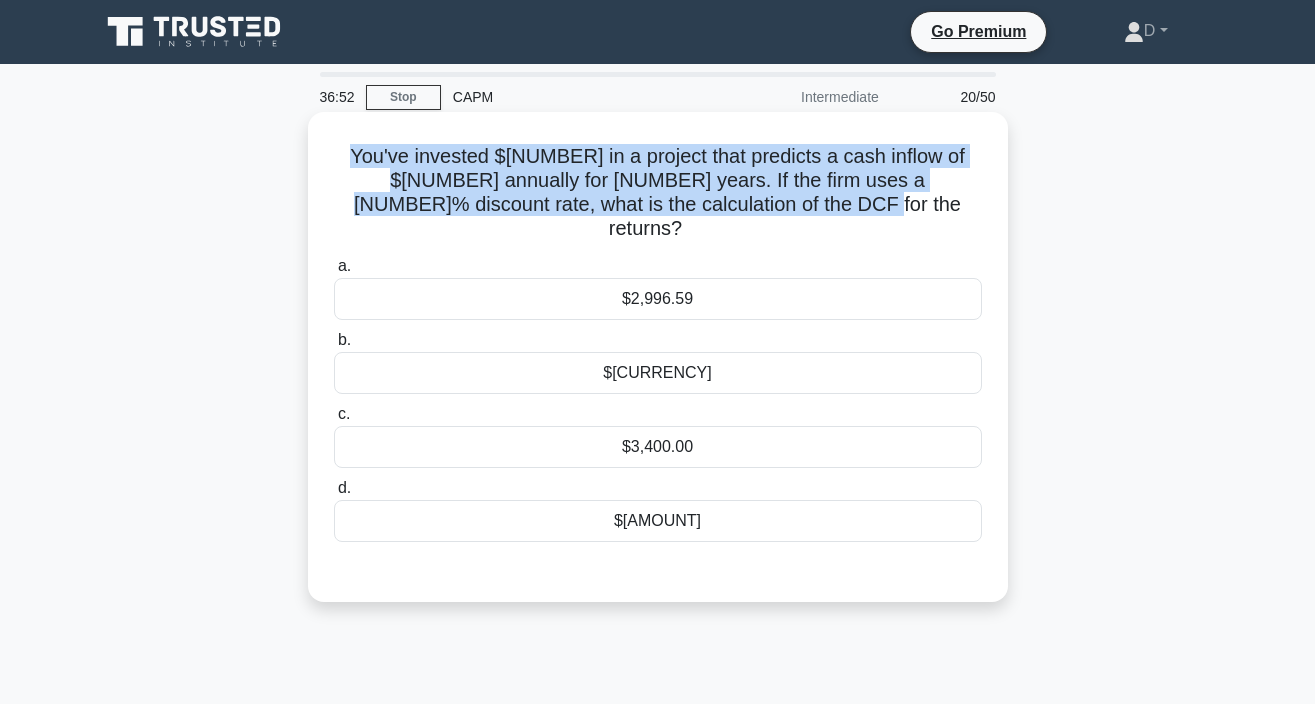 copy on "You've invested $[NUMBER] in a project that predicts a cash inflow of $[NUMBER] annually for [NUMBER] years. If the firm uses a [NUMBER]% discount rate, what is the calculation of the DCF for the returns?" 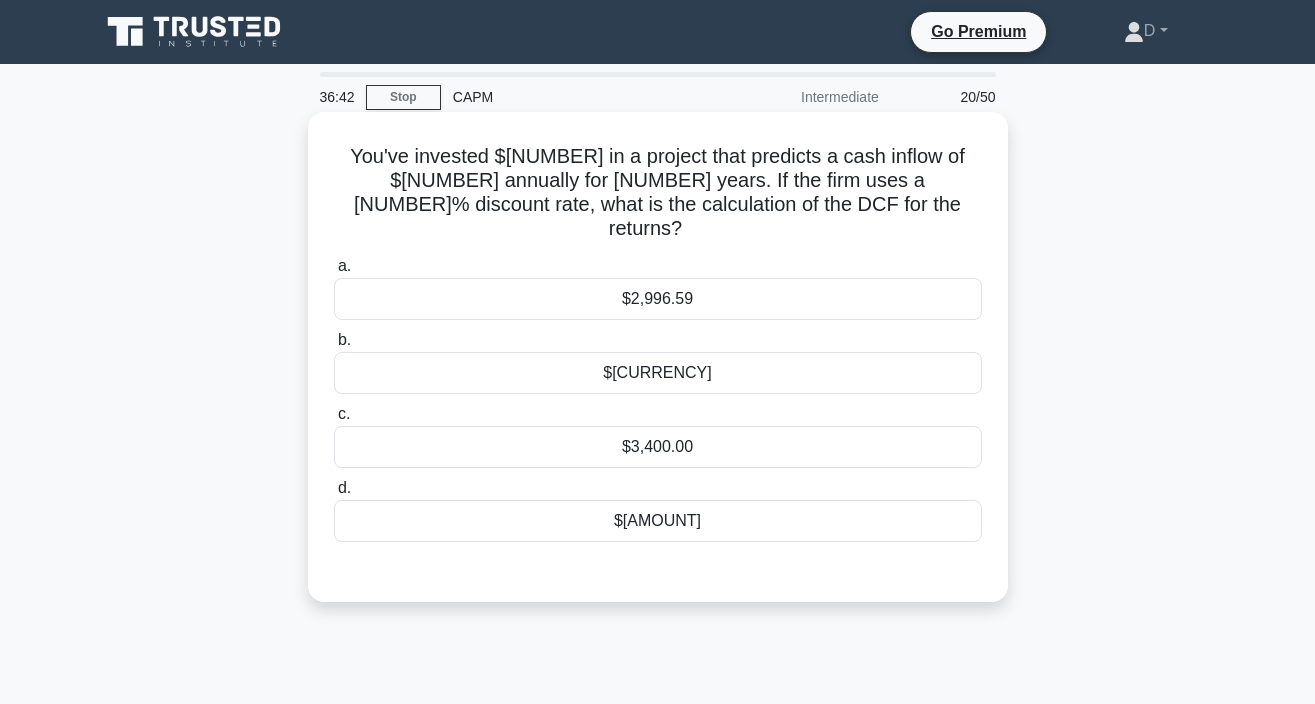 click on "$[CURRENCY]" at bounding box center (658, 373) 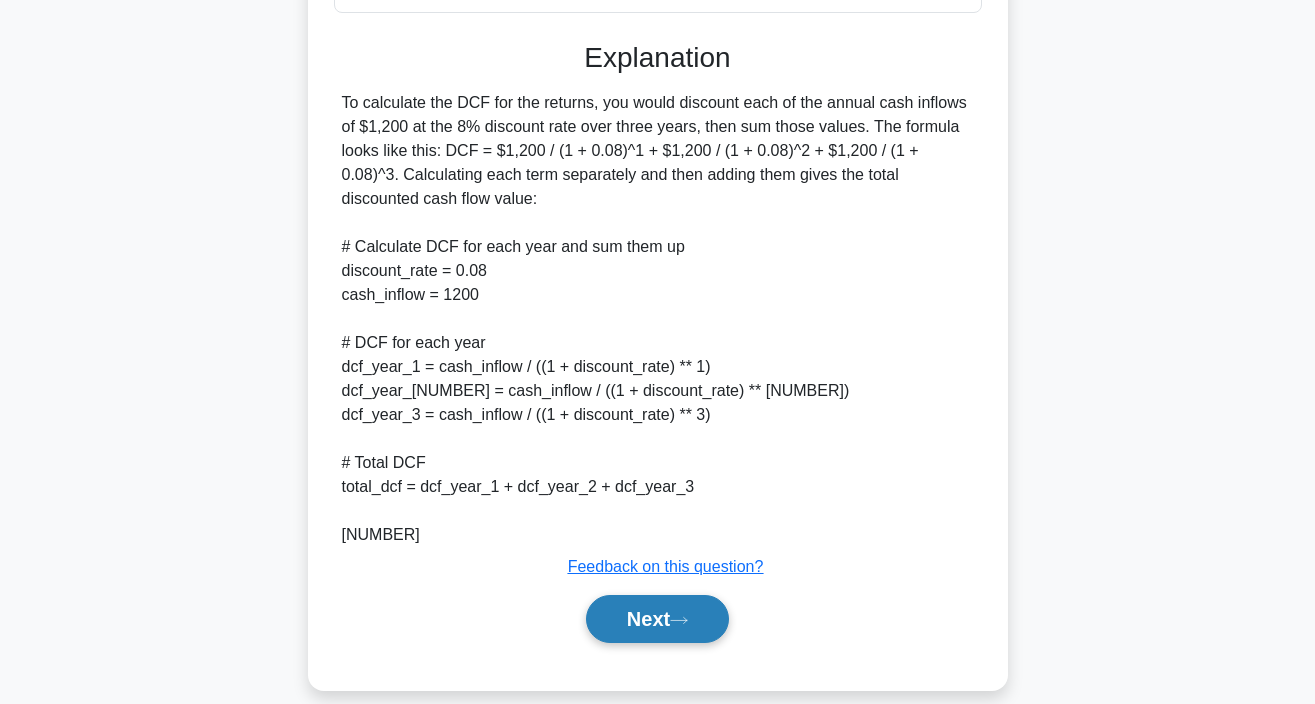 click on "Next" at bounding box center [657, 619] 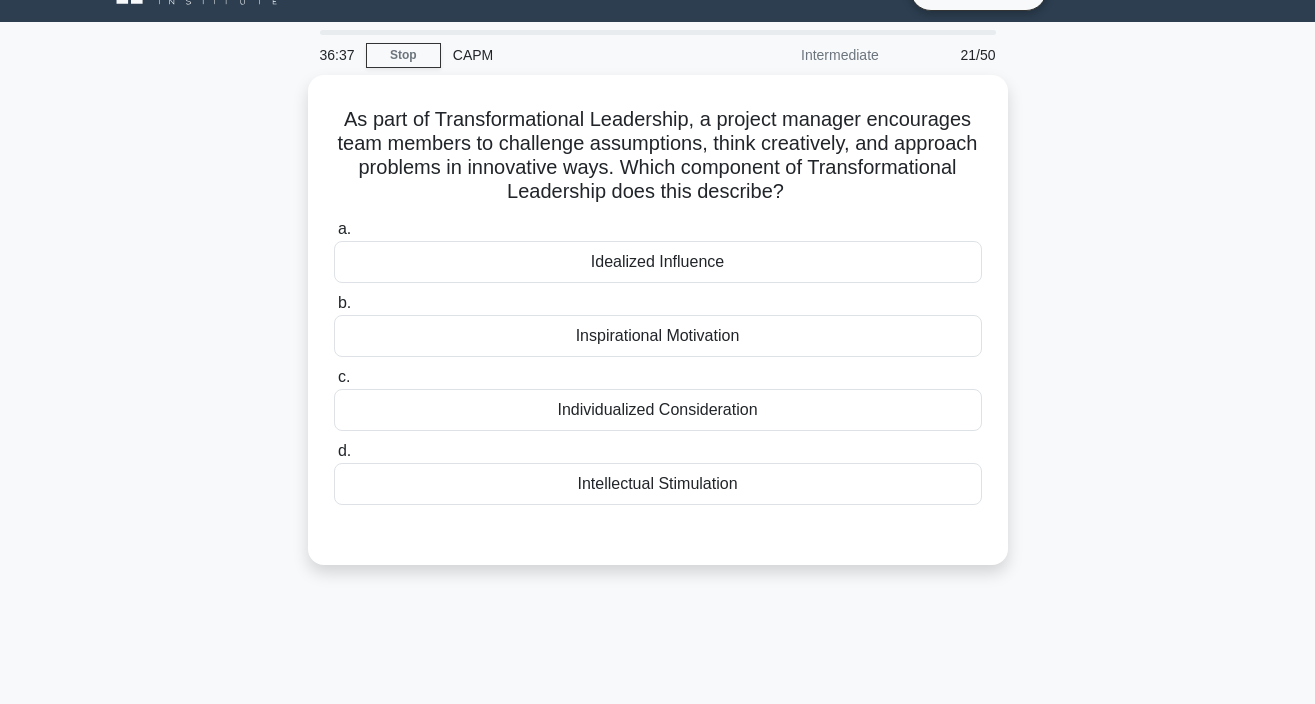 scroll, scrollTop: 40, scrollLeft: 0, axis: vertical 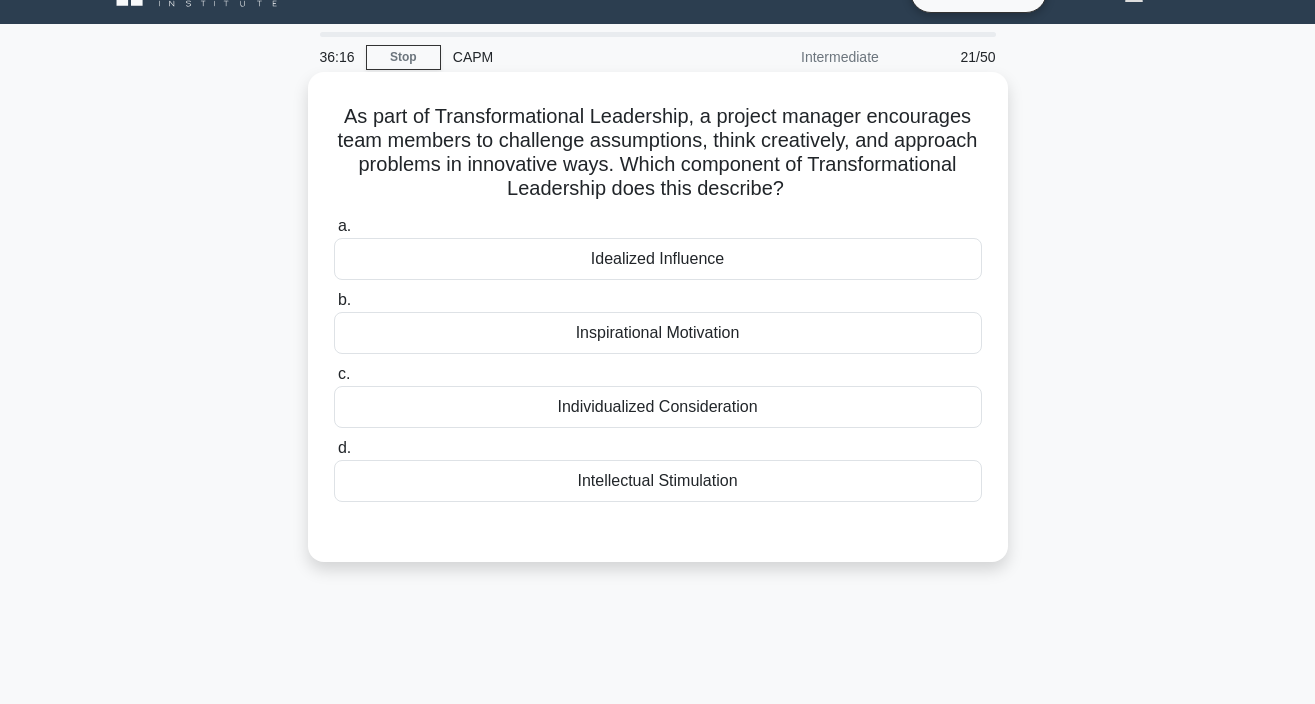 click on "Individualized Consideration" at bounding box center [658, 407] 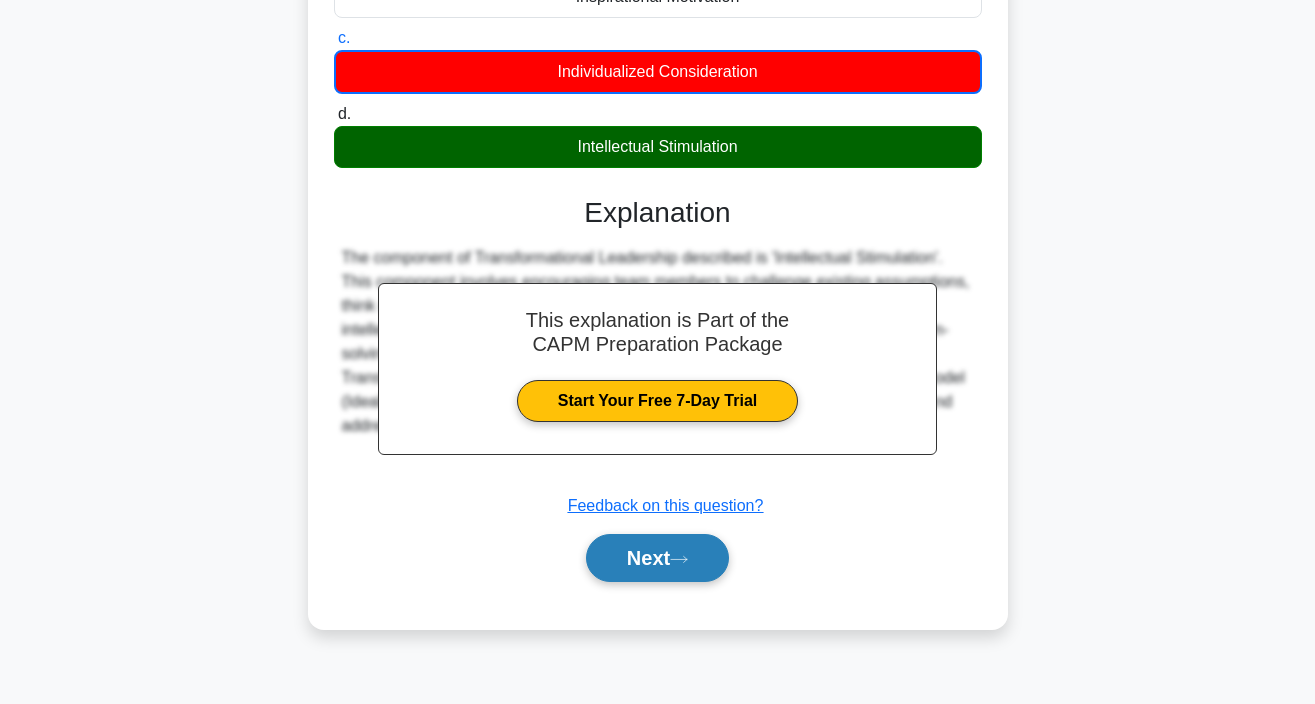 scroll, scrollTop: 376, scrollLeft: 0, axis: vertical 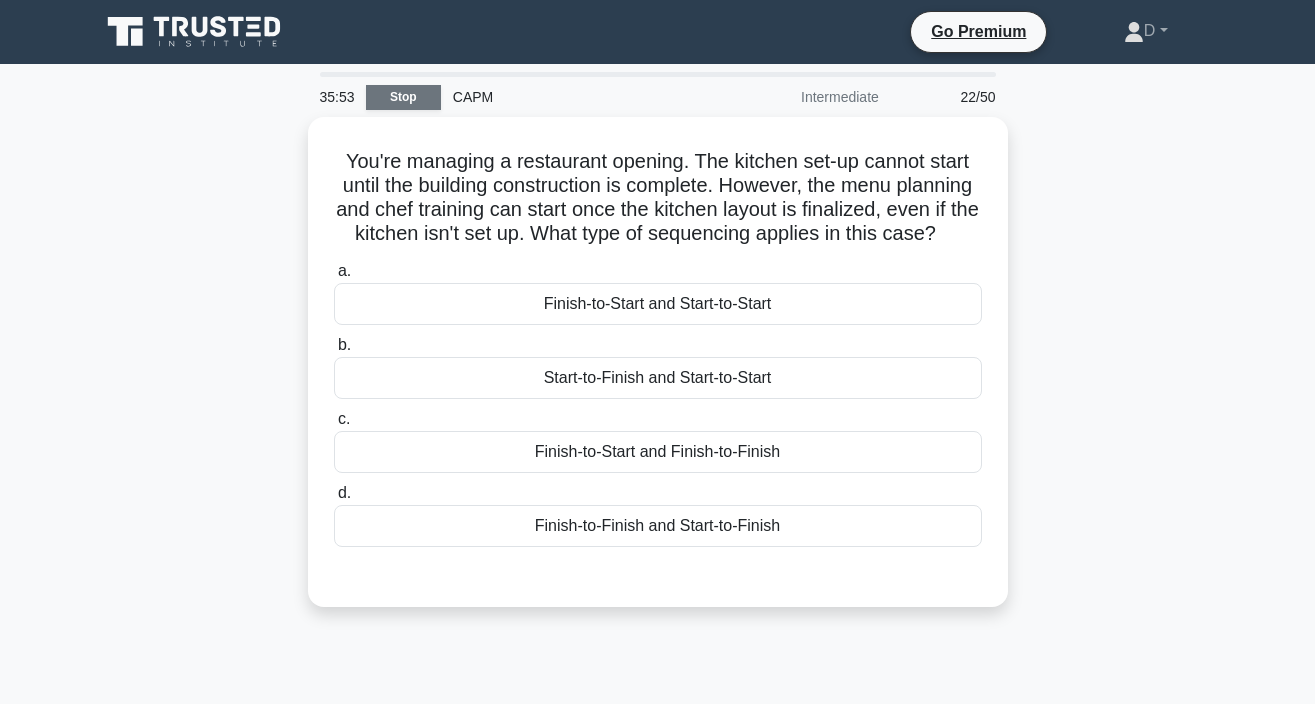 click on "Stop" at bounding box center (403, 97) 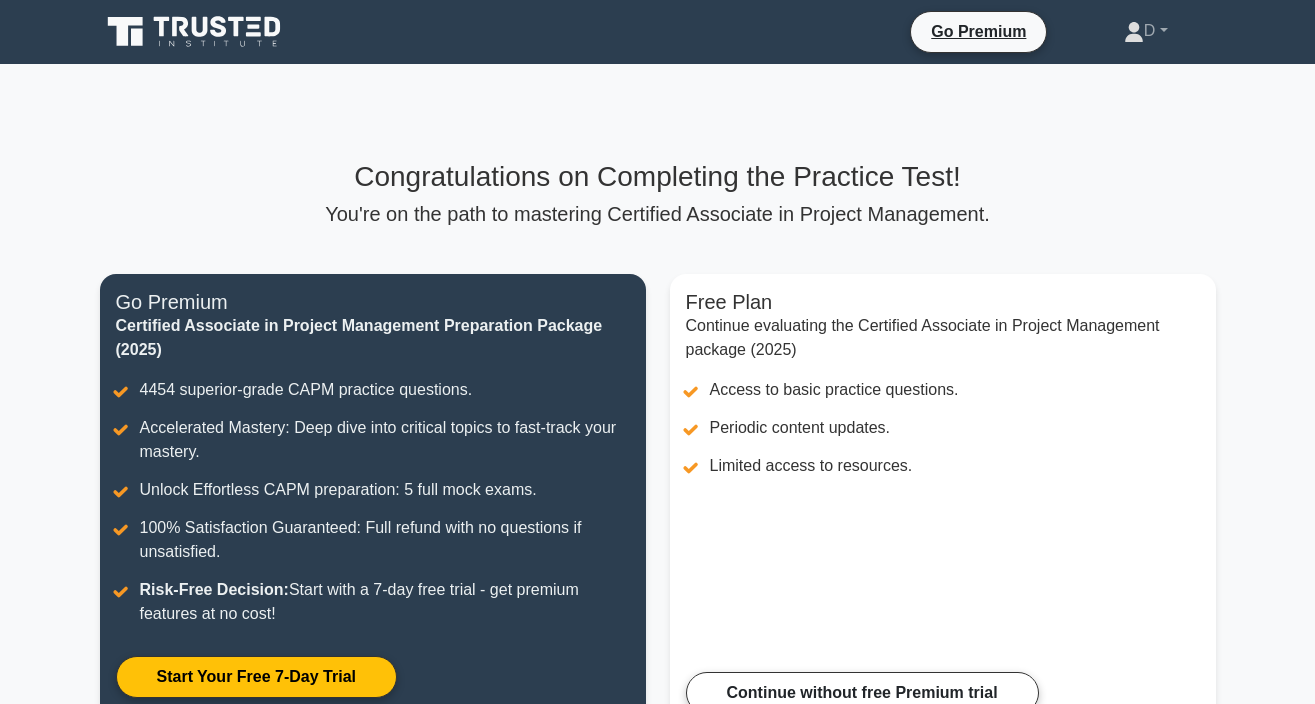 scroll, scrollTop: 0, scrollLeft: 0, axis: both 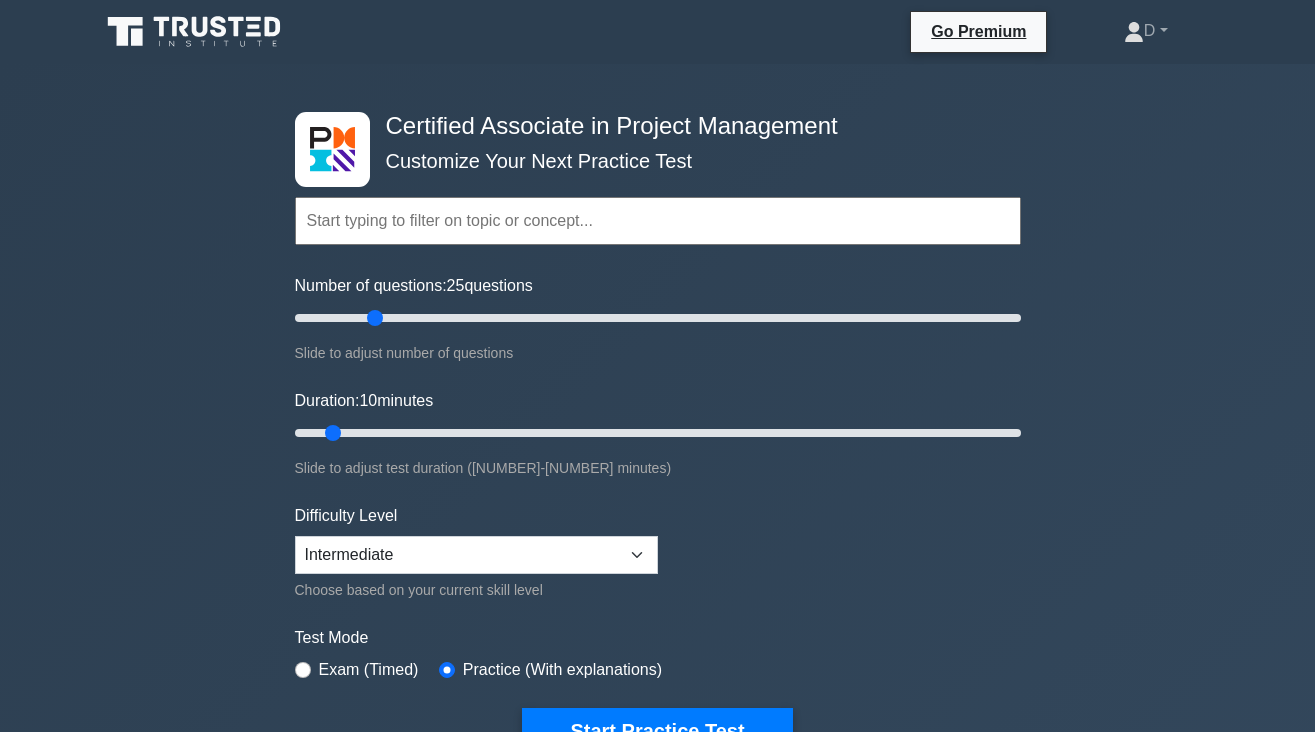 drag, startPoint x: 324, startPoint y: 316, endPoint x: 381, endPoint y: 321, distance: 57.21888 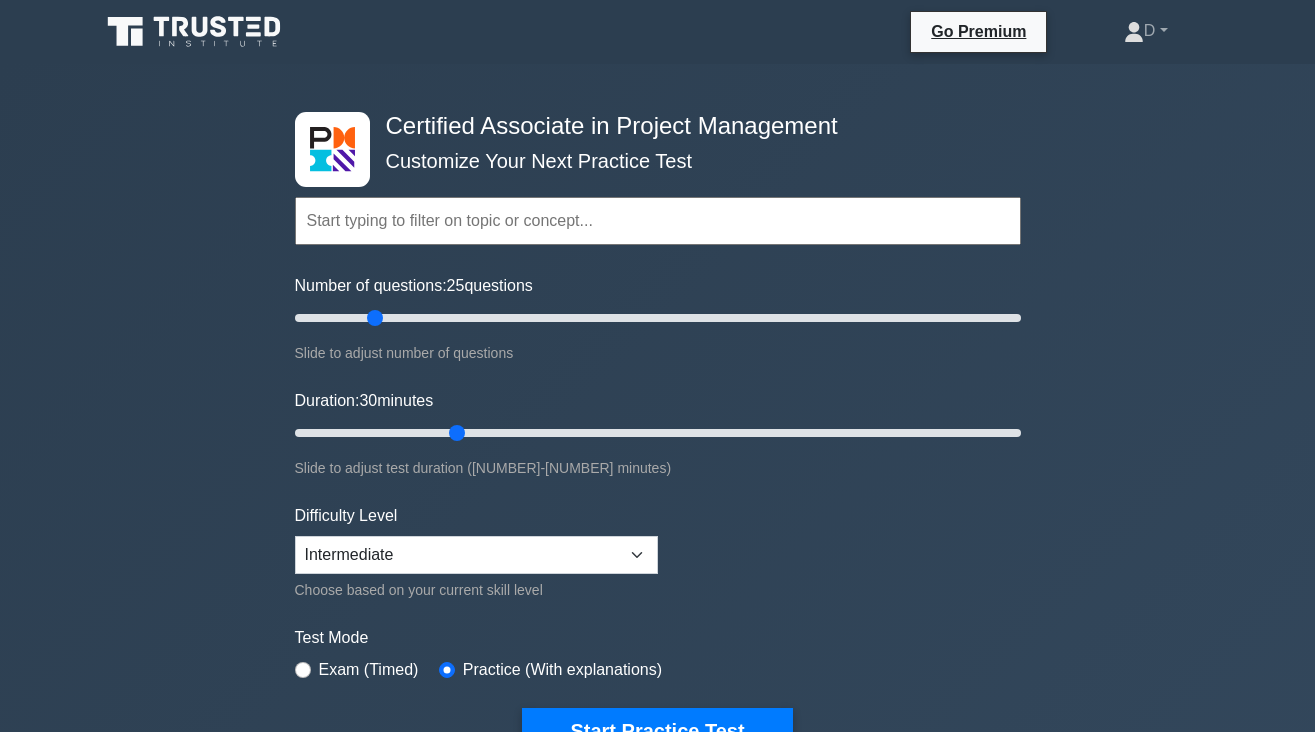drag, startPoint x: 333, startPoint y: 436, endPoint x: 449, endPoint y: 442, distance: 116.15507 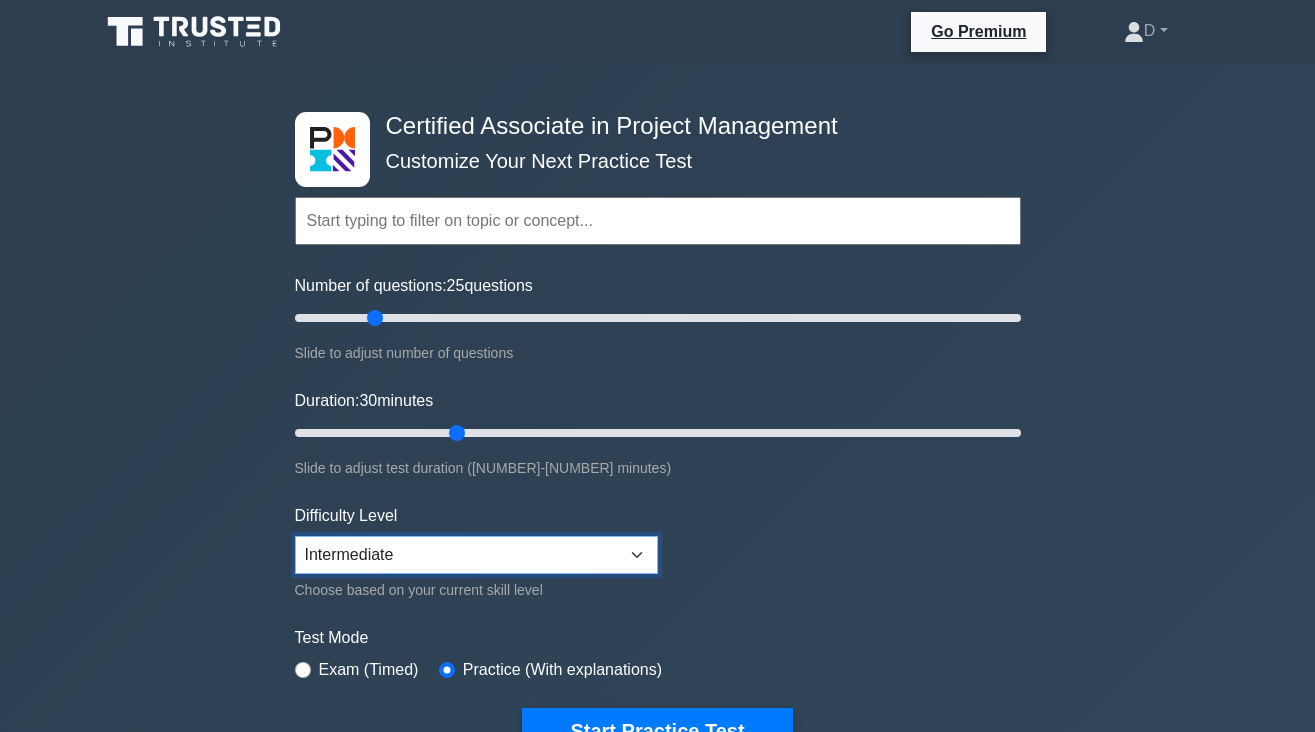 select on "beginner" 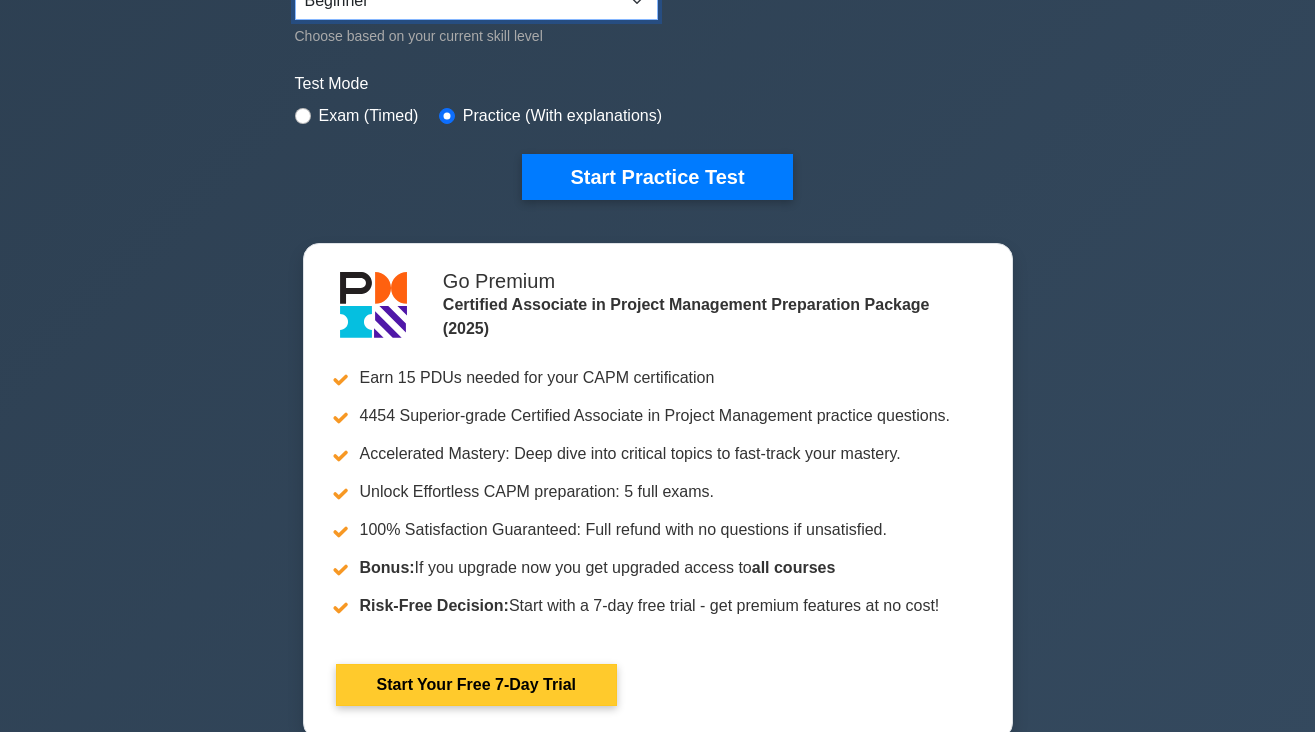 scroll, scrollTop: 585, scrollLeft: 0, axis: vertical 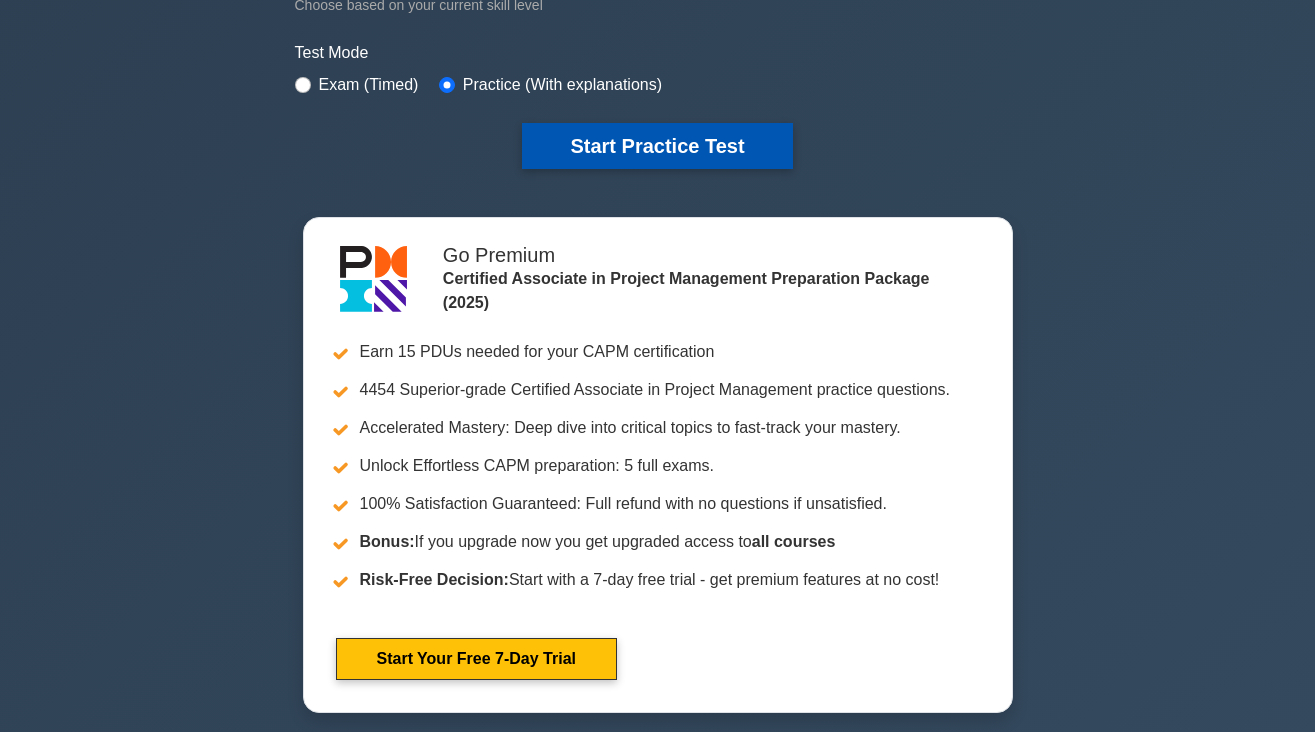 click on "Start Practice Test" at bounding box center [657, 146] 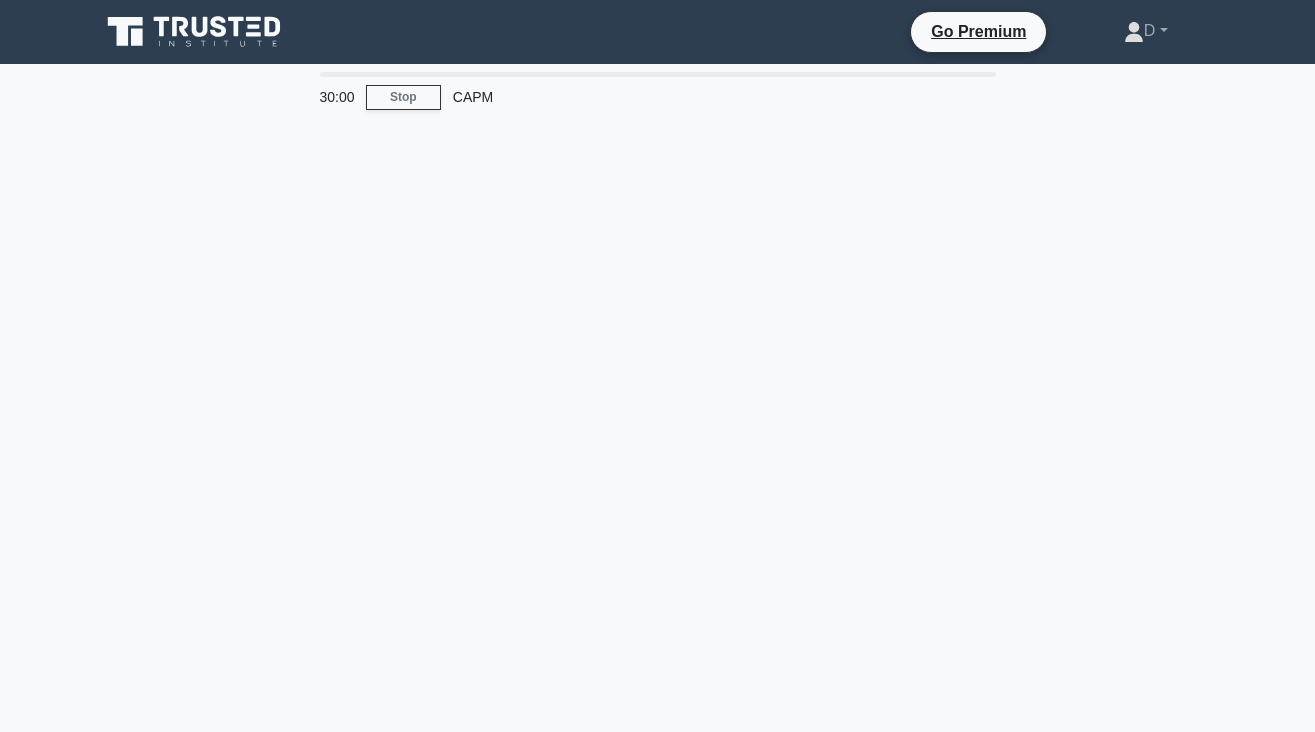 scroll, scrollTop: 0, scrollLeft: 0, axis: both 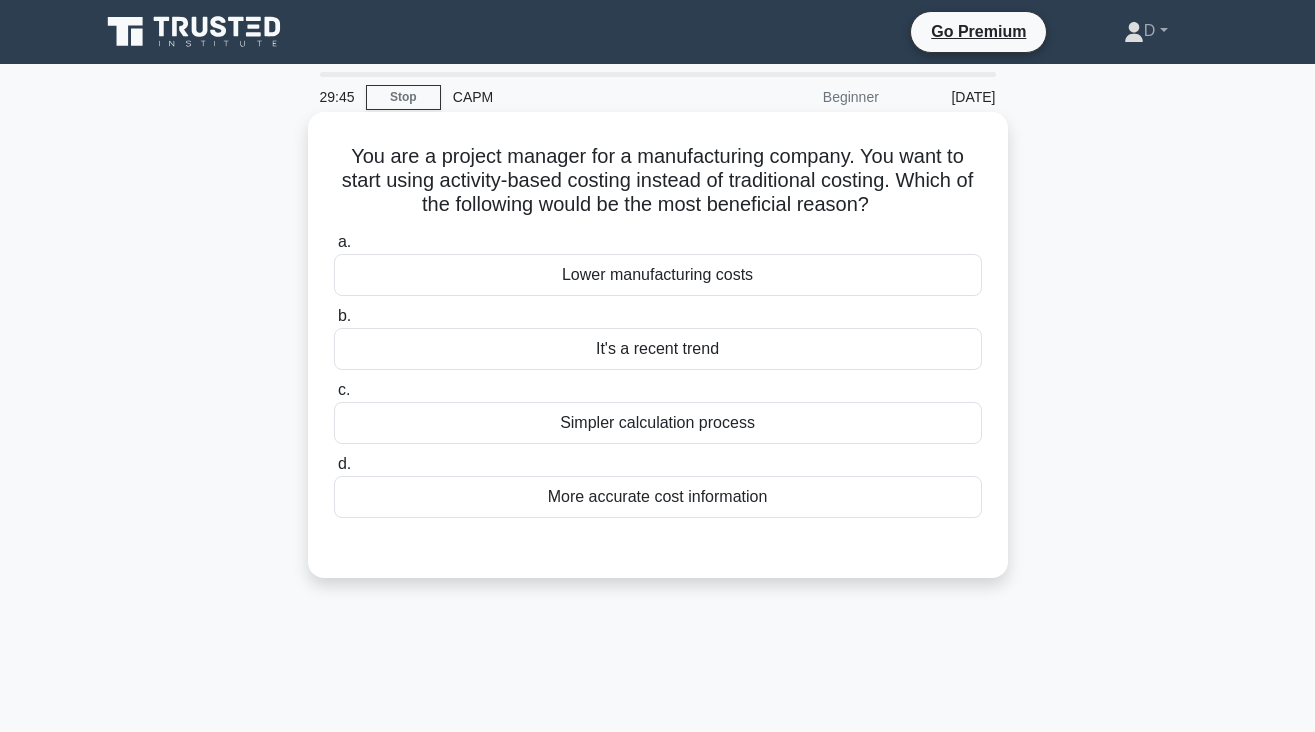 click on "More accurate cost information" at bounding box center [658, 497] 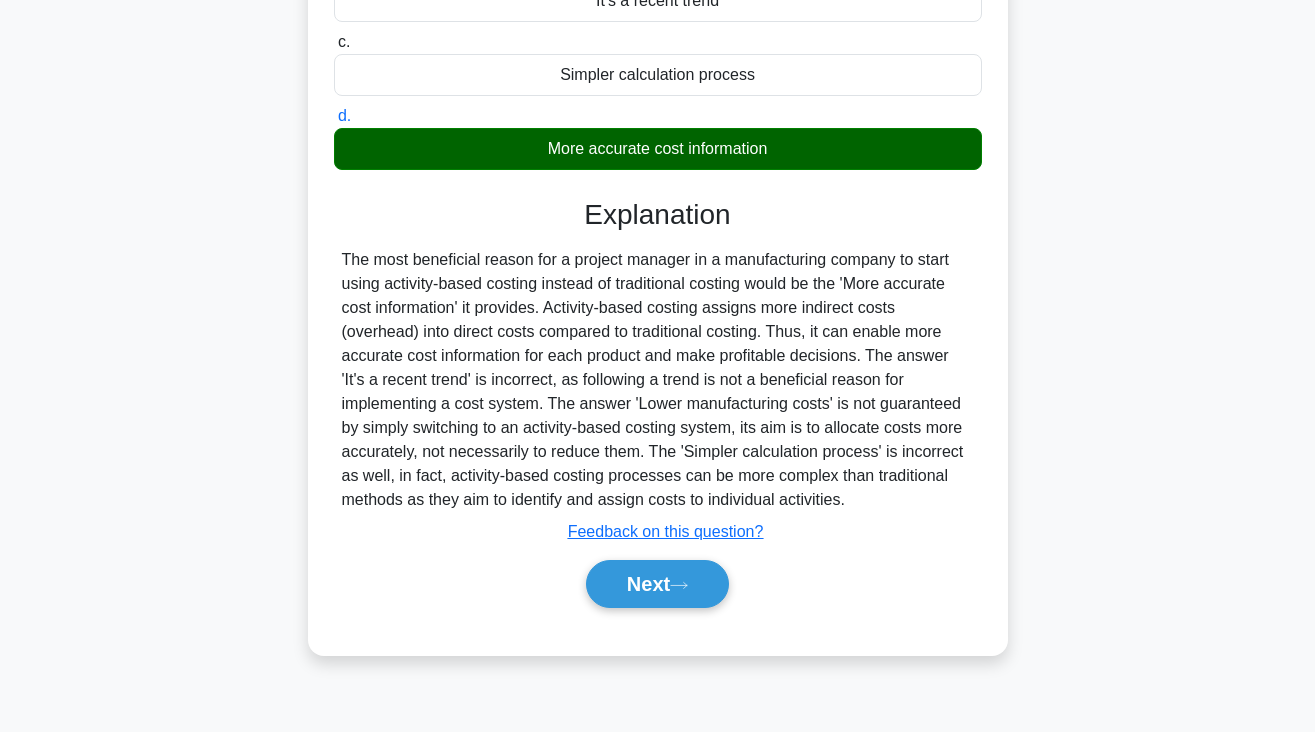 scroll, scrollTop: 348, scrollLeft: 0, axis: vertical 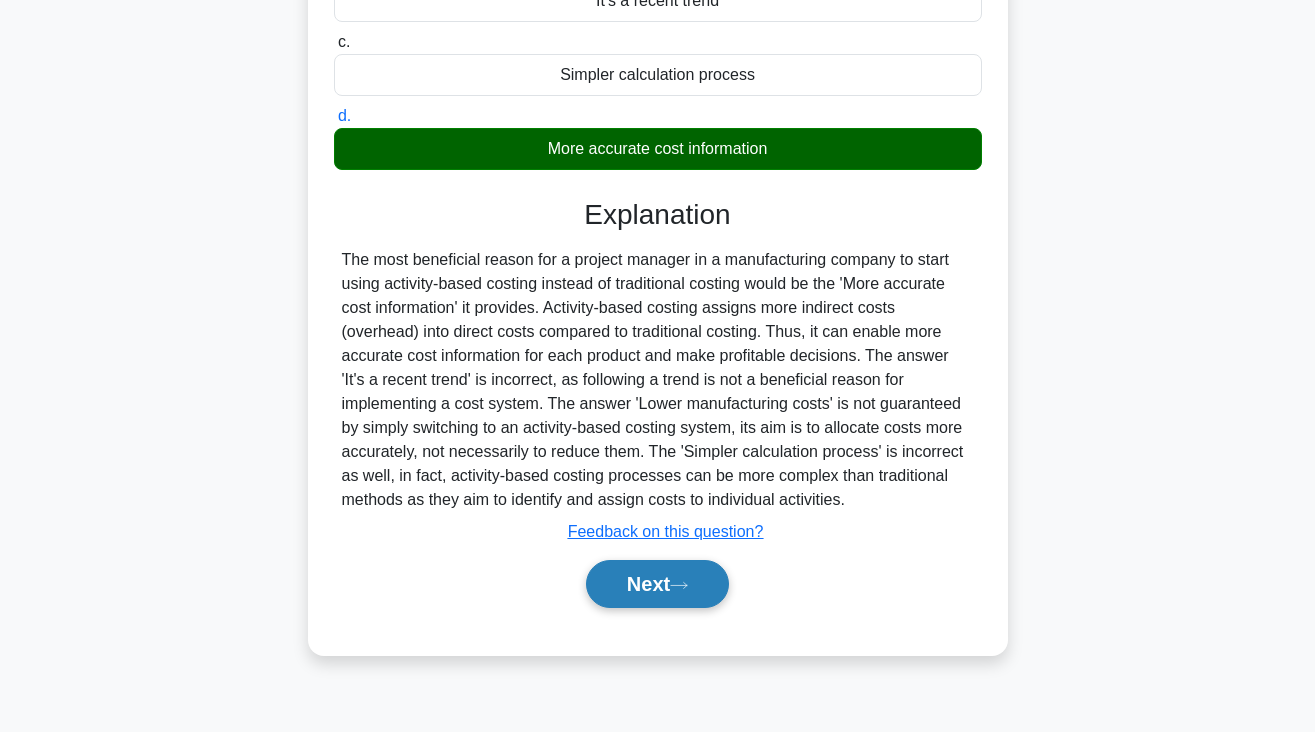 click on "Next" at bounding box center [657, 584] 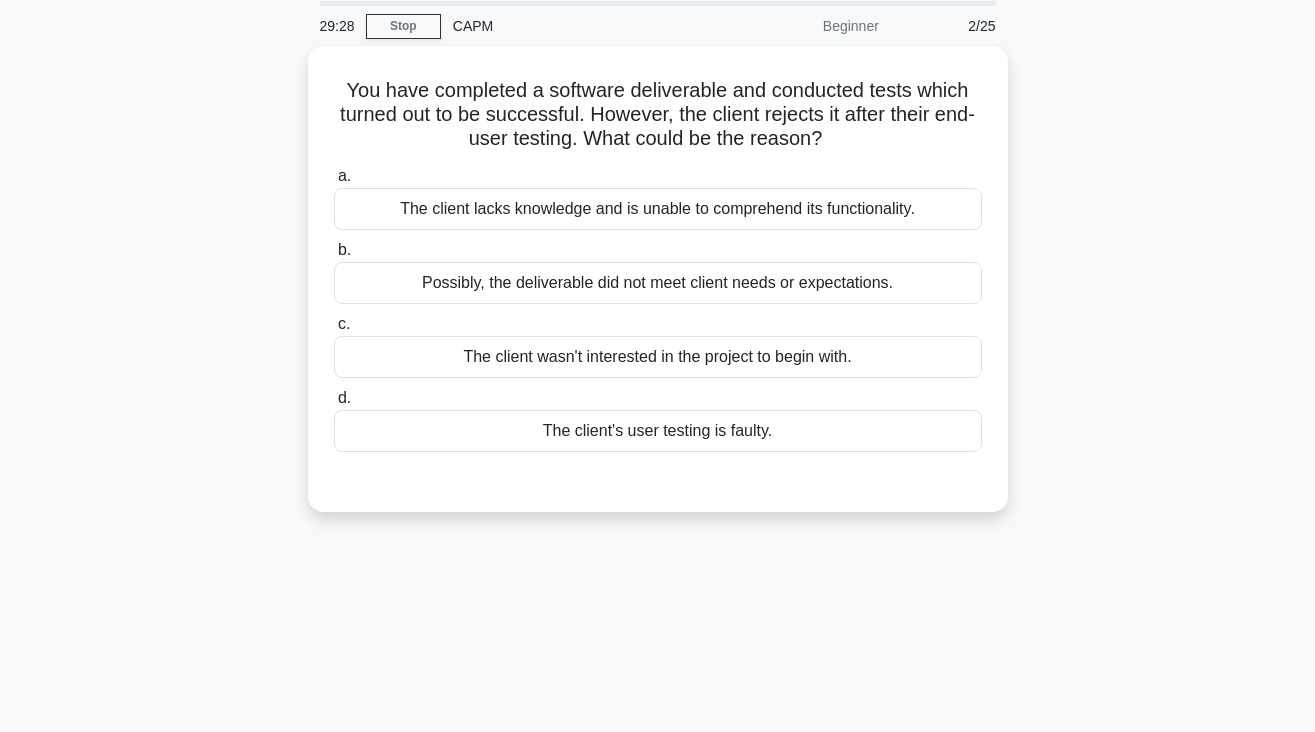 scroll, scrollTop: 69, scrollLeft: 0, axis: vertical 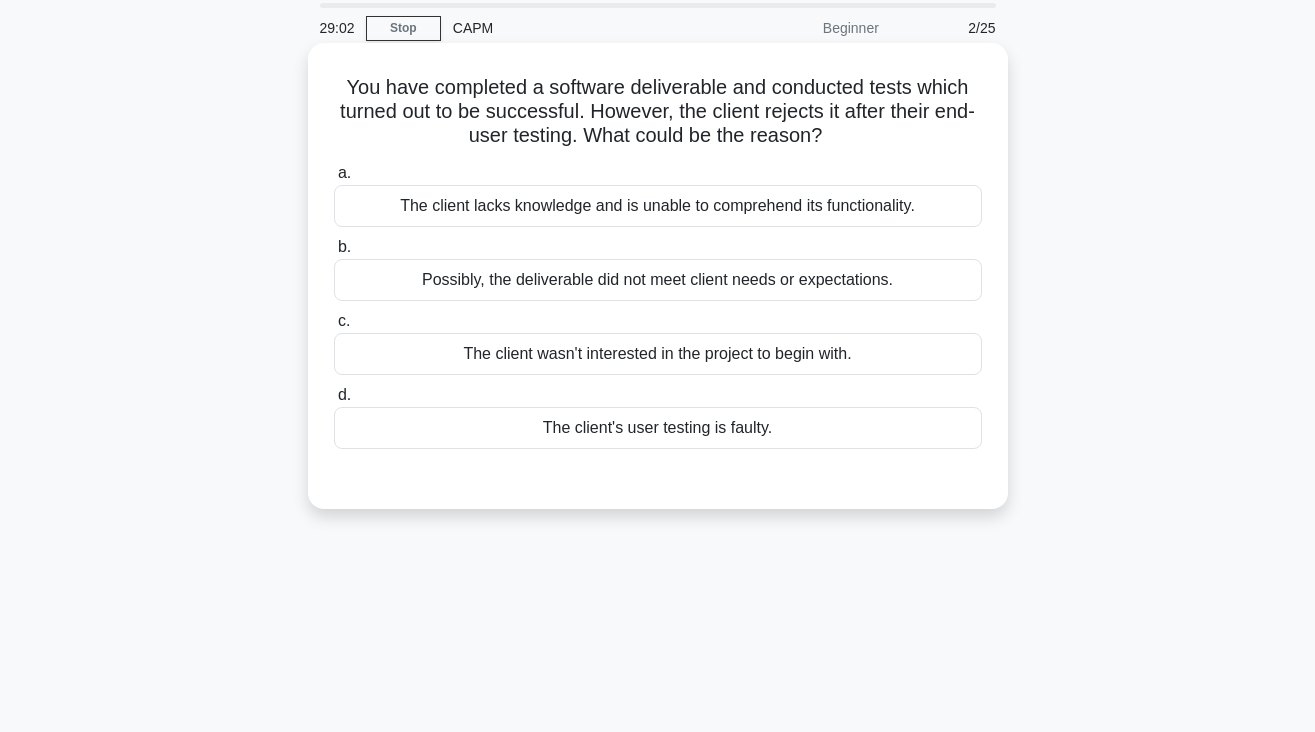 click on "Possibly, the deliverable did not meet client needs or expectations." at bounding box center (658, 280) 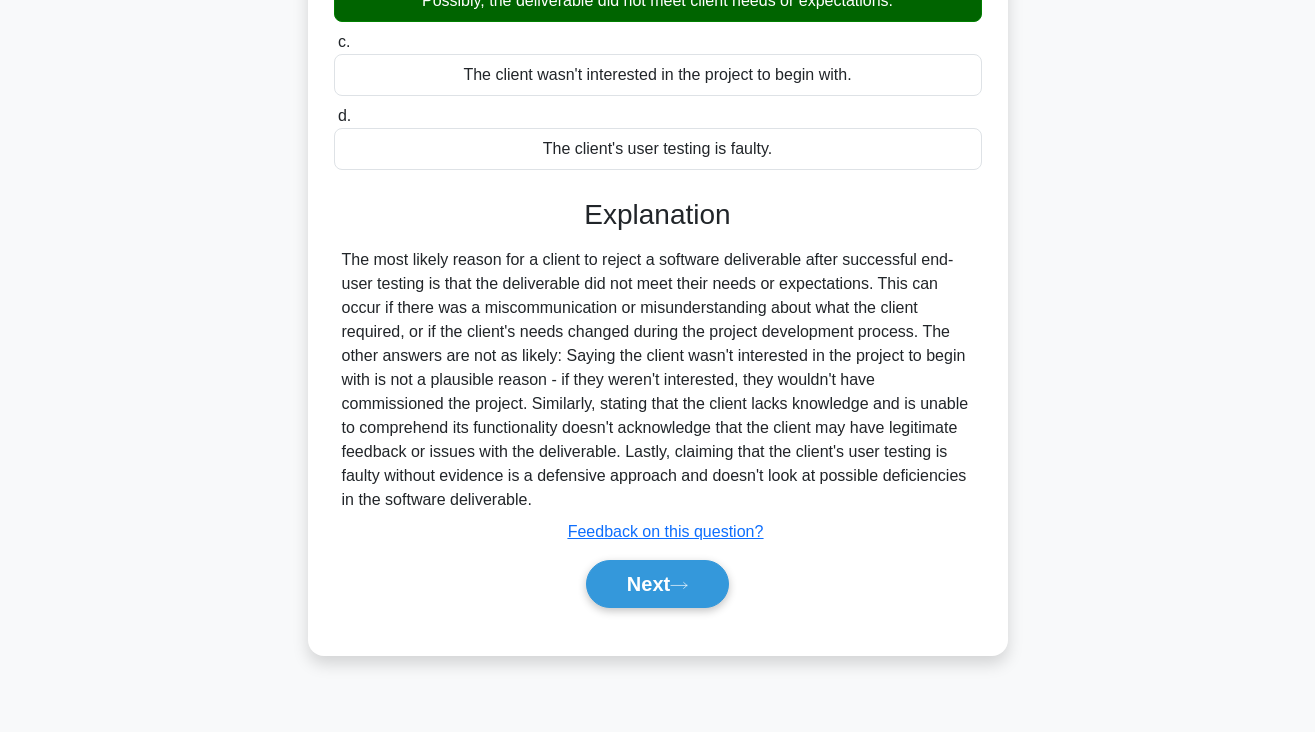 scroll, scrollTop: 348, scrollLeft: 0, axis: vertical 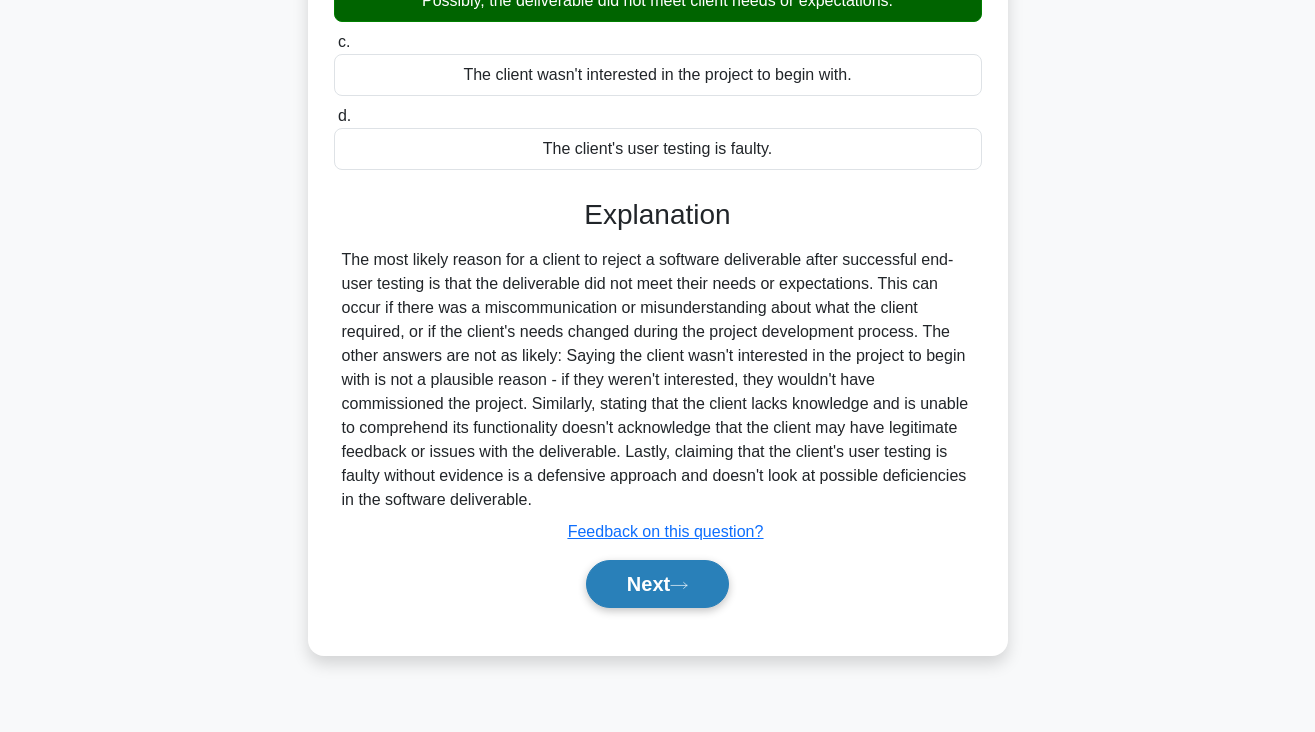 click on "Next" at bounding box center (657, 584) 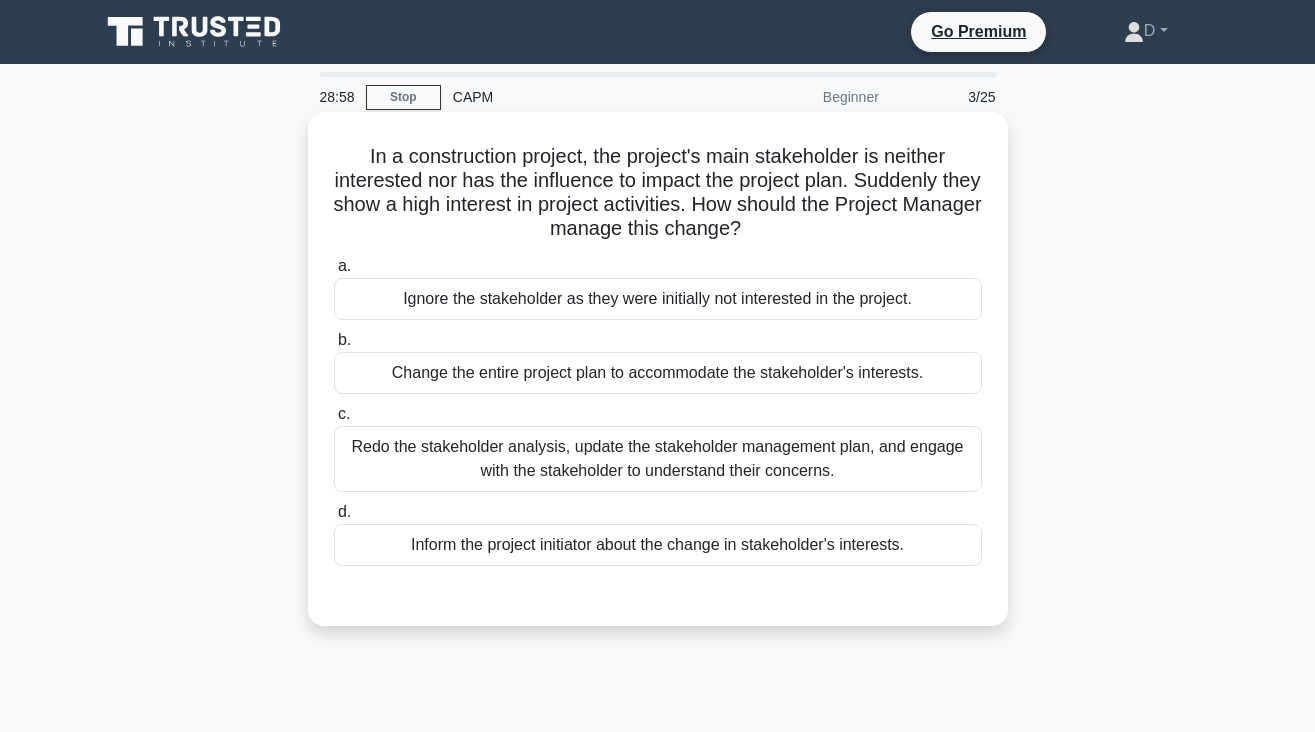 scroll, scrollTop: 0, scrollLeft: 0, axis: both 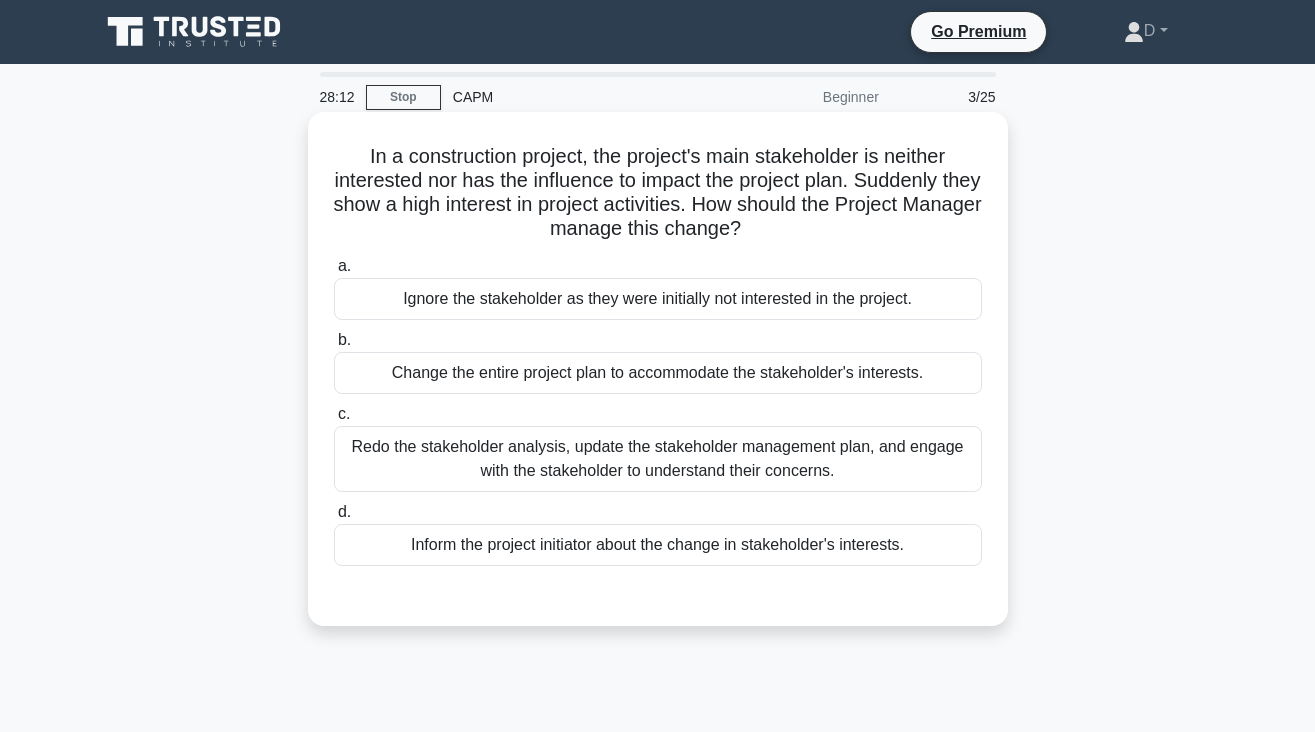 click on "Redo the stakeholder analysis, update the stakeholder management plan, and engage with the stakeholder to understand their concerns." at bounding box center [658, 459] 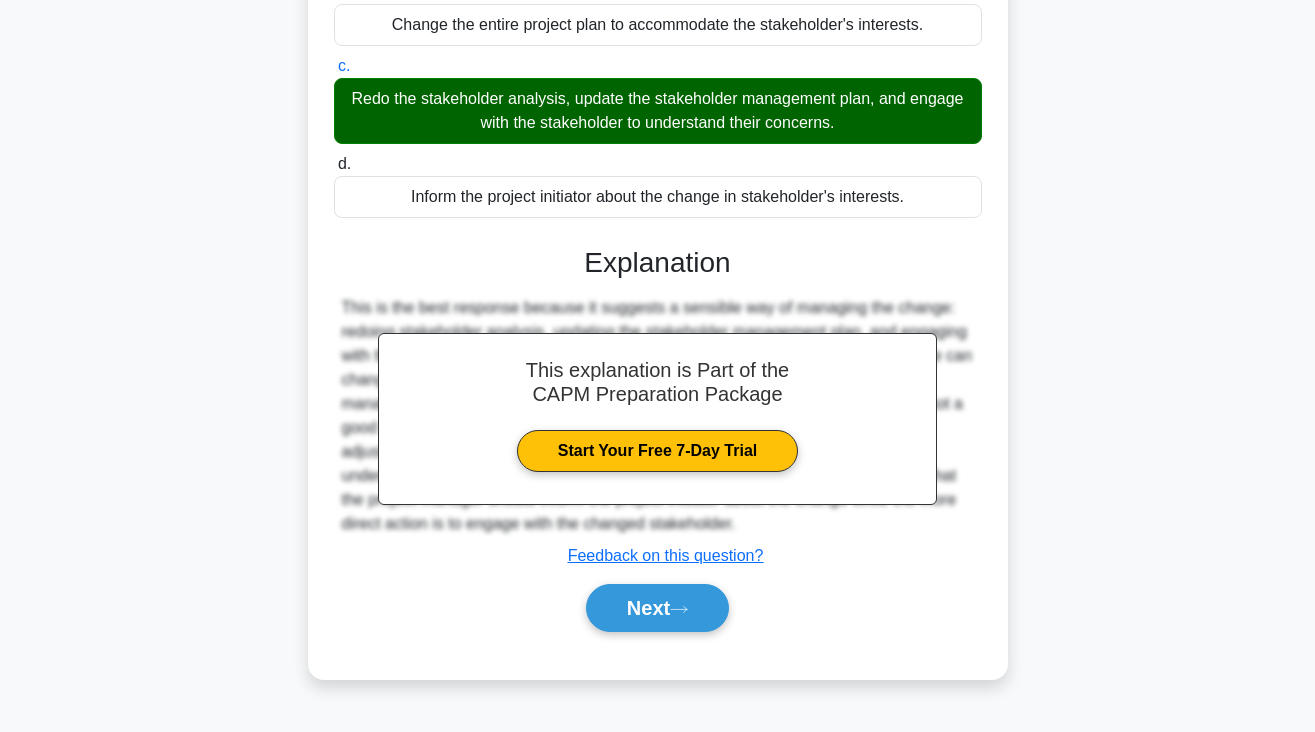 scroll, scrollTop: 348, scrollLeft: 0, axis: vertical 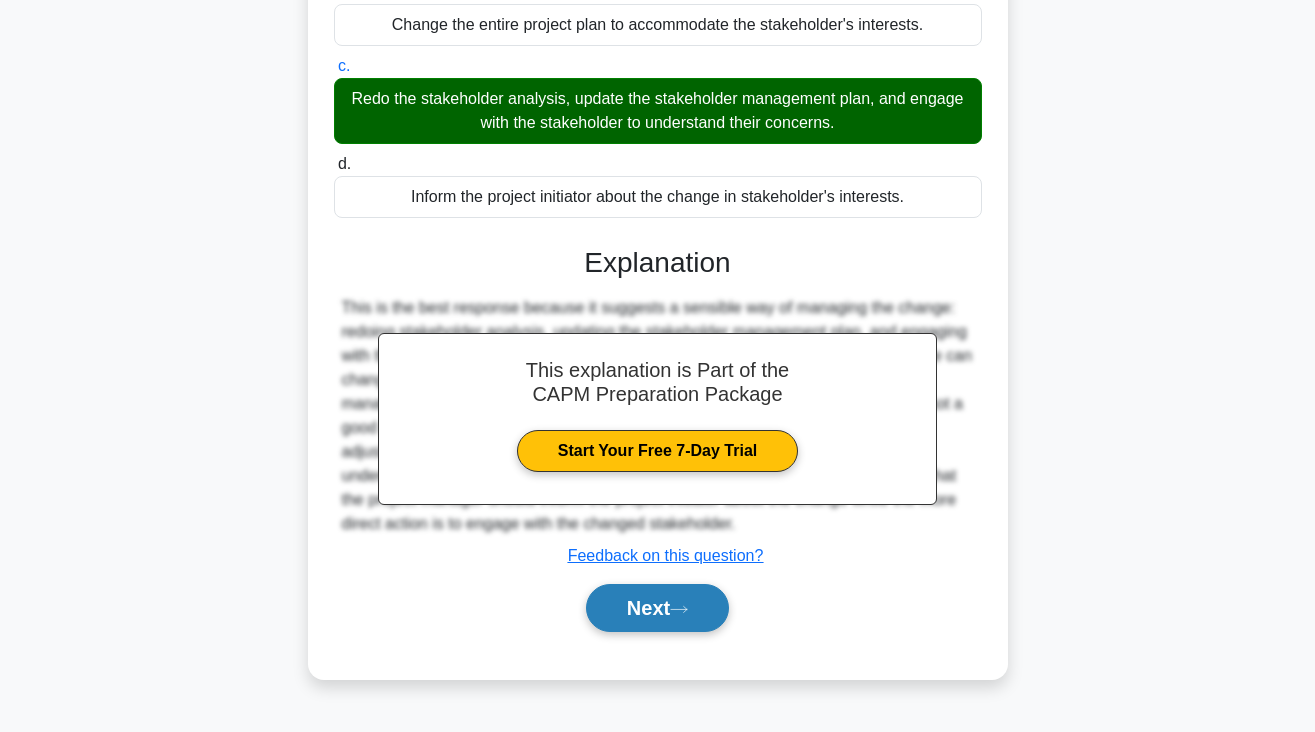 click on "Next" at bounding box center (657, 608) 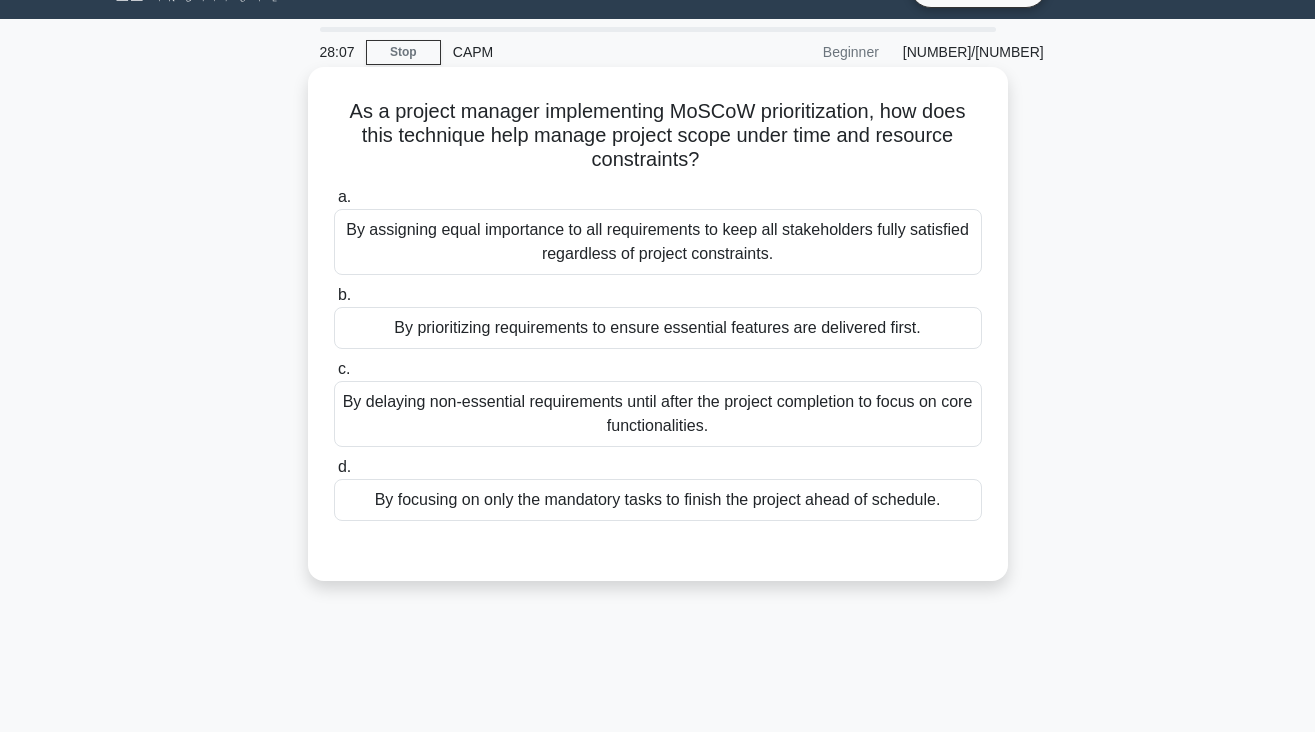 scroll, scrollTop: 48, scrollLeft: 0, axis: vertical 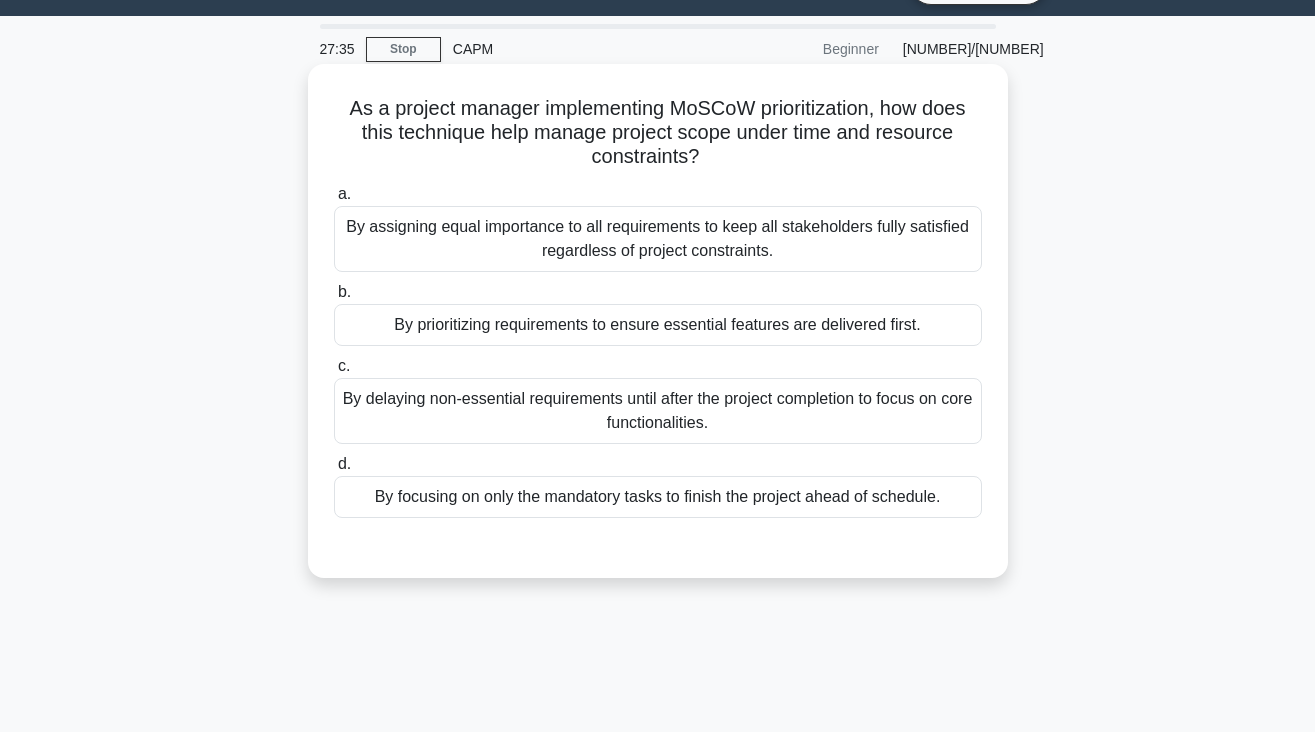 click on "By prioritizing requirements to ensure essential features are delivered first." at bounding box center [658, 325] 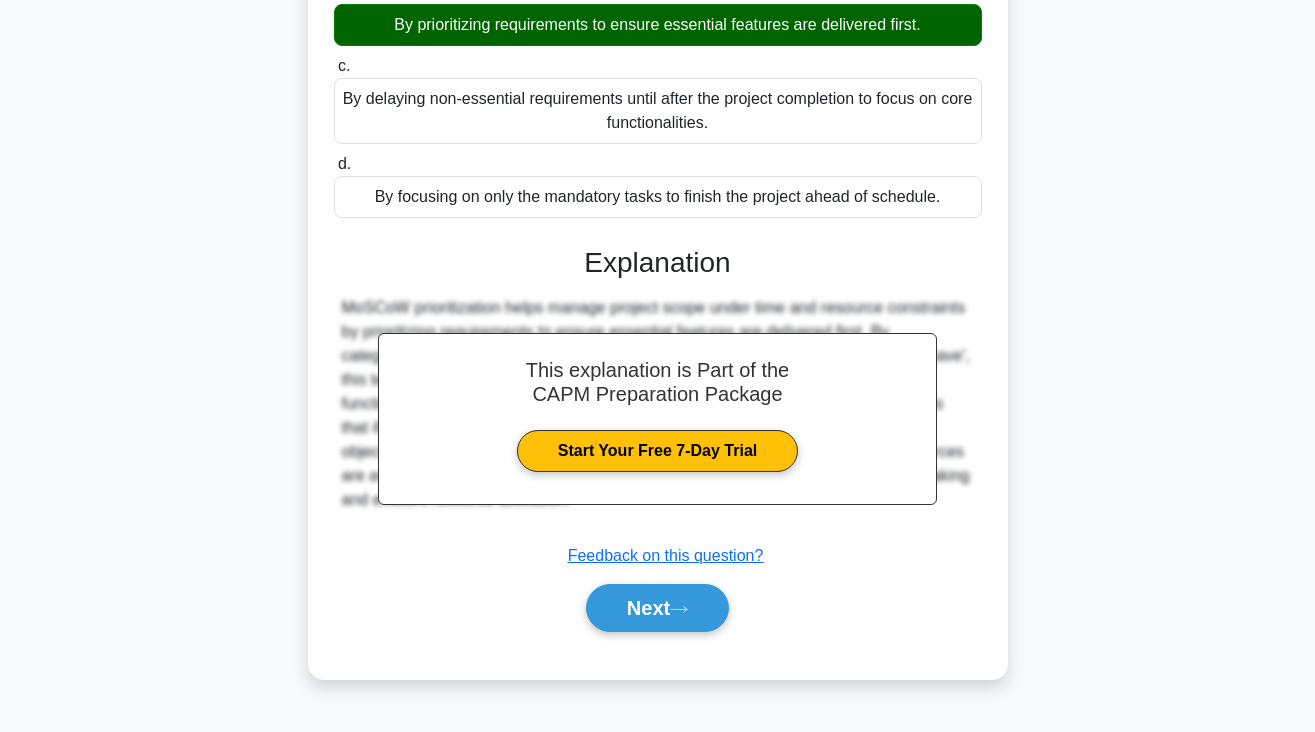 scroll, scrollTop: 348, scrollLeft: 0, axis: vertical 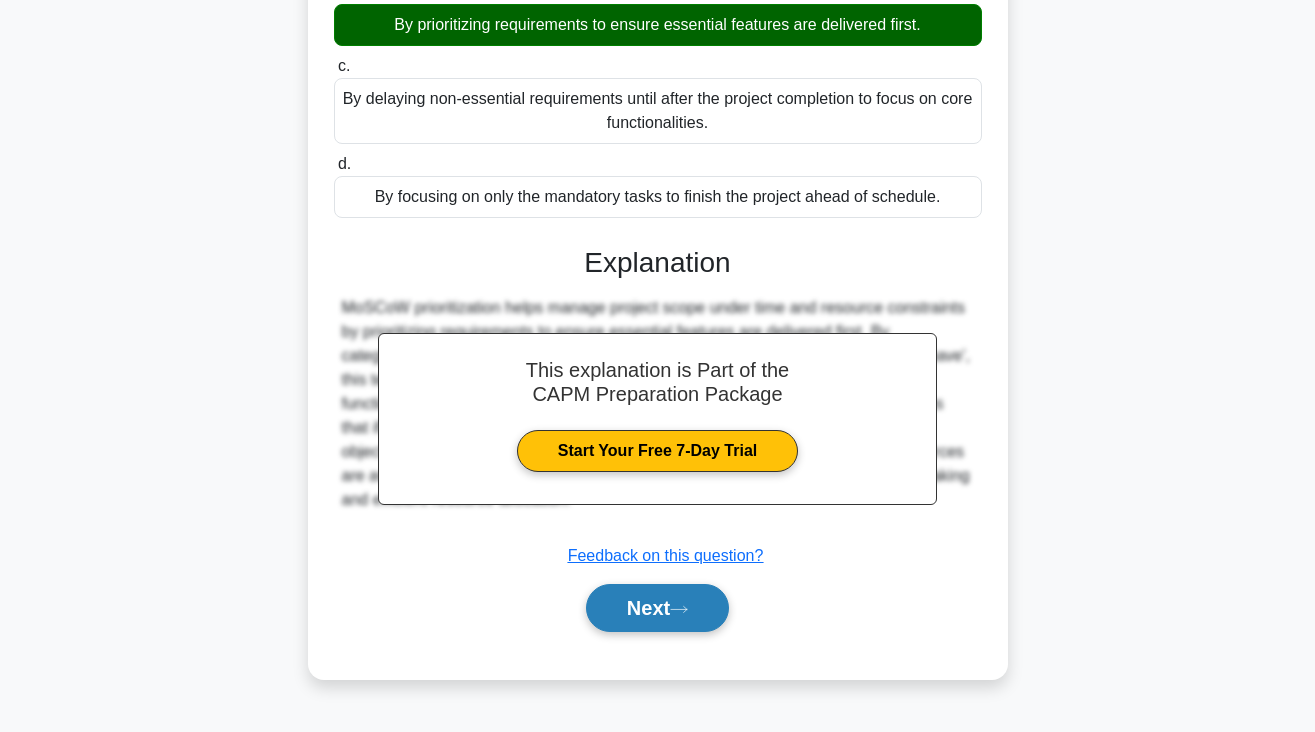 click on "Next" at bounding box center [657, 608] 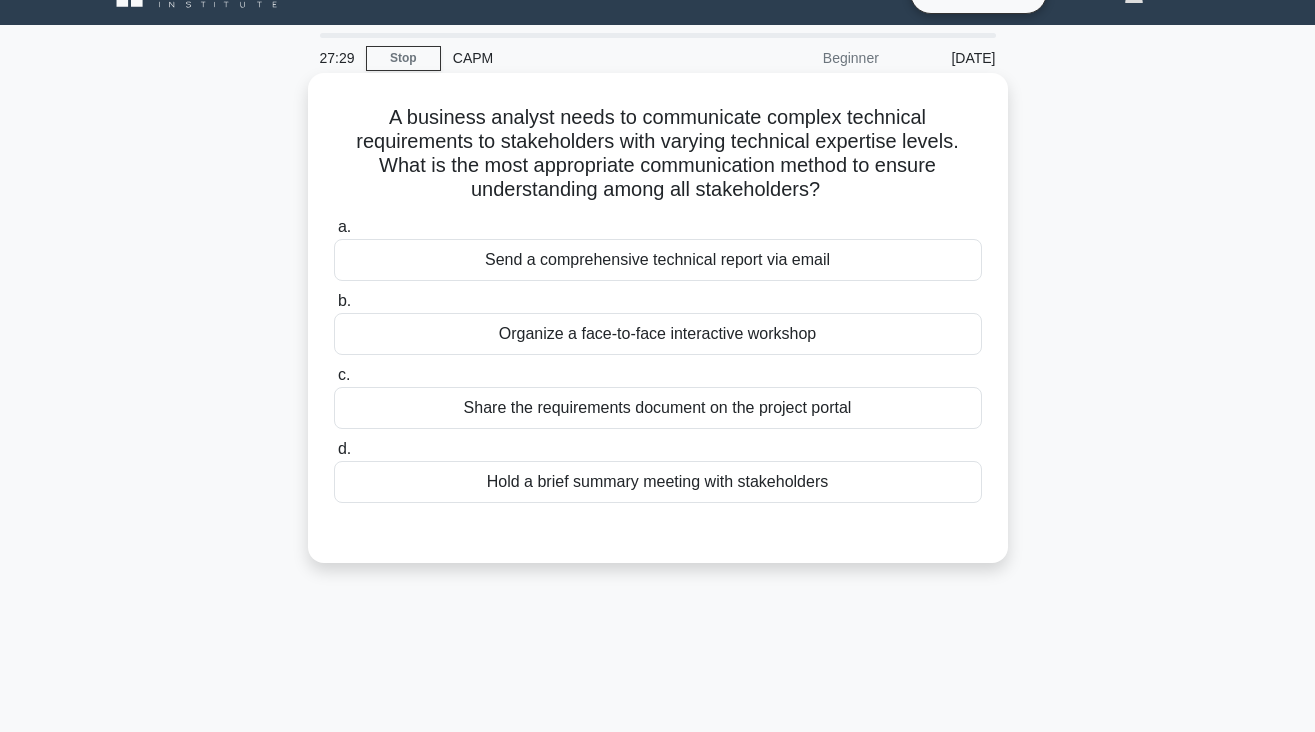 scroll, scrollTop: 40, scrollLeft: 0, axis: vertical 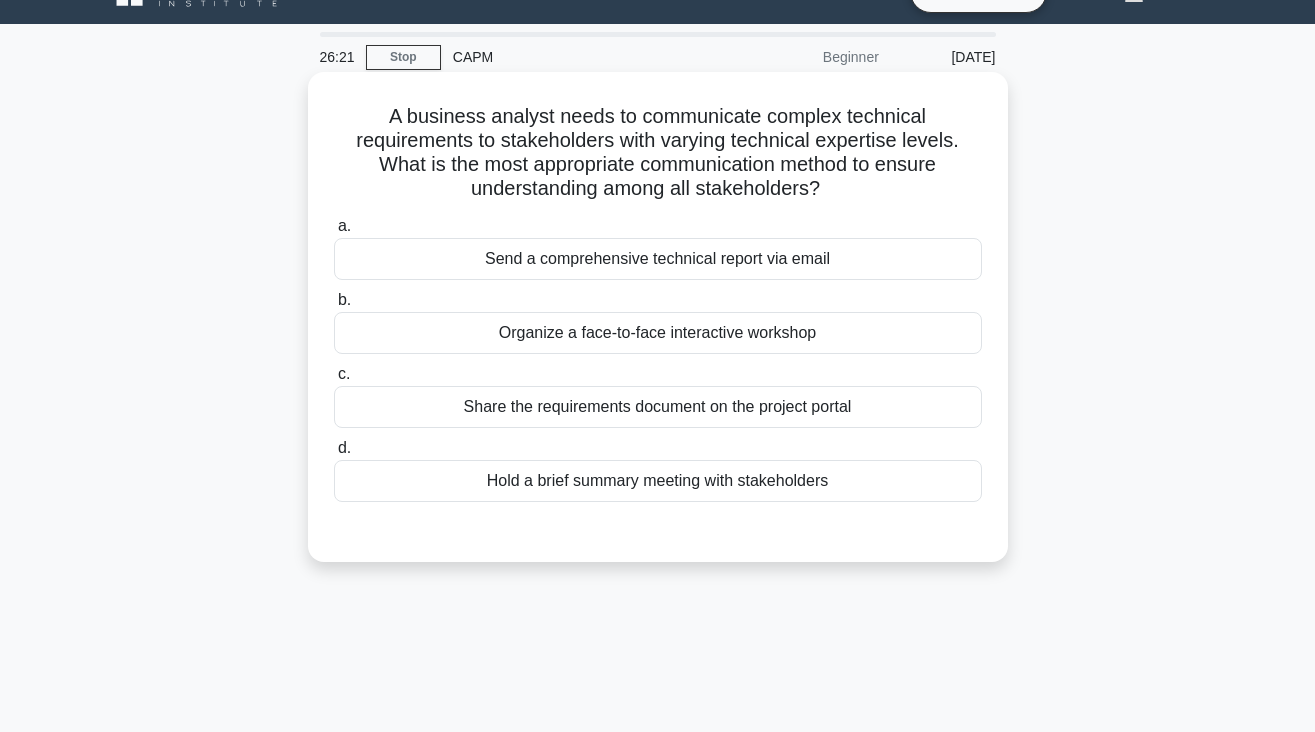 click on "Hold a brief summary meeting with stakeholders" at bounding box center [658, 481] 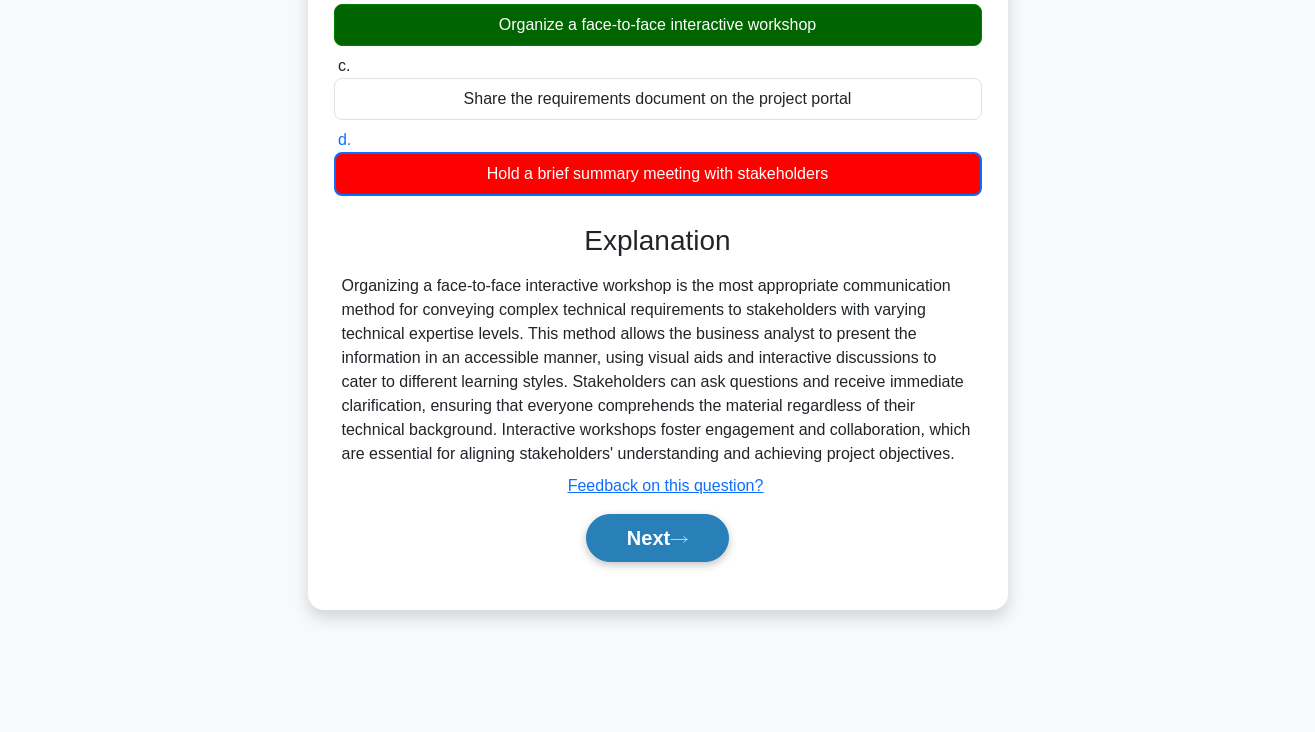 scroll, scrollTop: 348, scrollLeft: 0, axis: vertical 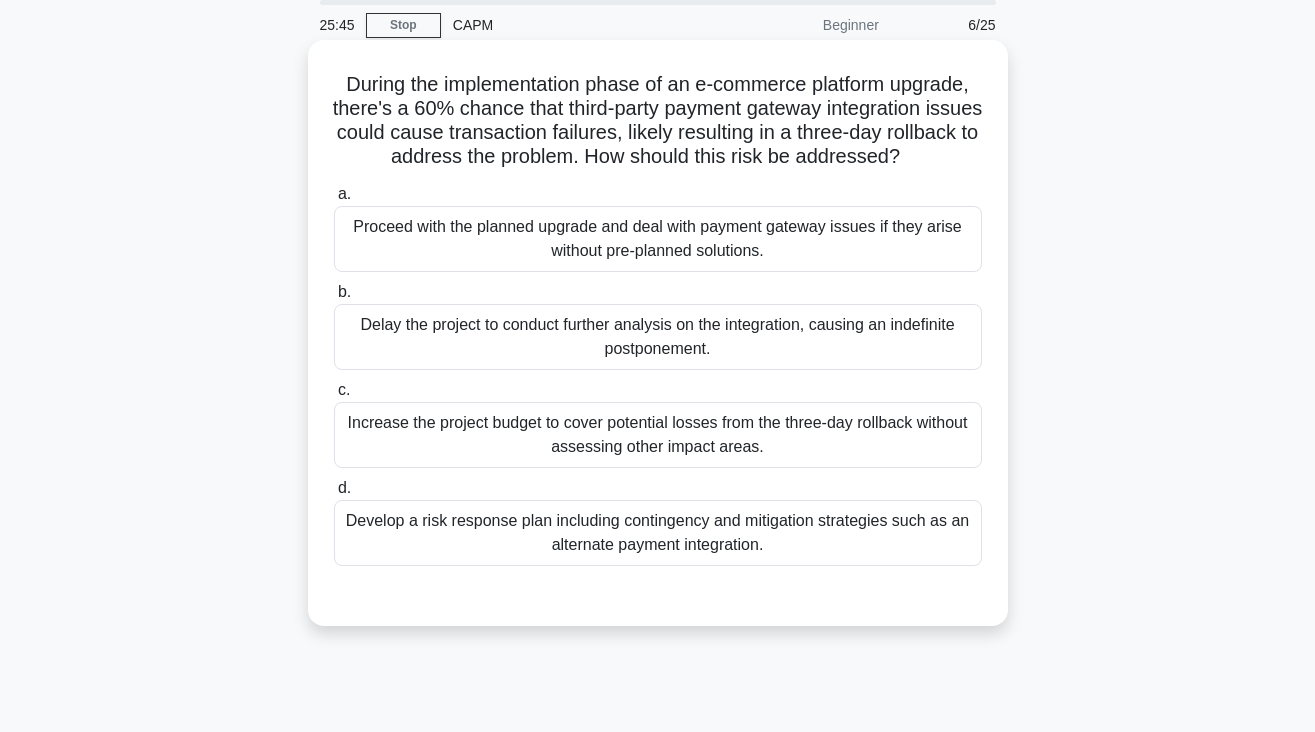 click on "Develop a risk response plan including contingency and mitigation strategies such as an alternate payment integration." at bounding box center [658, 533] 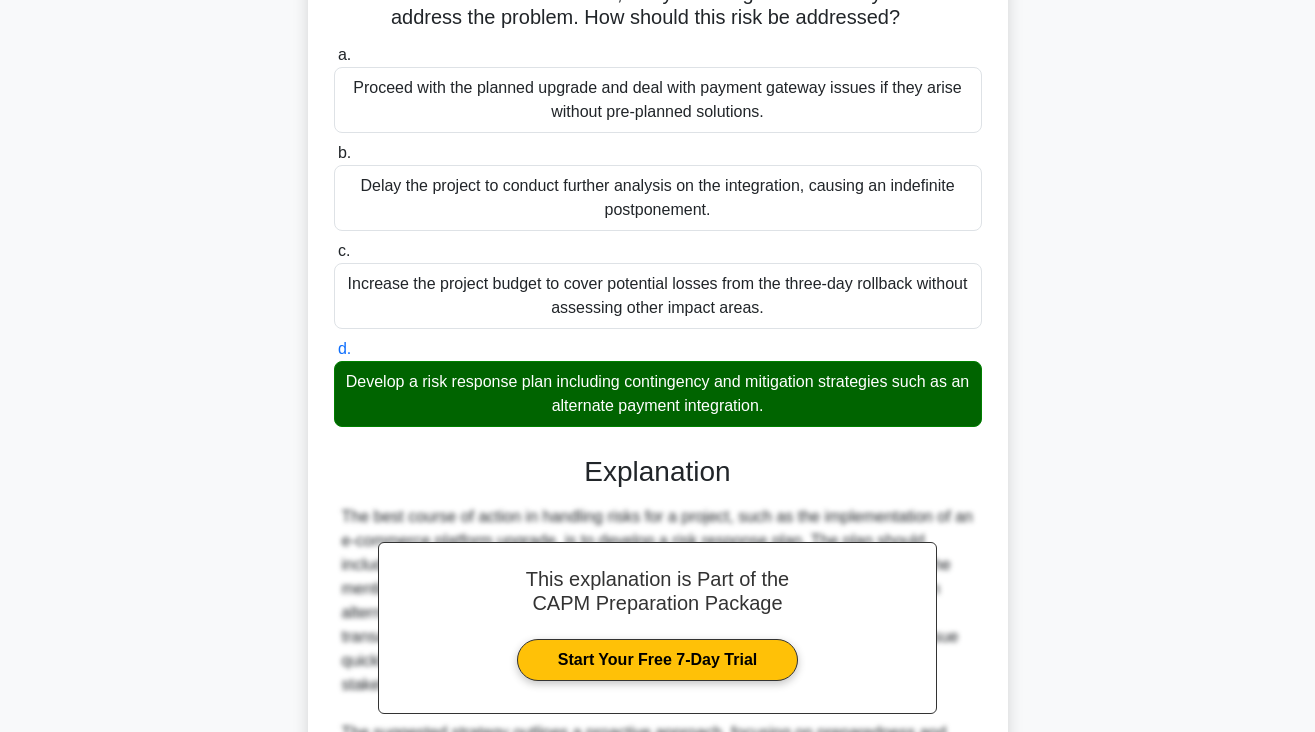 scroll, scrollTop: 363, scrollLeft: 1, axis: both 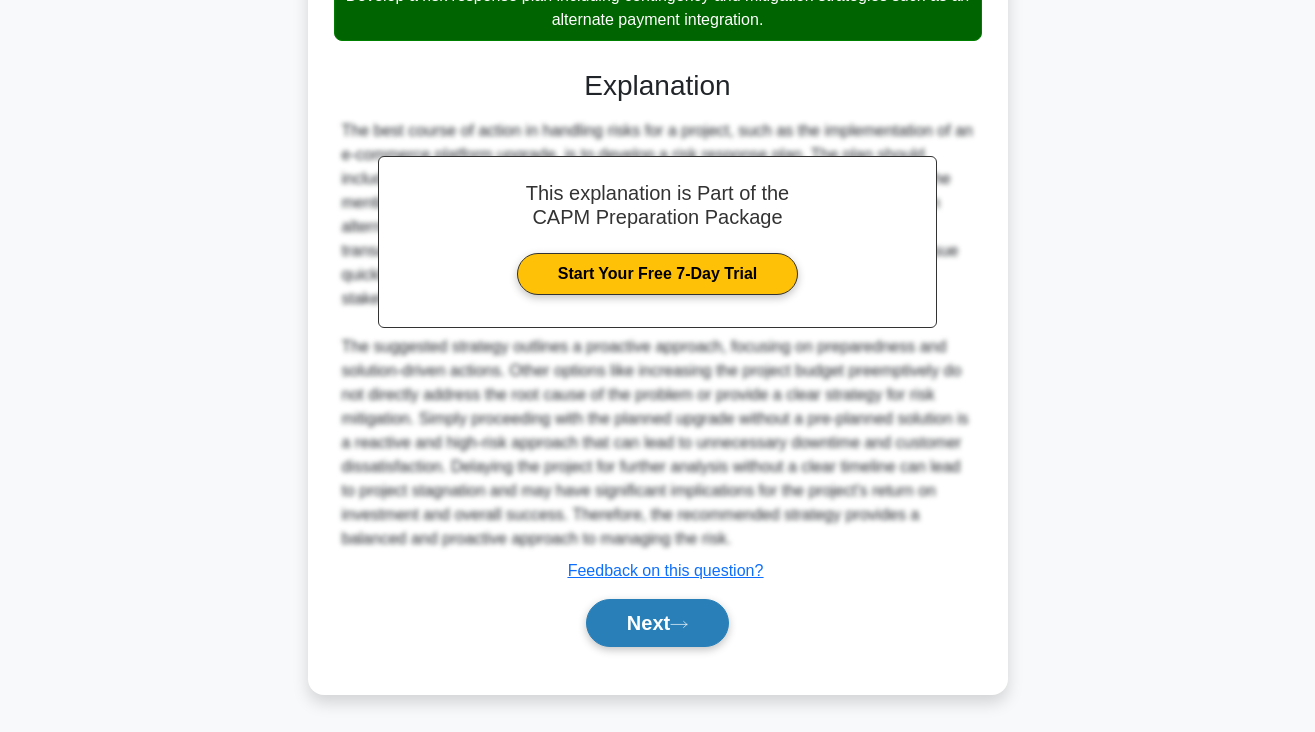 click on "Next" at bounding box center (657, 623) 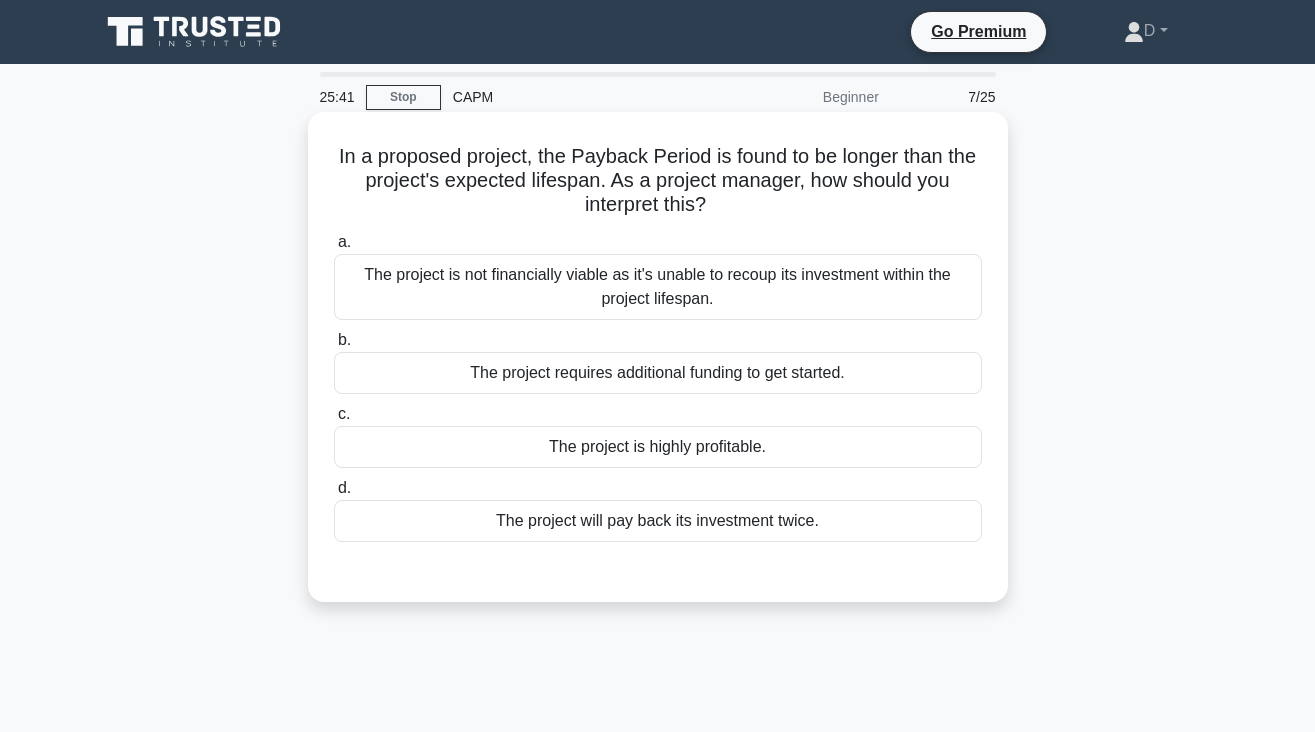 scroll, scrollTop: 0, scrollLeft: 0, axis: both 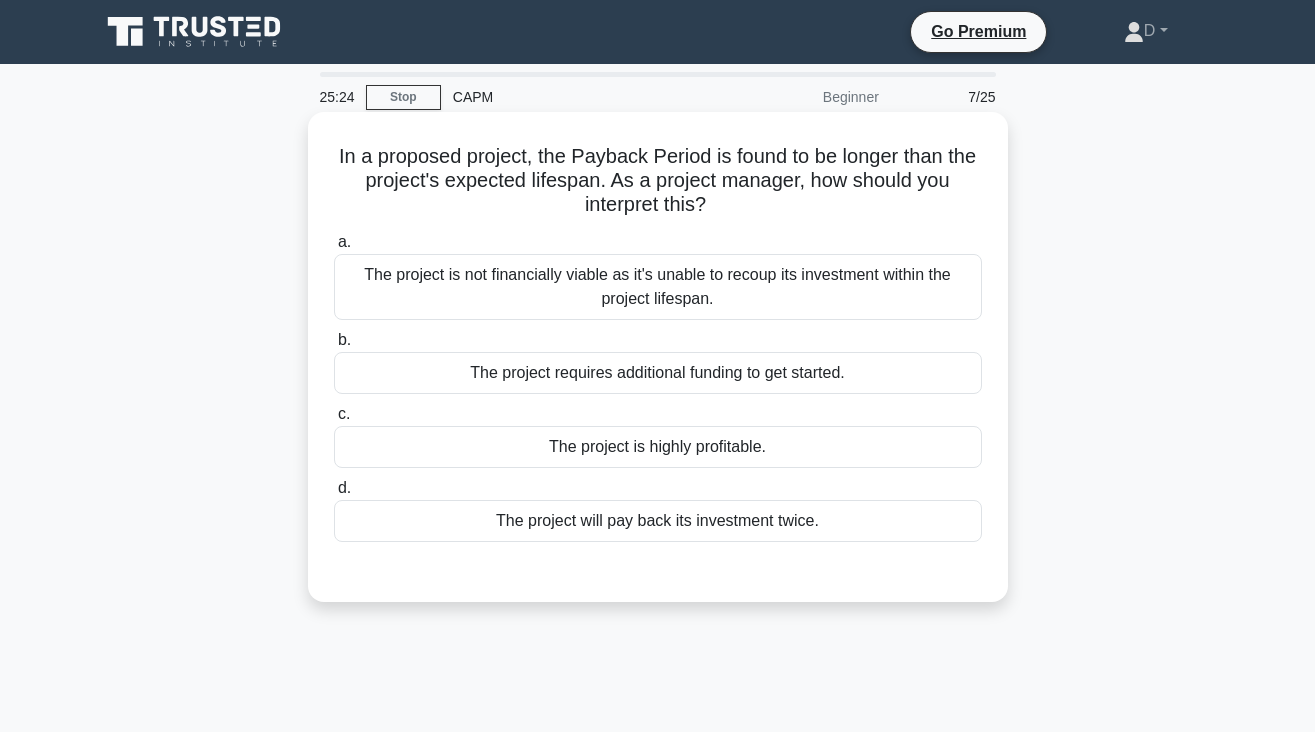 click on "The project is not financially viable as it's unable to recoup its investment within the project lifespan." at bounding box center [658, 287] 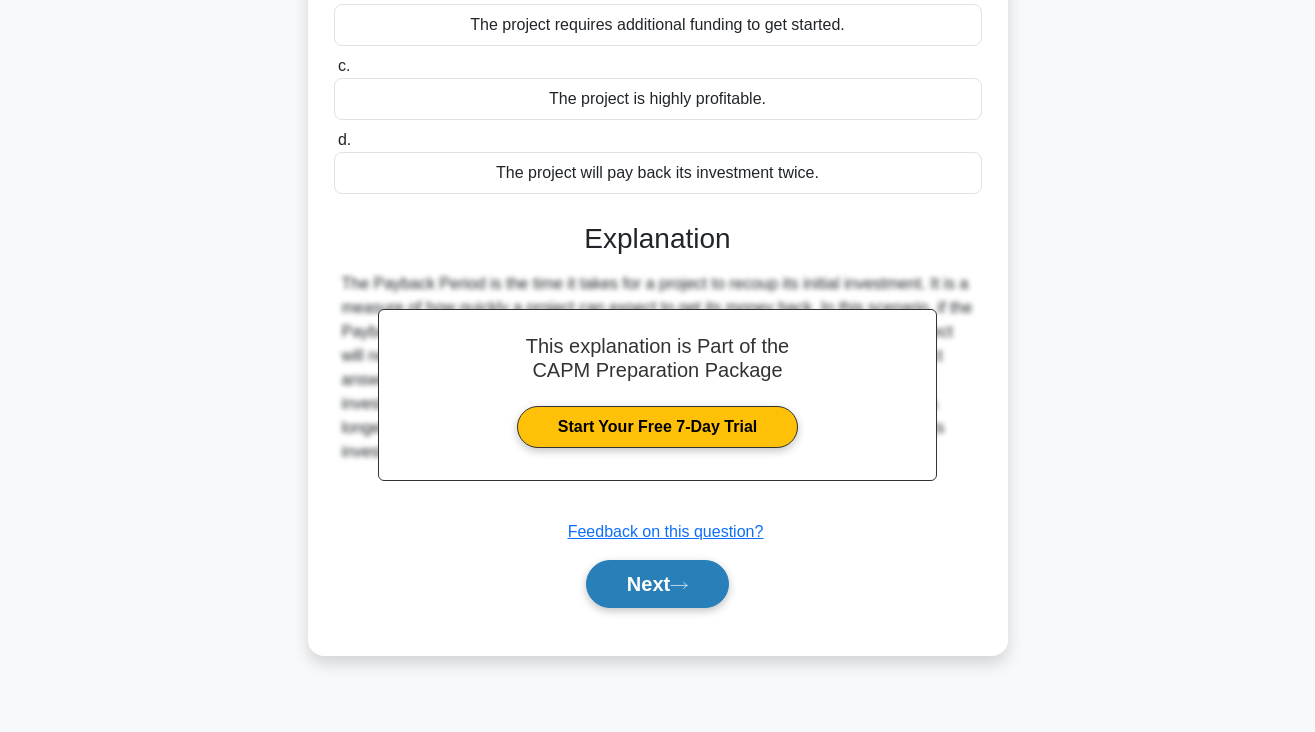 scroll, scrollTop: 348, scrollLeft: 0, axis: vertical 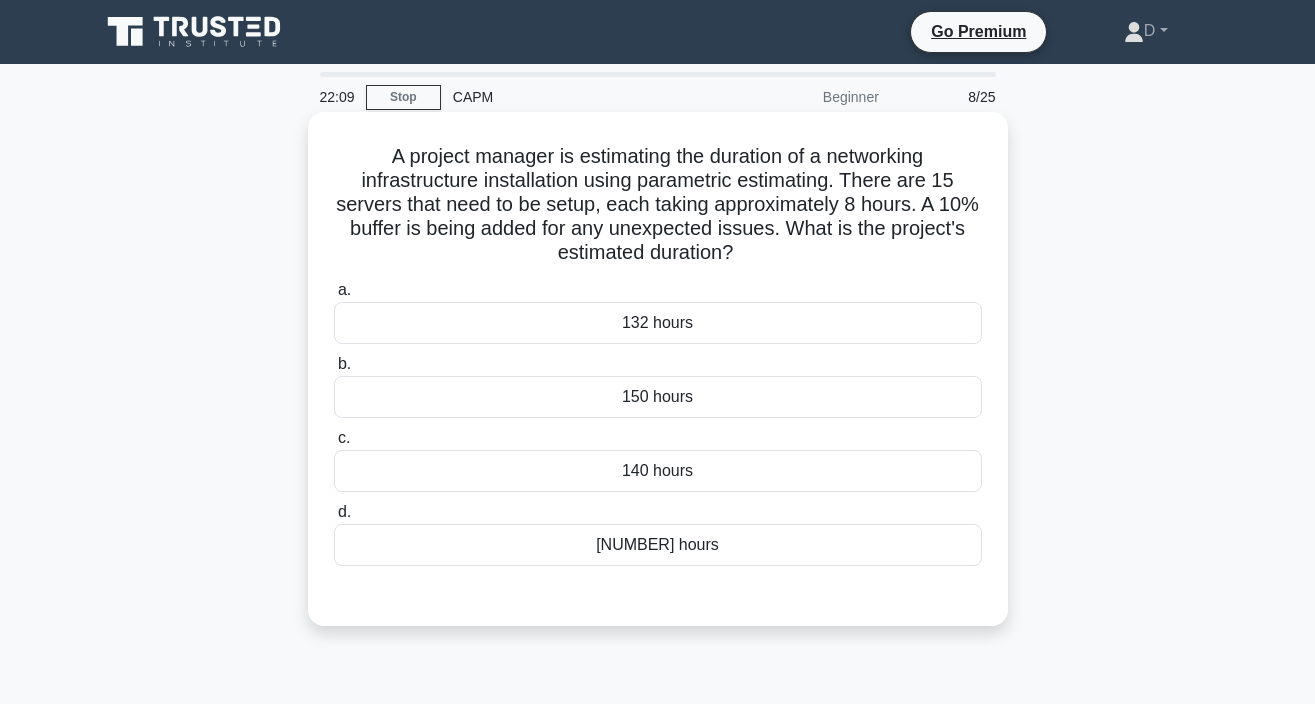 click on "120 hours" at bounding box center [658, 545] 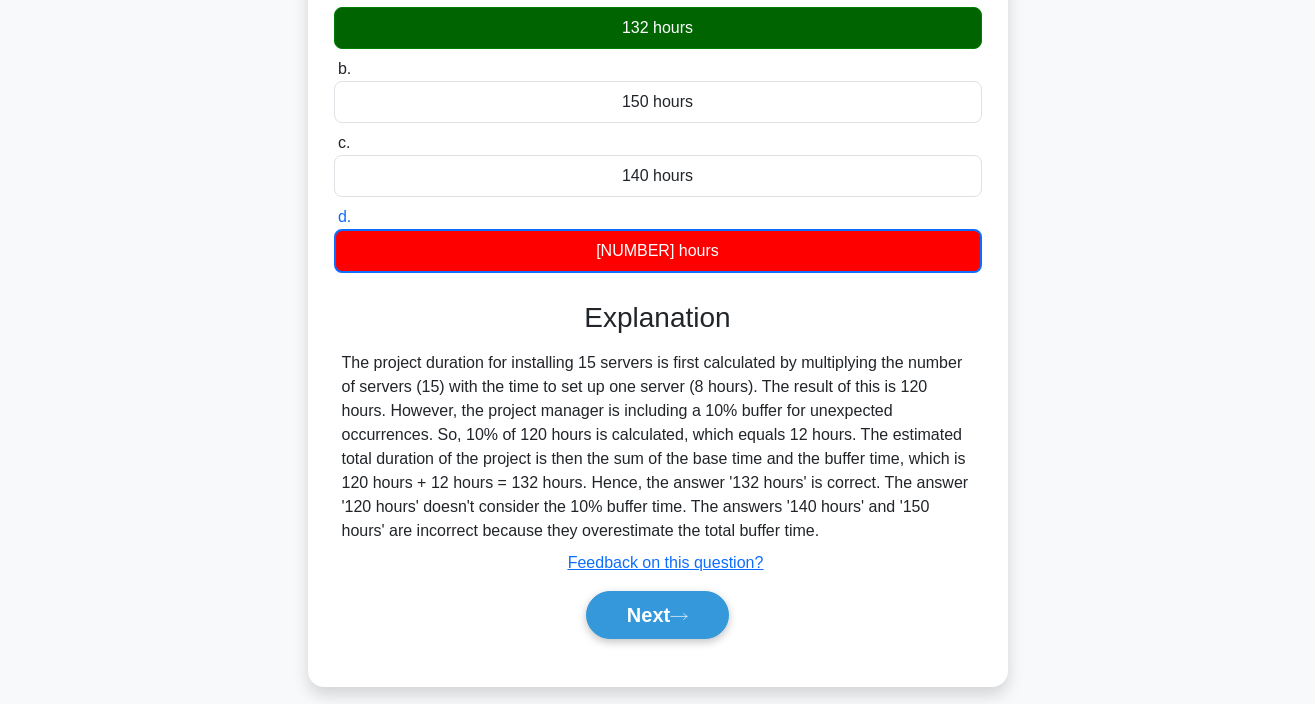 scroll, scrollTop: 298, scrollLeft: 0, axis: vertical 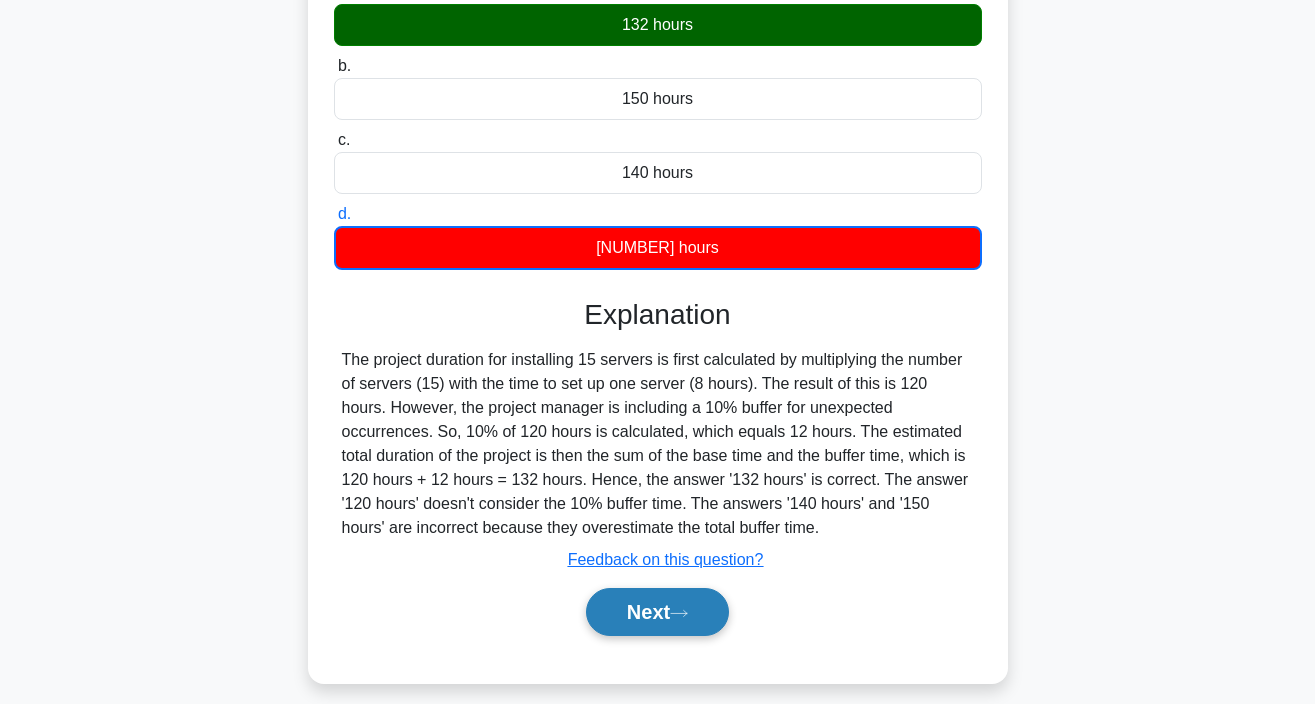click on "Next" at bounding box center (657, 612) 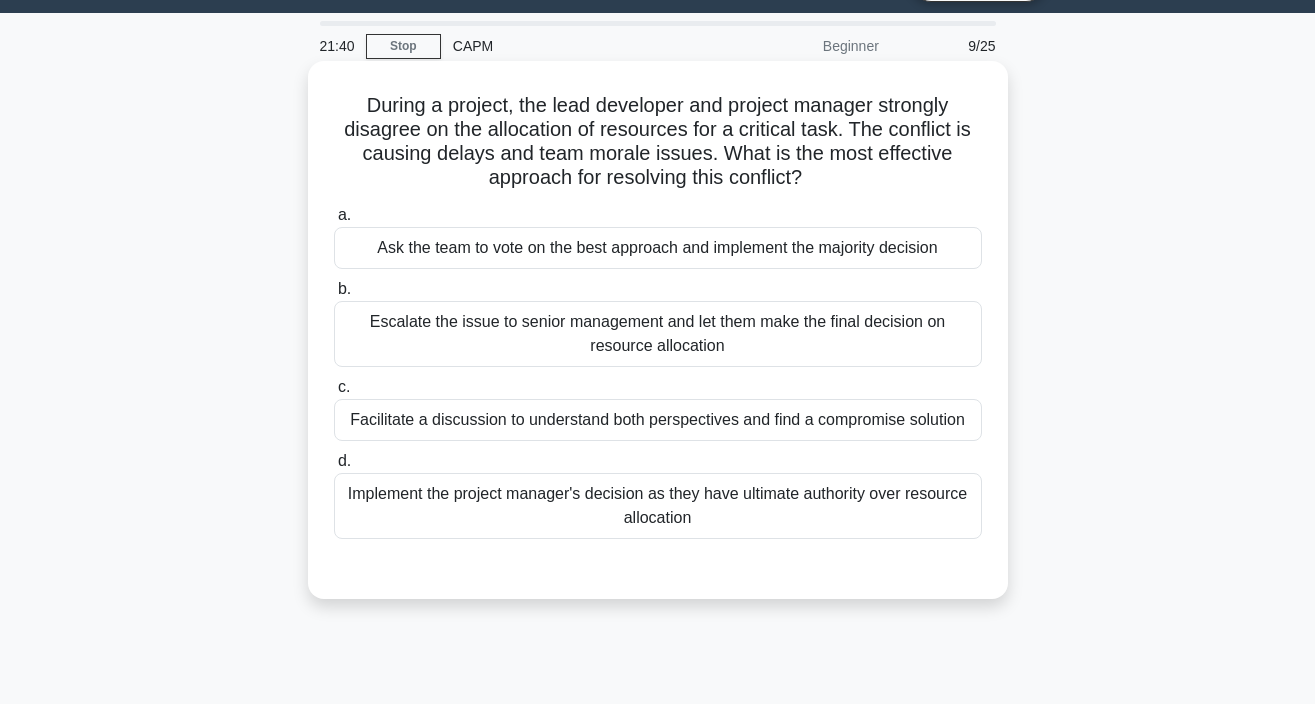 scroll, scrollTop: 53, scrollLeft: 0, axis: vertical 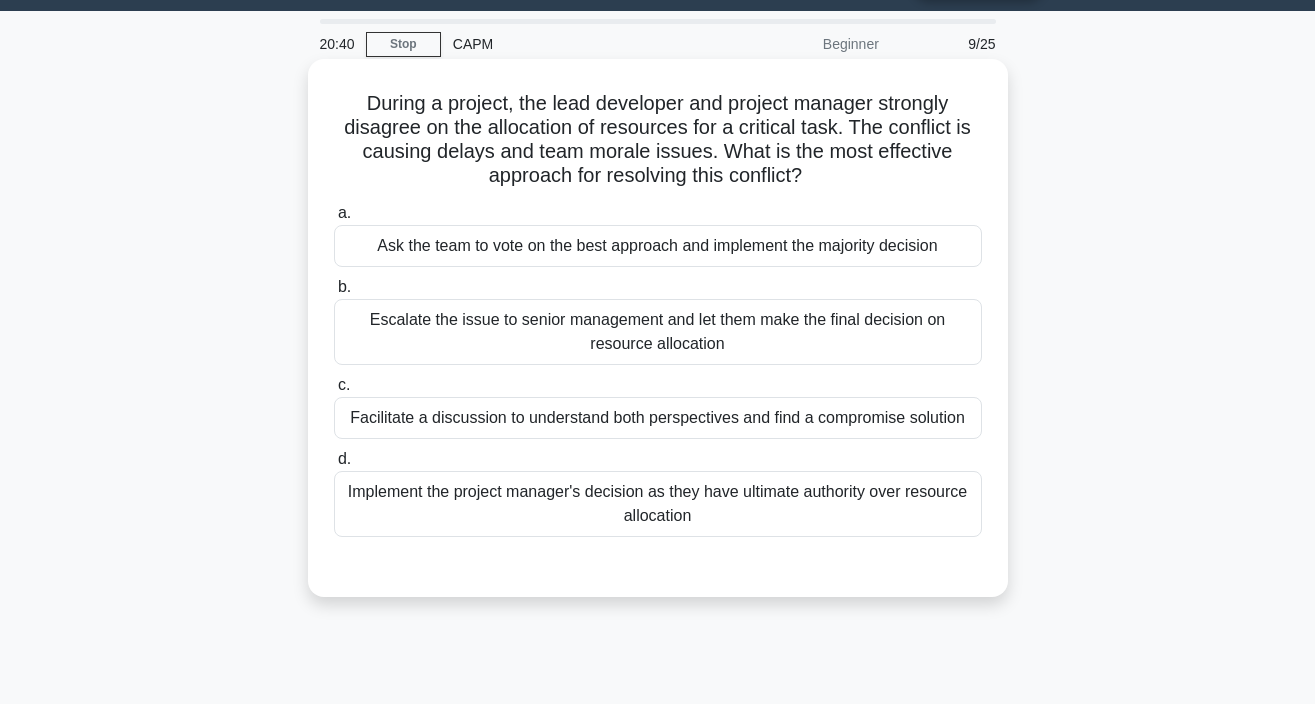click on "Facilitate a discussion to understand both perspectives and find a compromise solution" at bounding box center [658, 418] 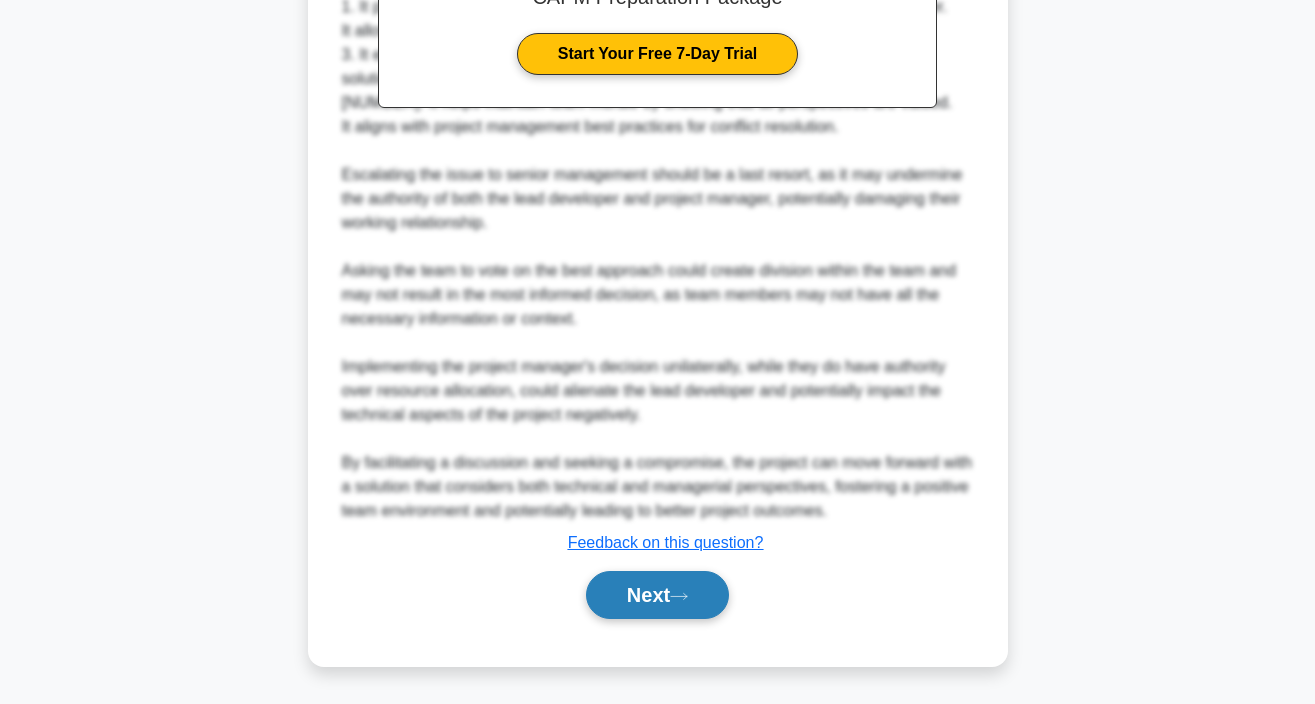 click on "Next" at bounding box center [657, 595] 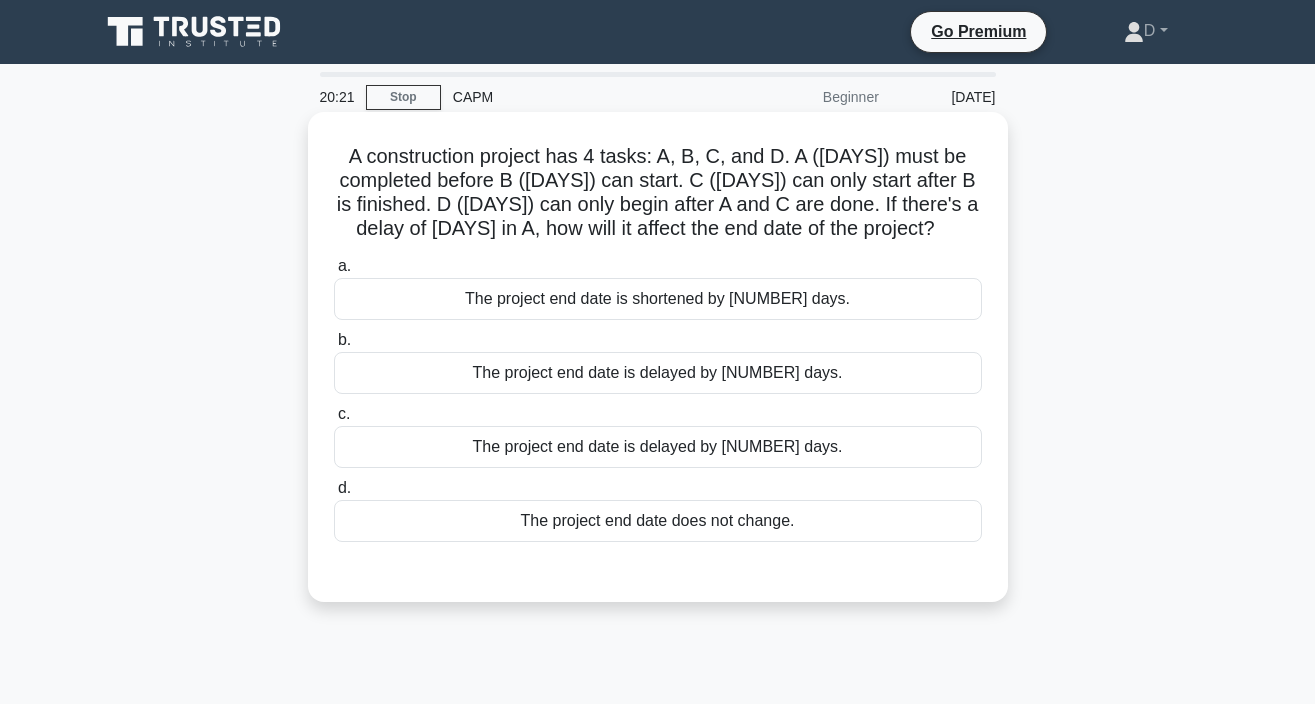 scroll, scrollTop: 0, scrollLeft: 0, axis: both 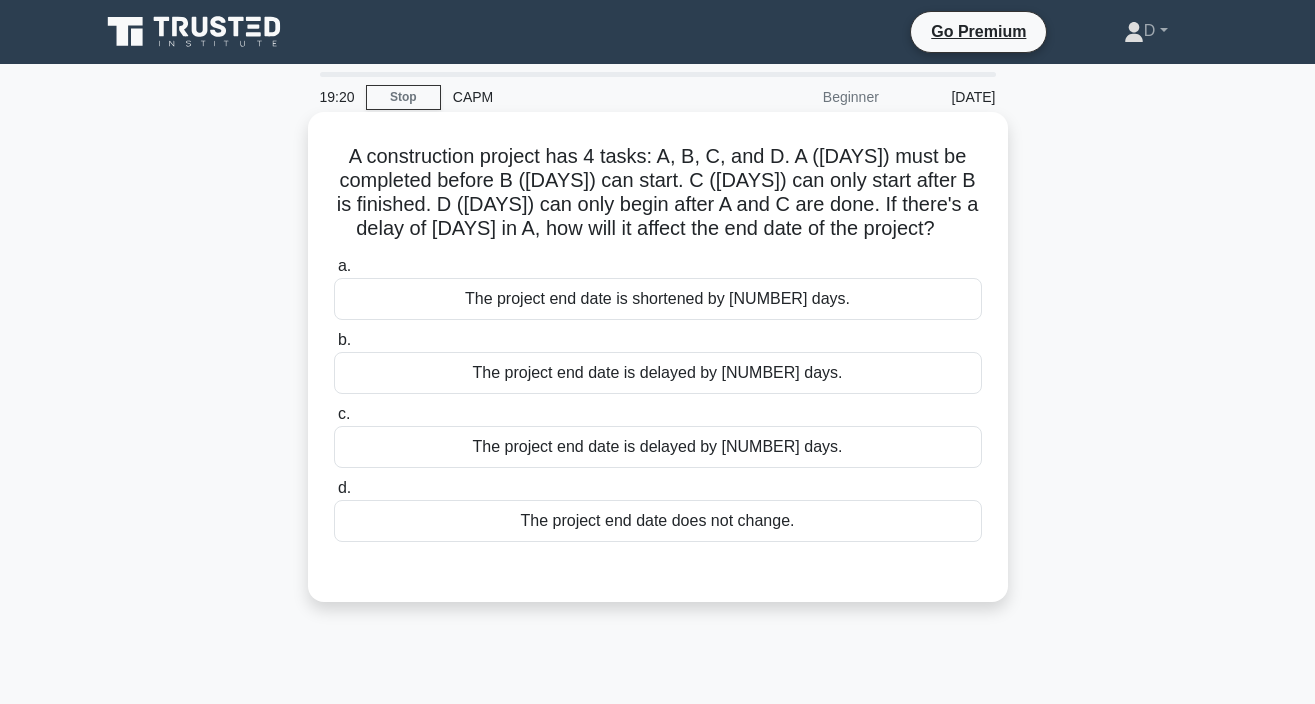 click on "The project end date is delayed by 3 days." at bounding box center [658, 373] 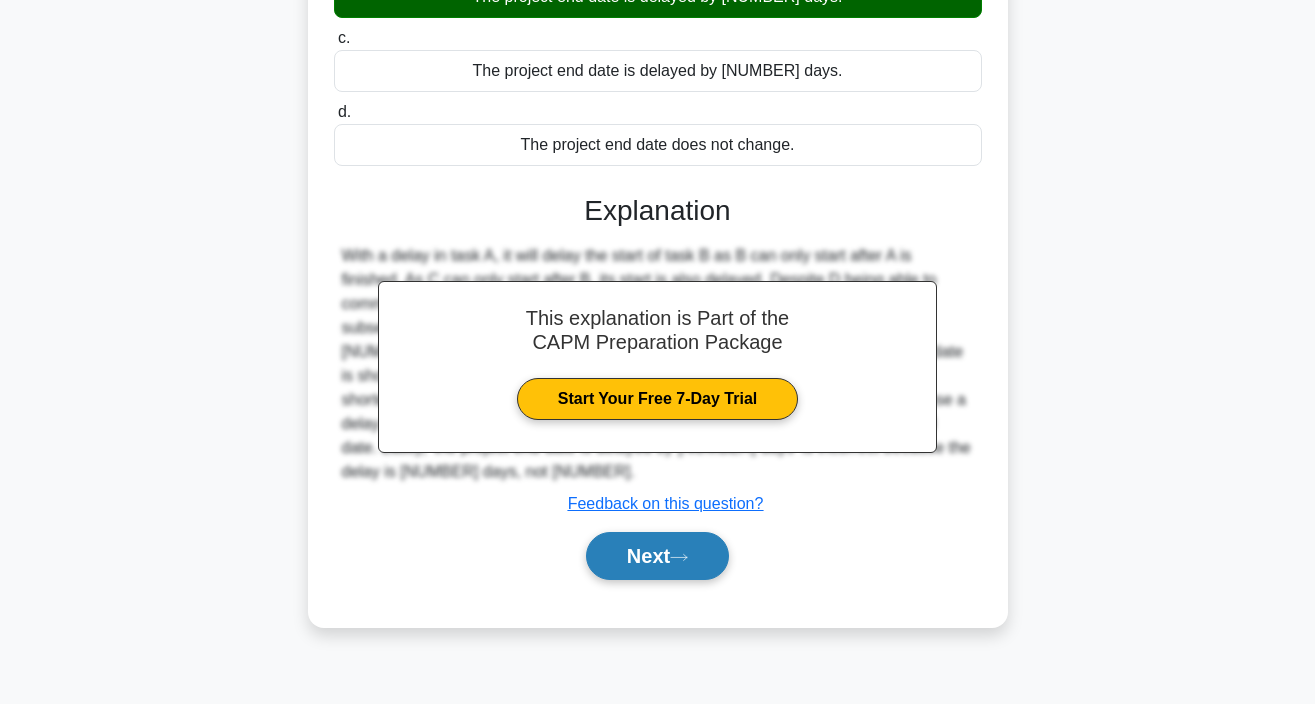 scroll, scrollTop: 376, scrollLeft: 0, axis: vertical 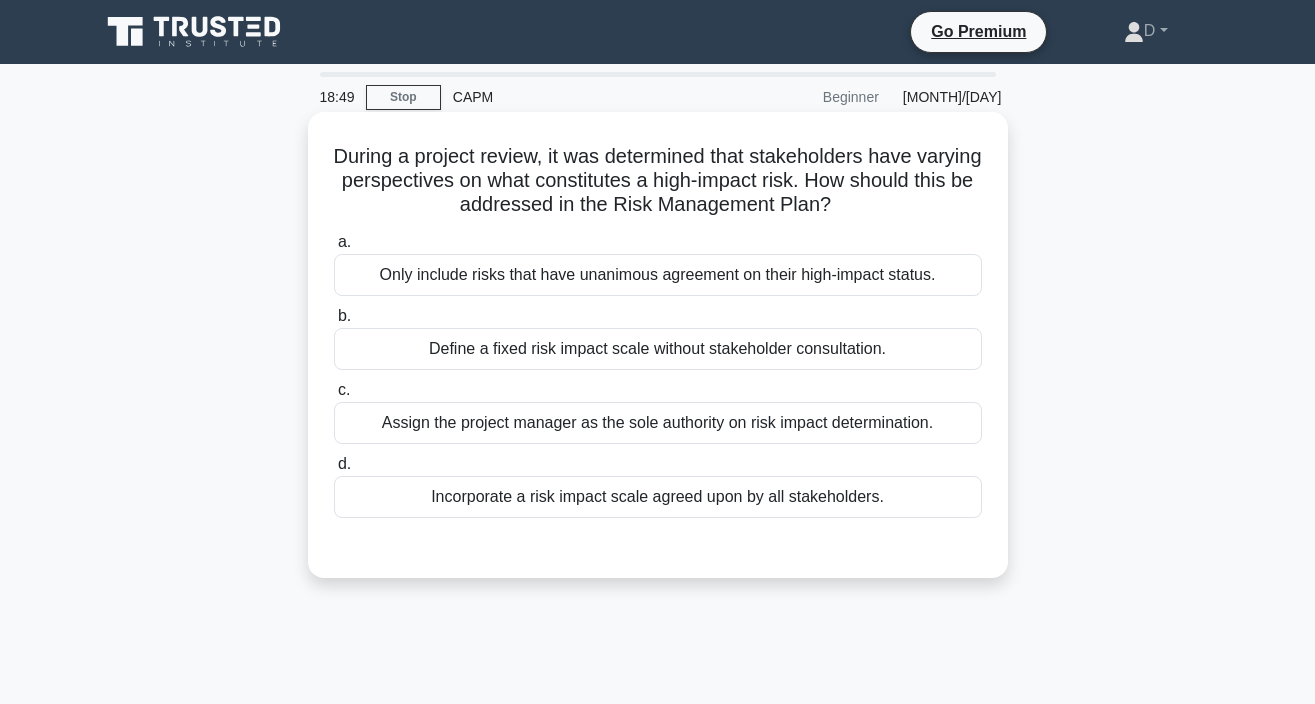 click on "Incorporate a risk impact scale agreed upon by all stakeholders." at bounding box center (658, 497) 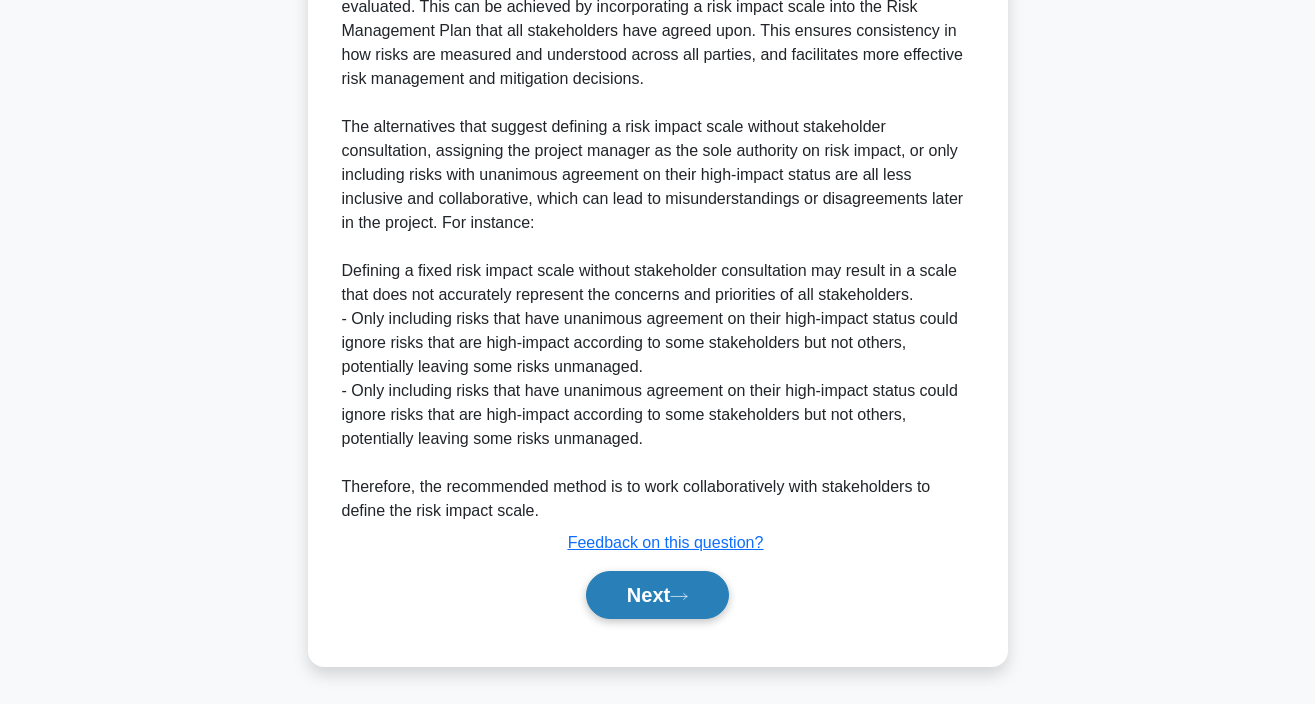 click on "Next" at bounding box center (657, 595) 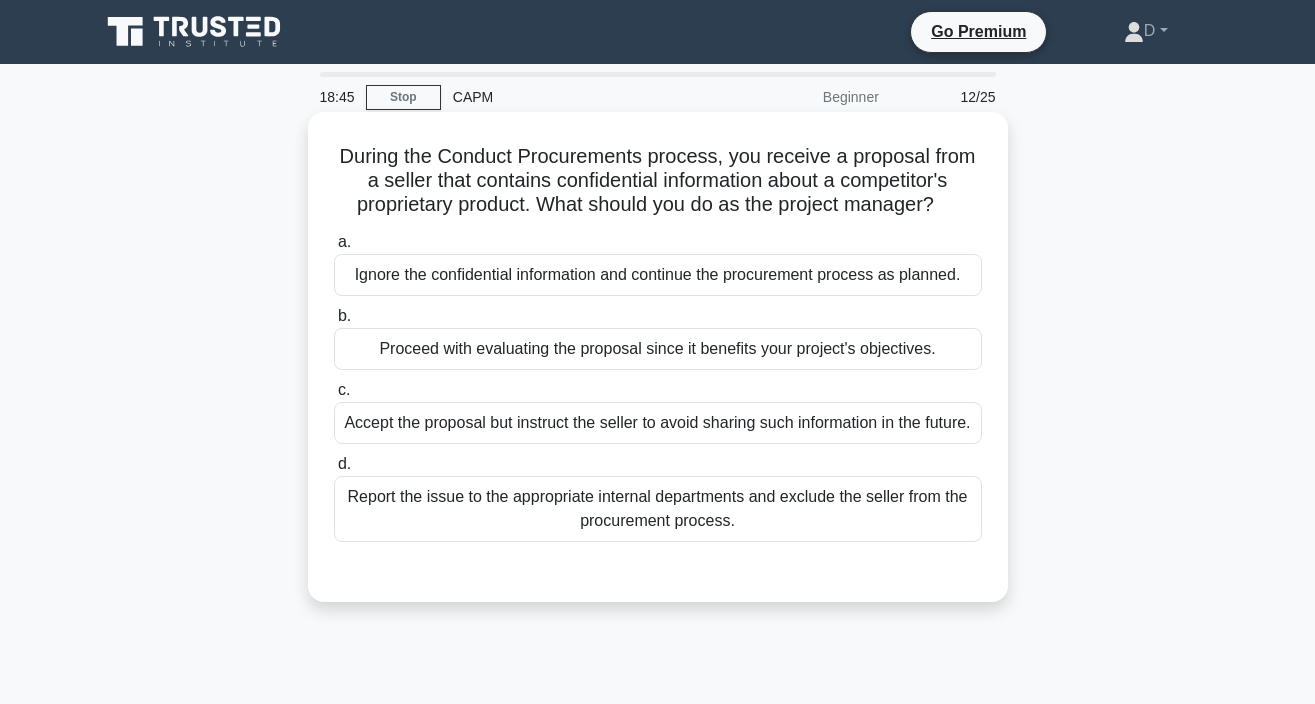 scroll, scrollTop: 0, scrollLeft: 0, axis: both 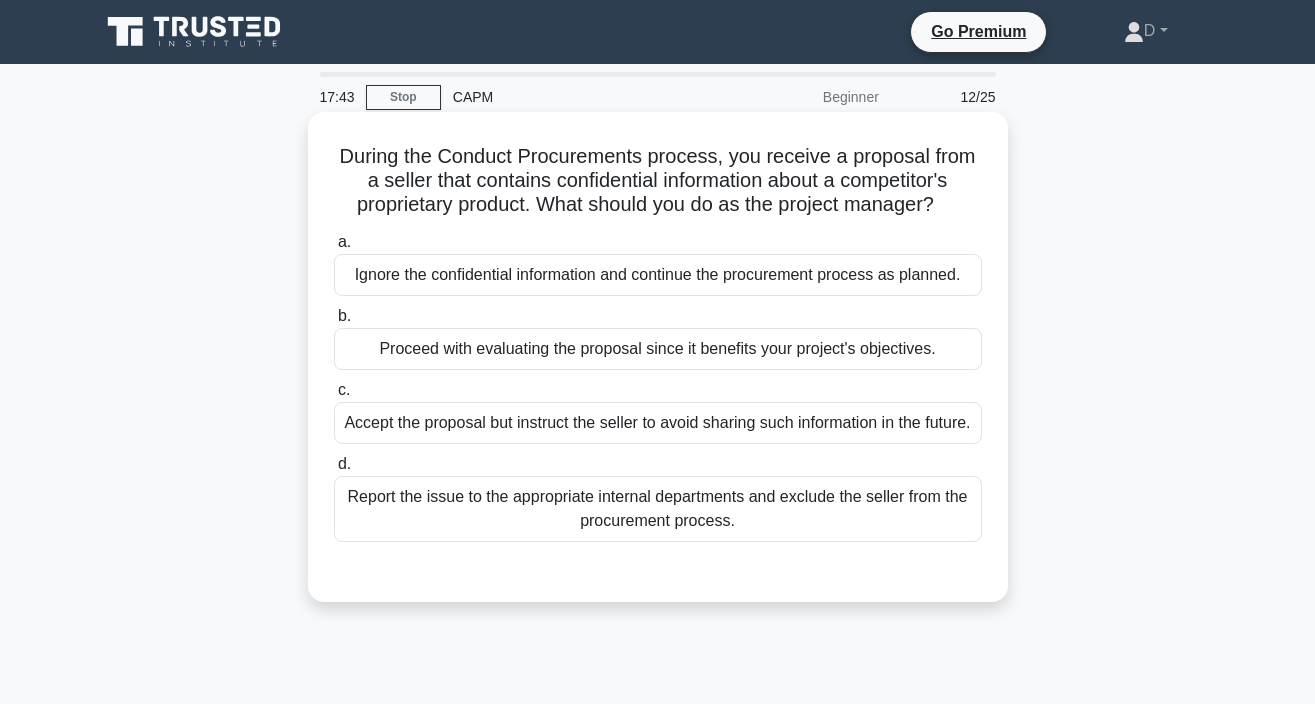 click on "Report the issue to the appropriate internal departments and exclude the seller from the procurement process." at bounding box center [658, 509] 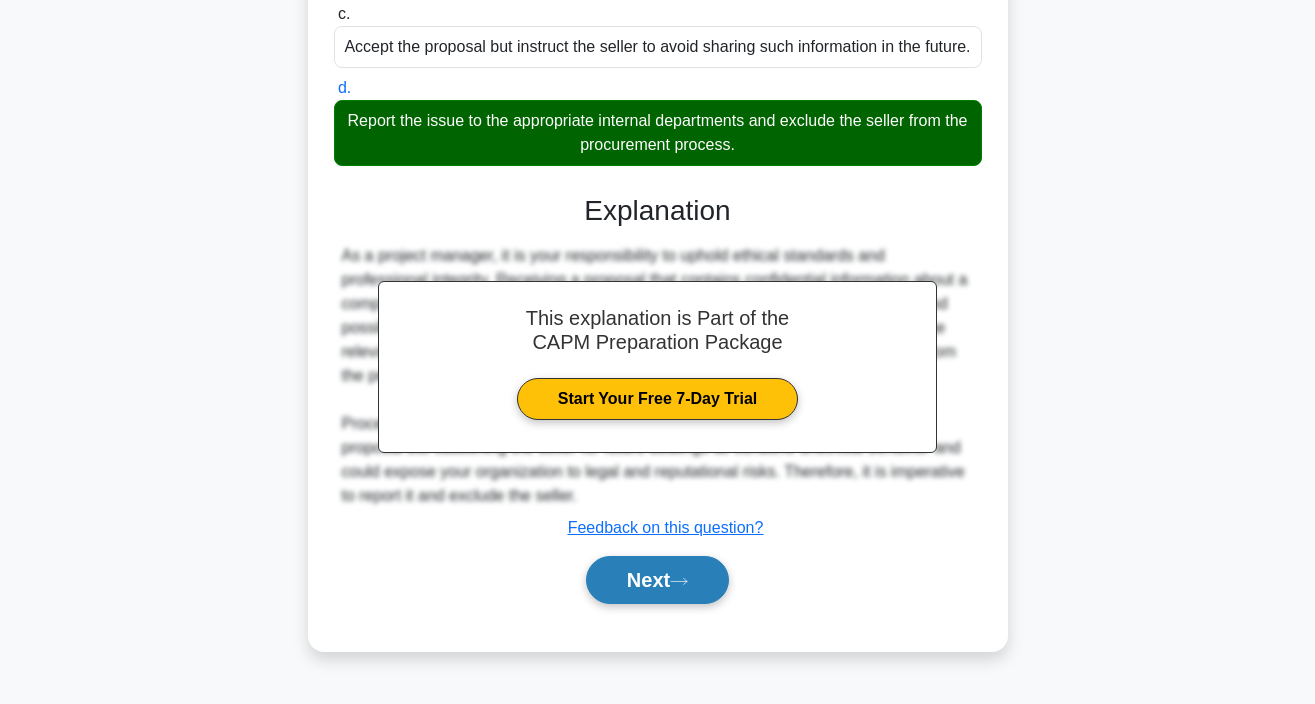 click on "Next" at bounding box center (657, 580) 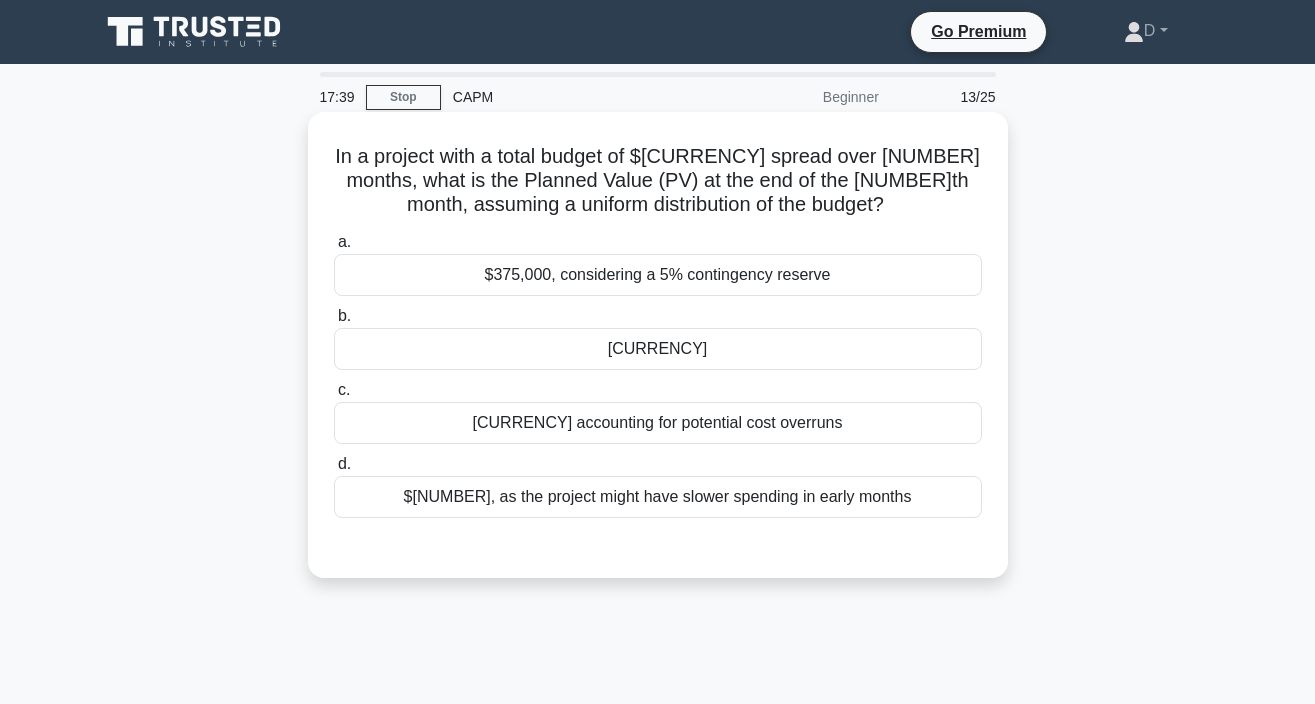 scroll, scrollTop: 0, scrollLeft: 0, axis: both 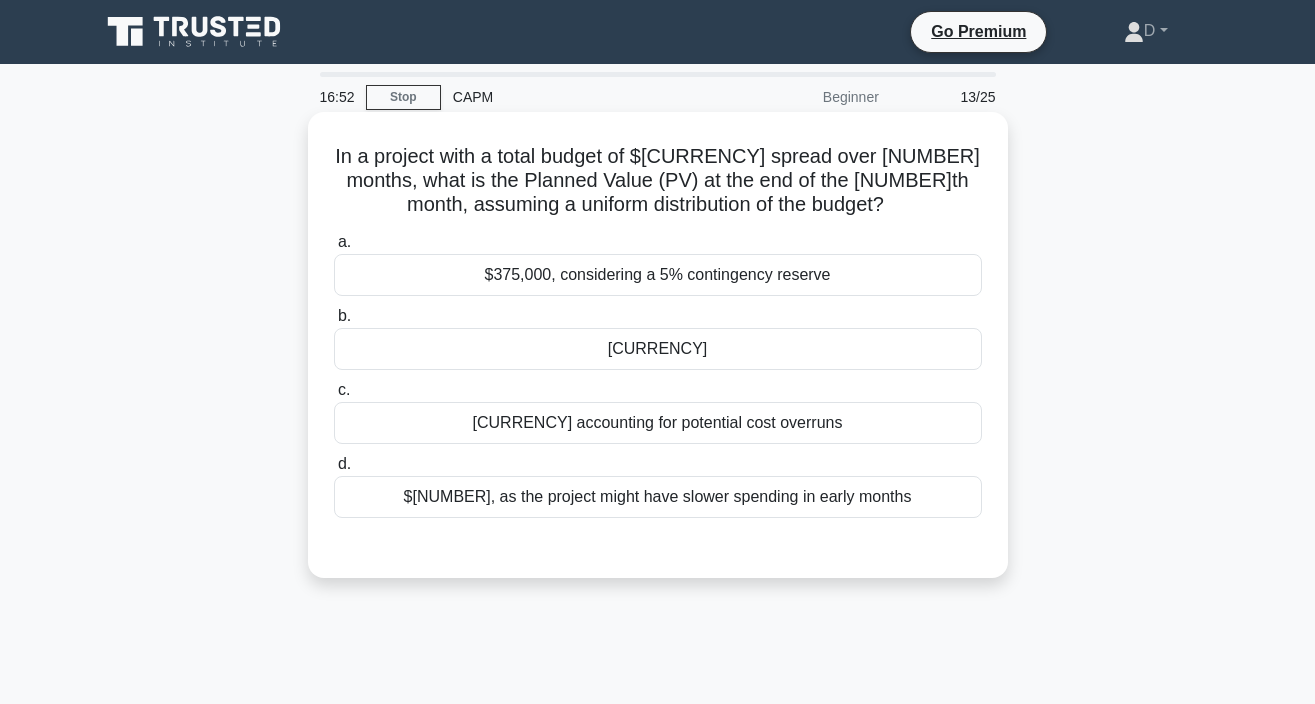 click on "$350,000" at bounding box center (658, 349) 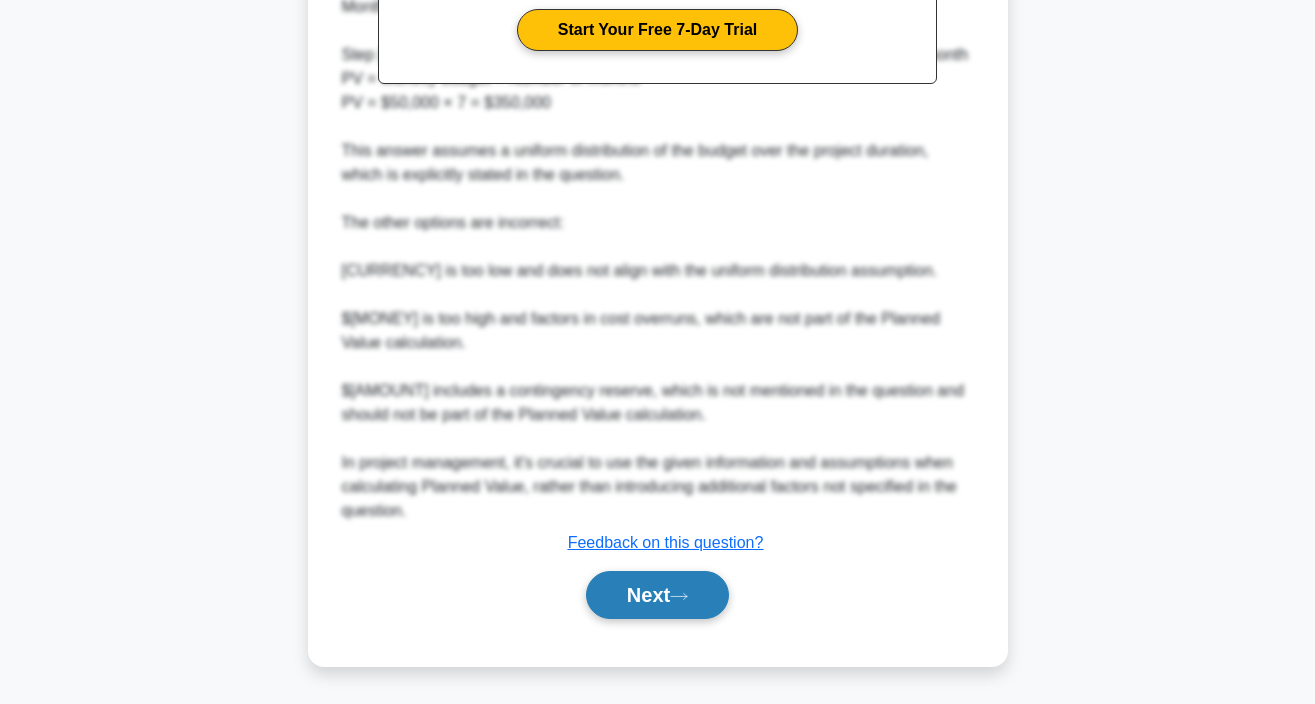 click on "Next" at bounding box center [657, 595] 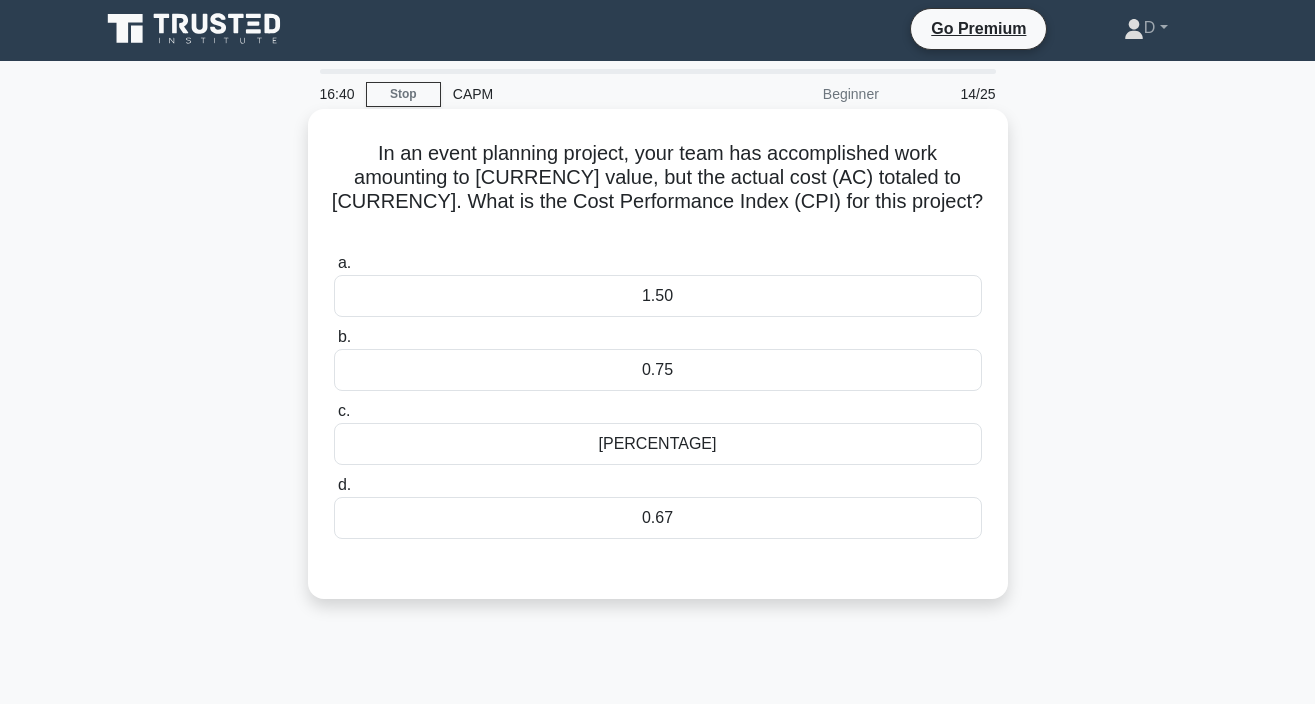 scroll, scrollTop: 0, scrollLeft: 0, axis: both 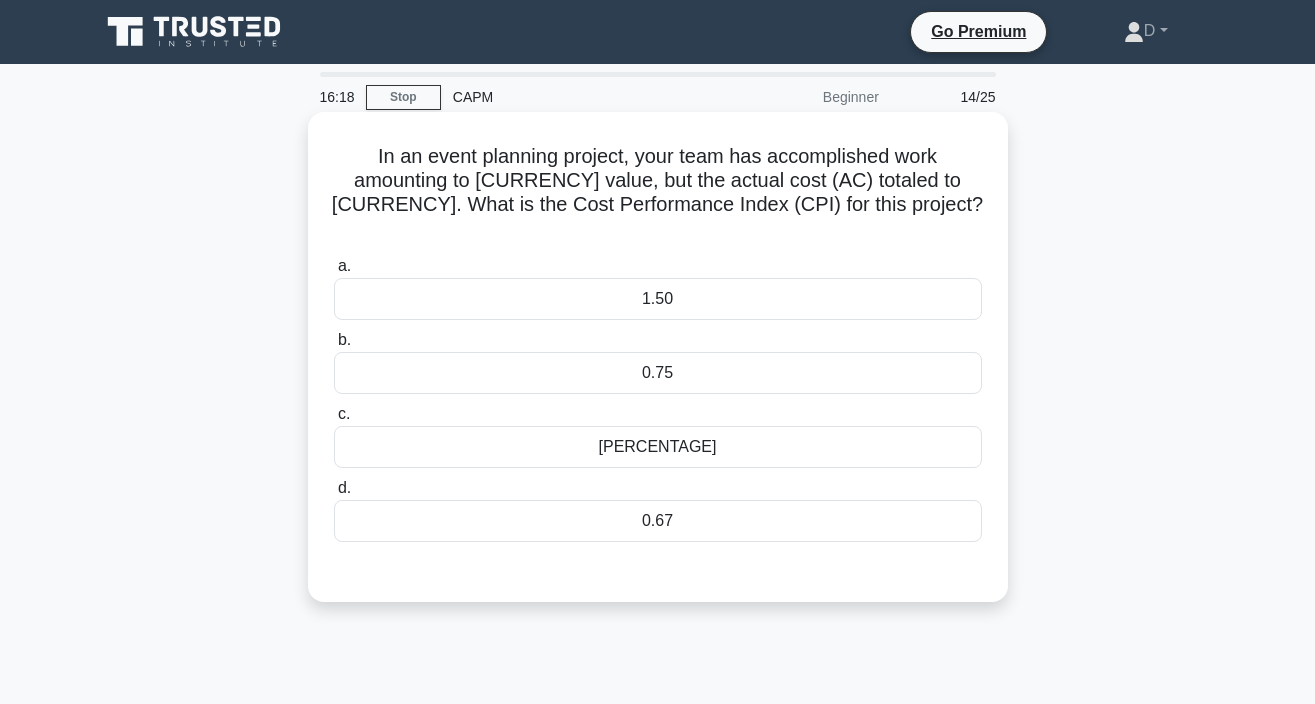 click on "0.75" at bounding box center (658, 373) 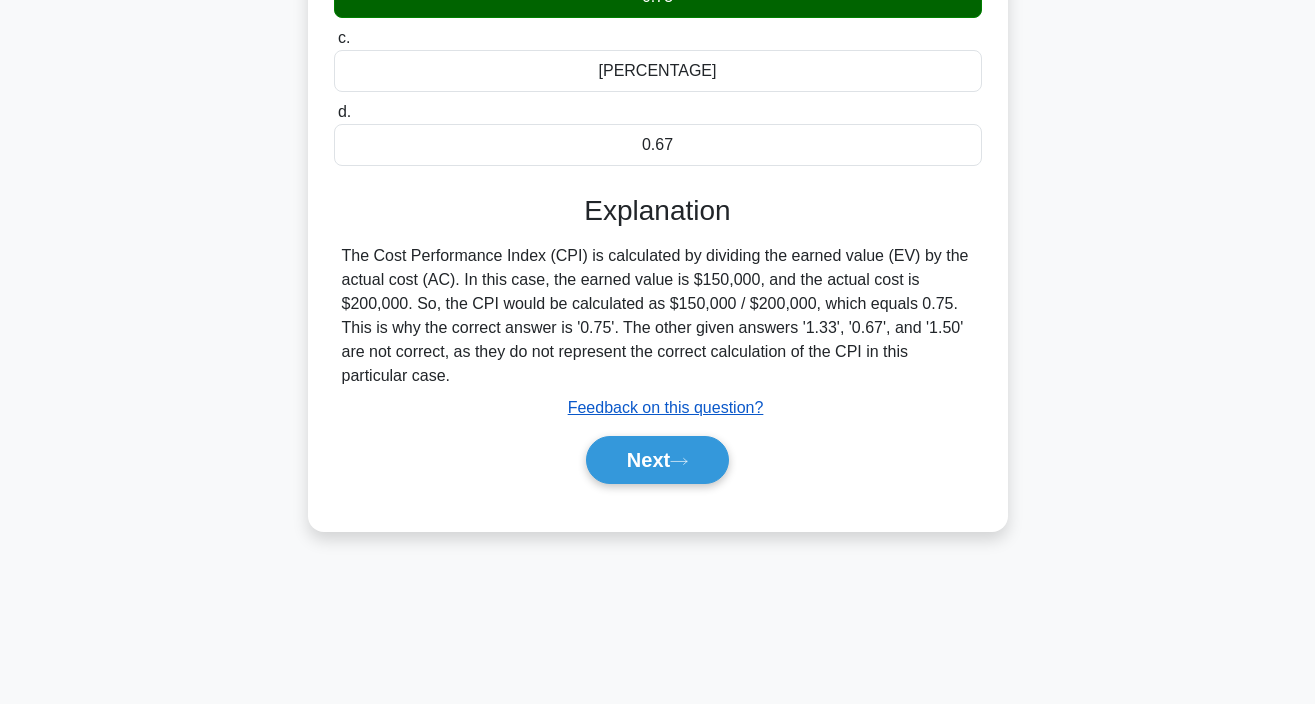 scroll, scrollTop: 376, scrollLeft: 0, axis: vertical 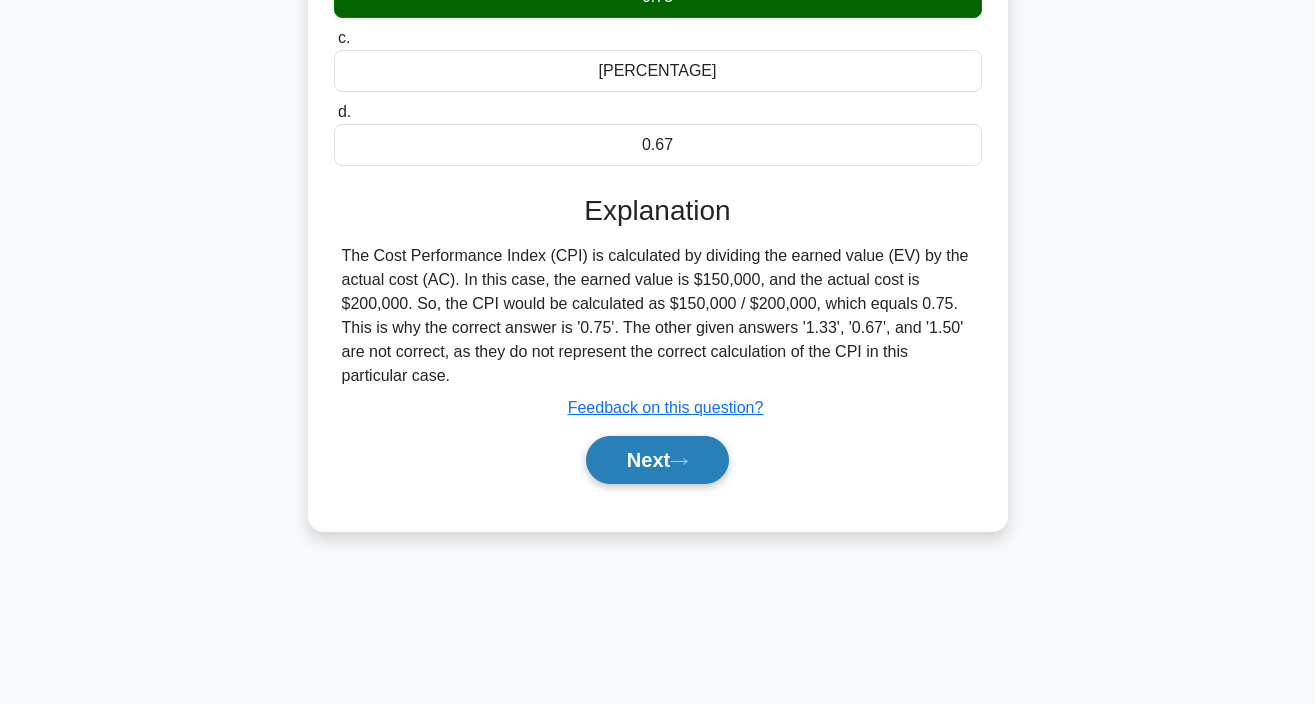click on "Next" at bounding box center (657, 460) 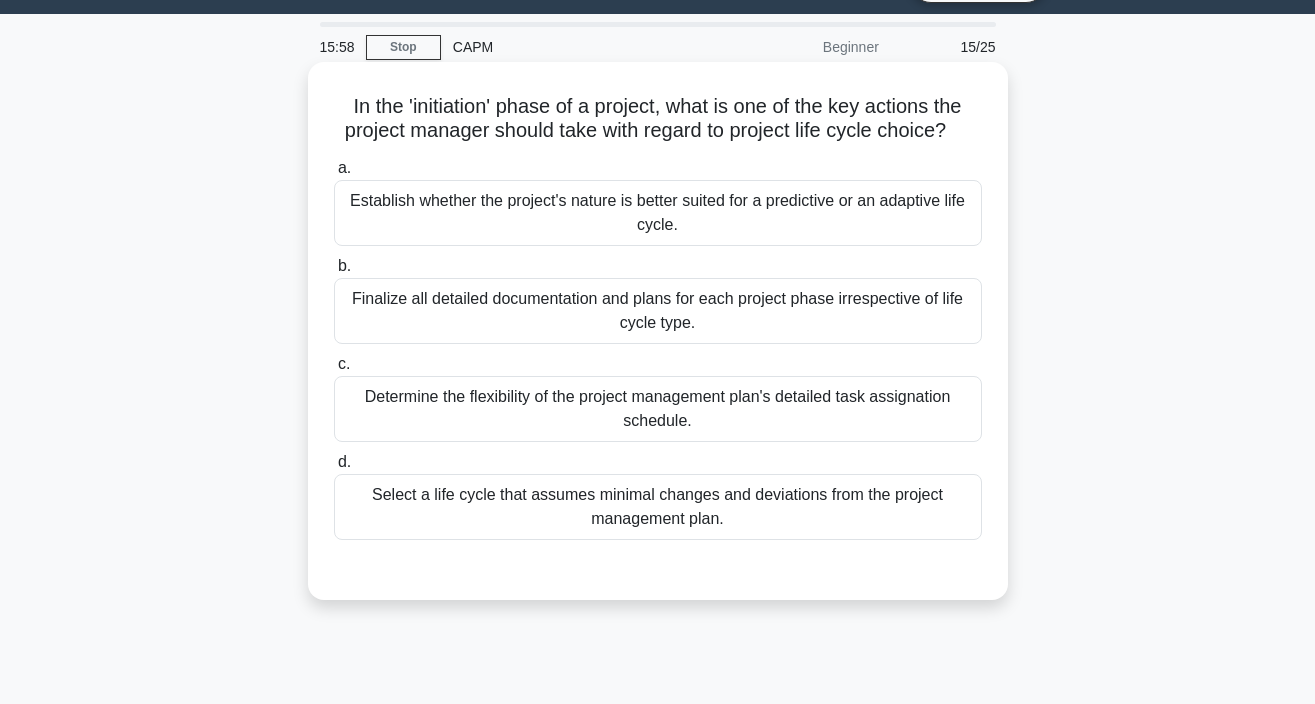 scroll, scrollTop: 54, scrollLeft: 0, axis: vertical 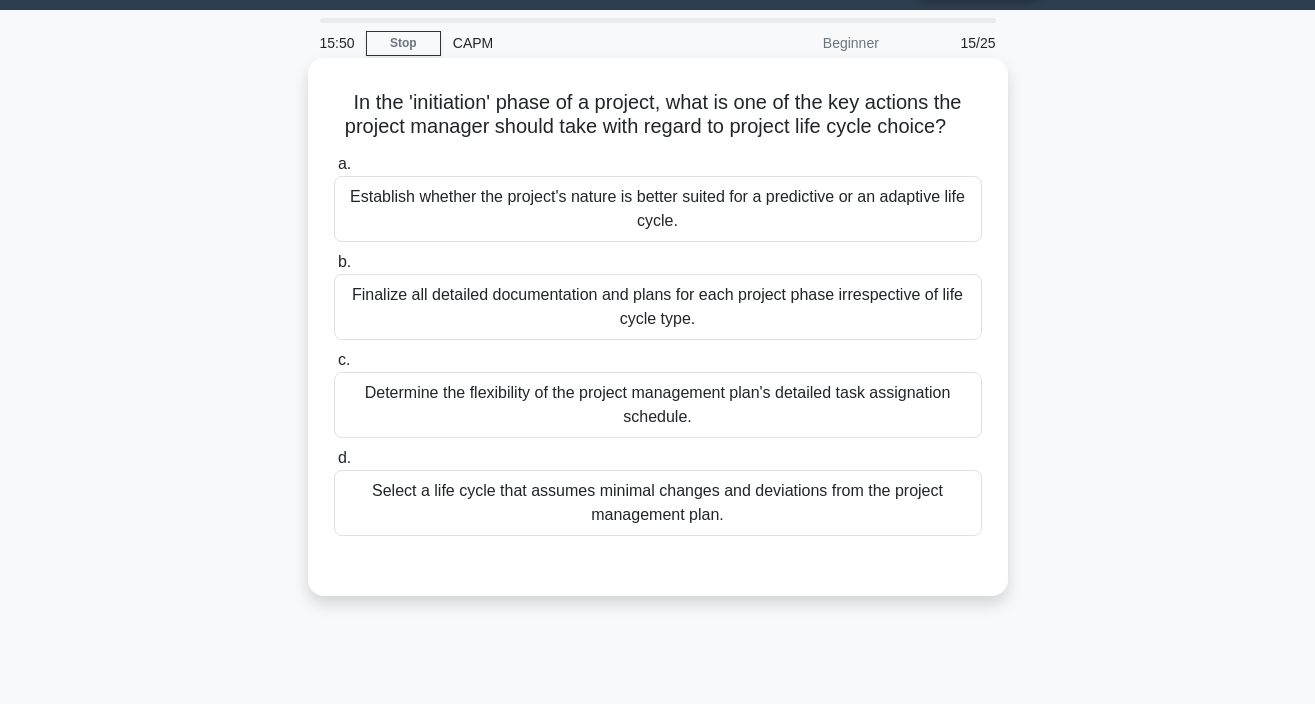 click on "Establish whether the project's nature is better suited for a predictive or an adaptive life cycle." at bounding box center (658, 209) 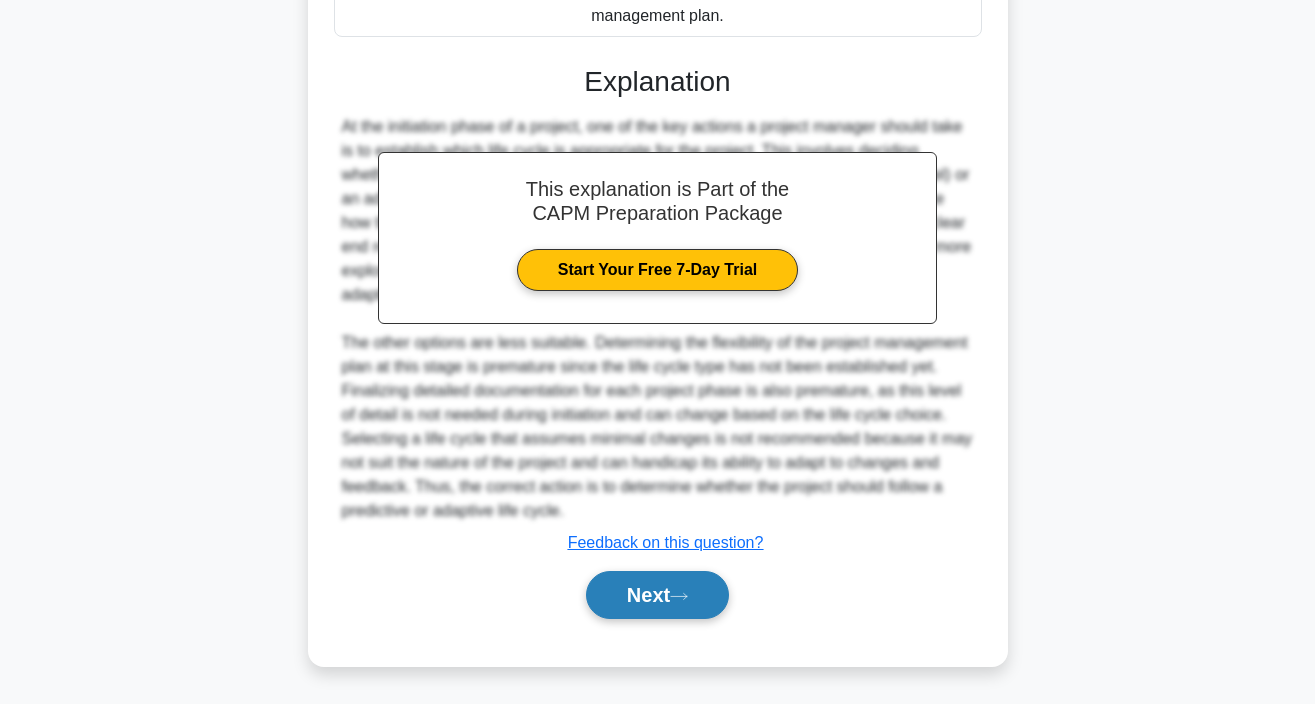 click on "Next" at bounding box center (657, 595) 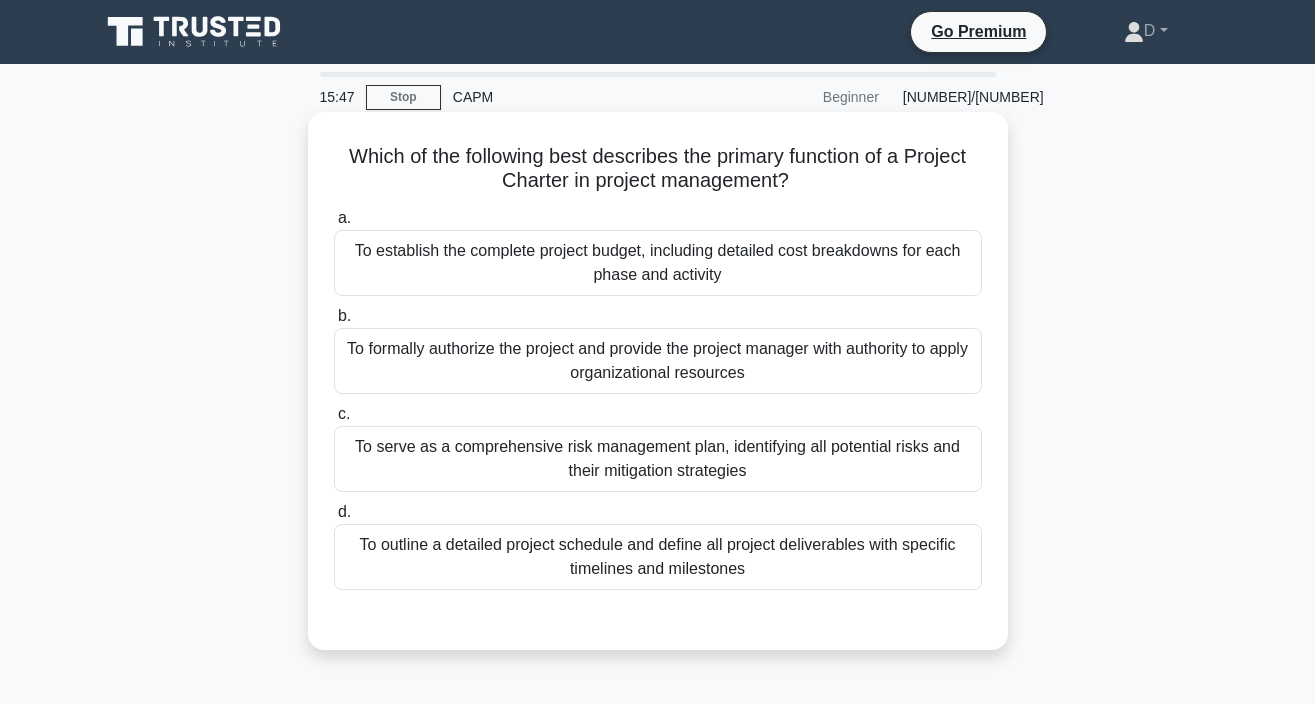 scroll, scrollTop: 0, scrollLeft: 0, axis: both 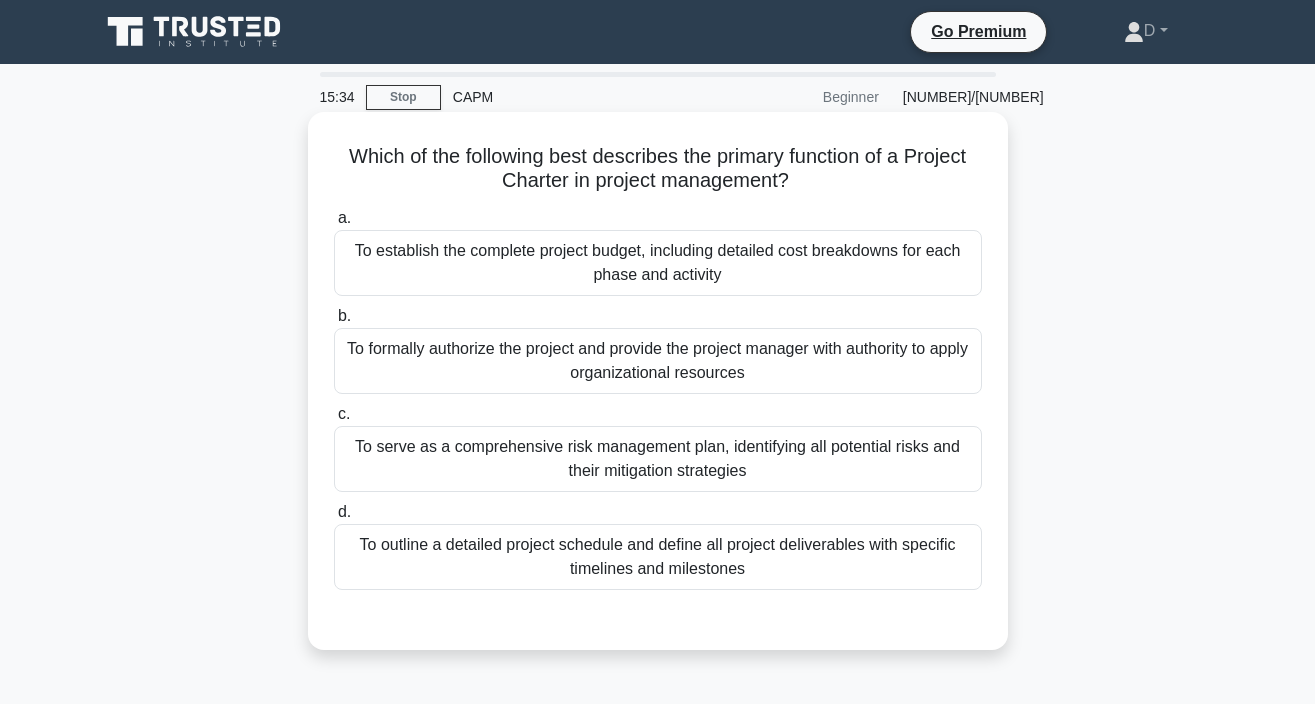 click on "To formally authorize the project and provide the project manager with authority to apply organizational resources" at bounding box center [658, 361] 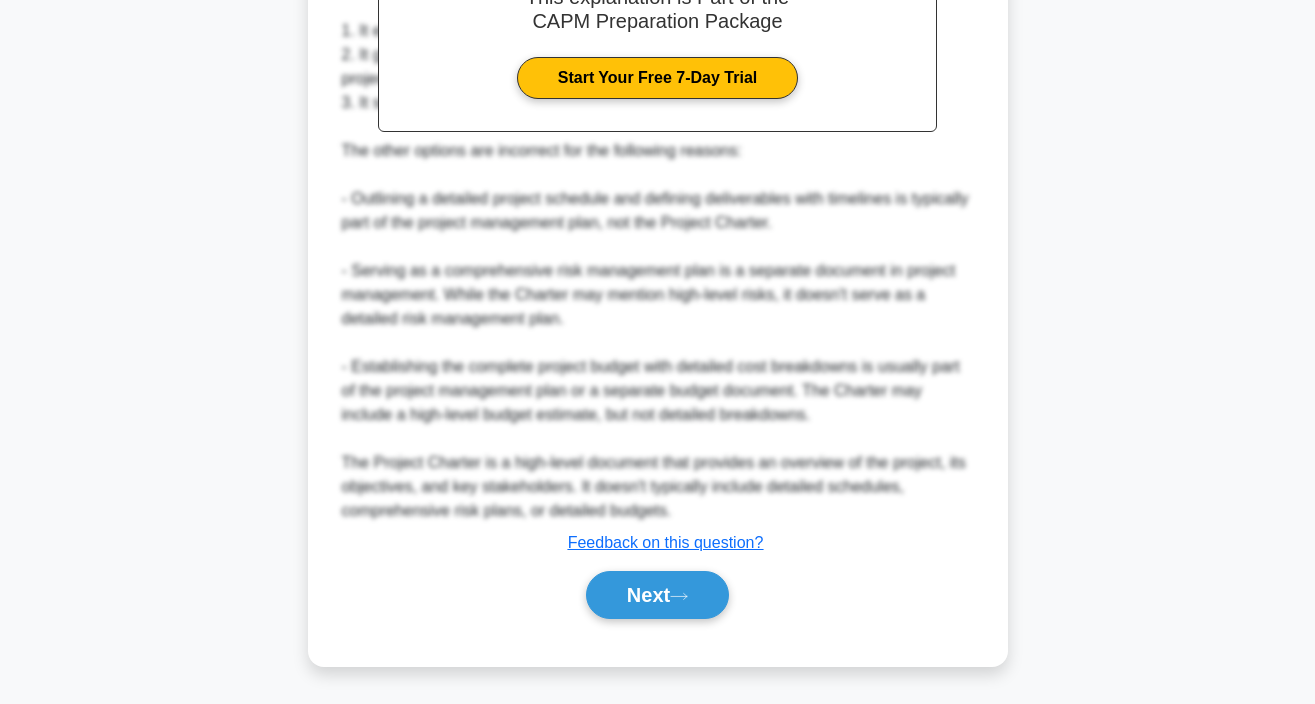scroll, scrollTop: 745, scrollLeft: 0, axis: vertical 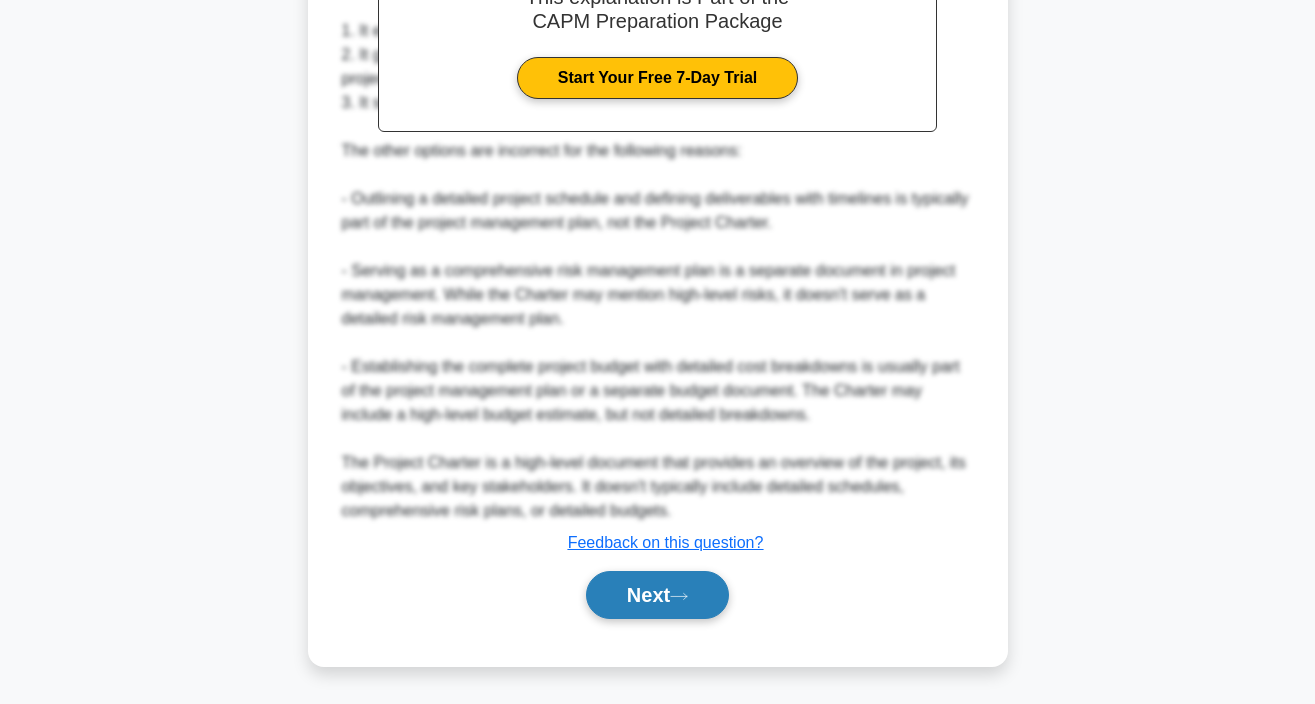 click on "Next" at bounding box center [657, 595] 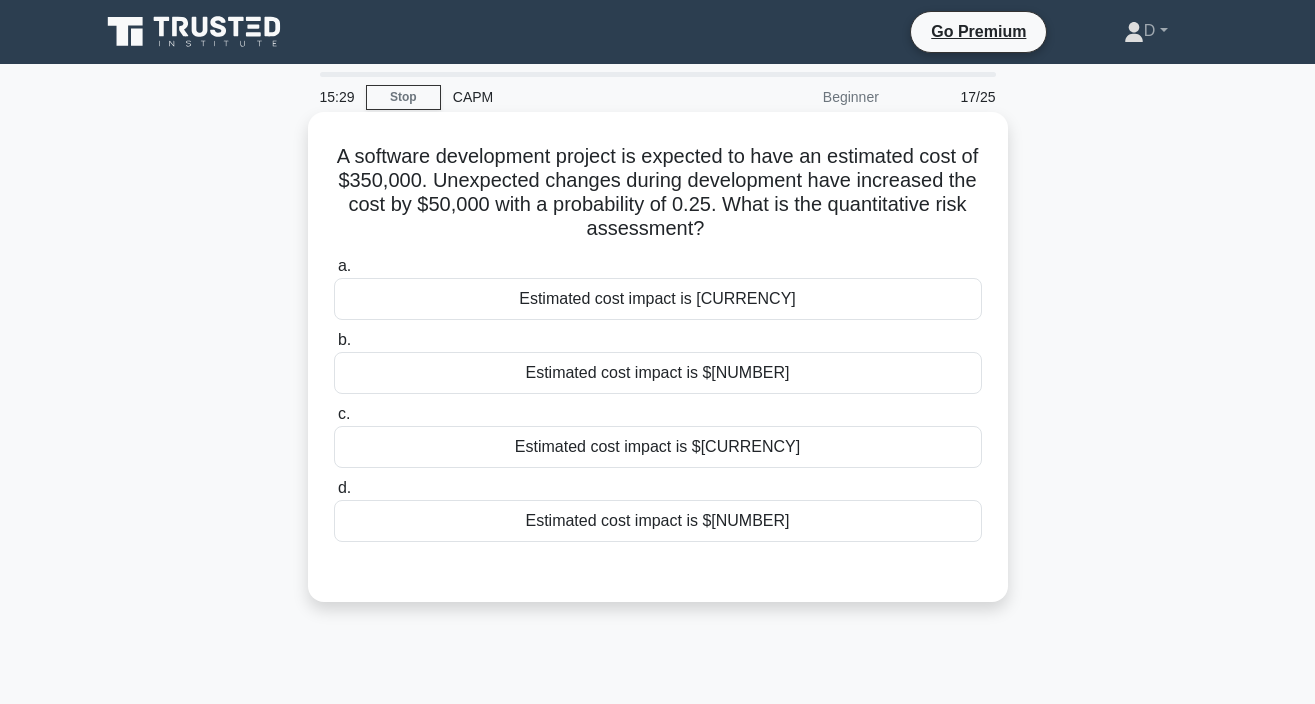 scroll, scrollTop: 0, scrollLeft: 0, axis: both 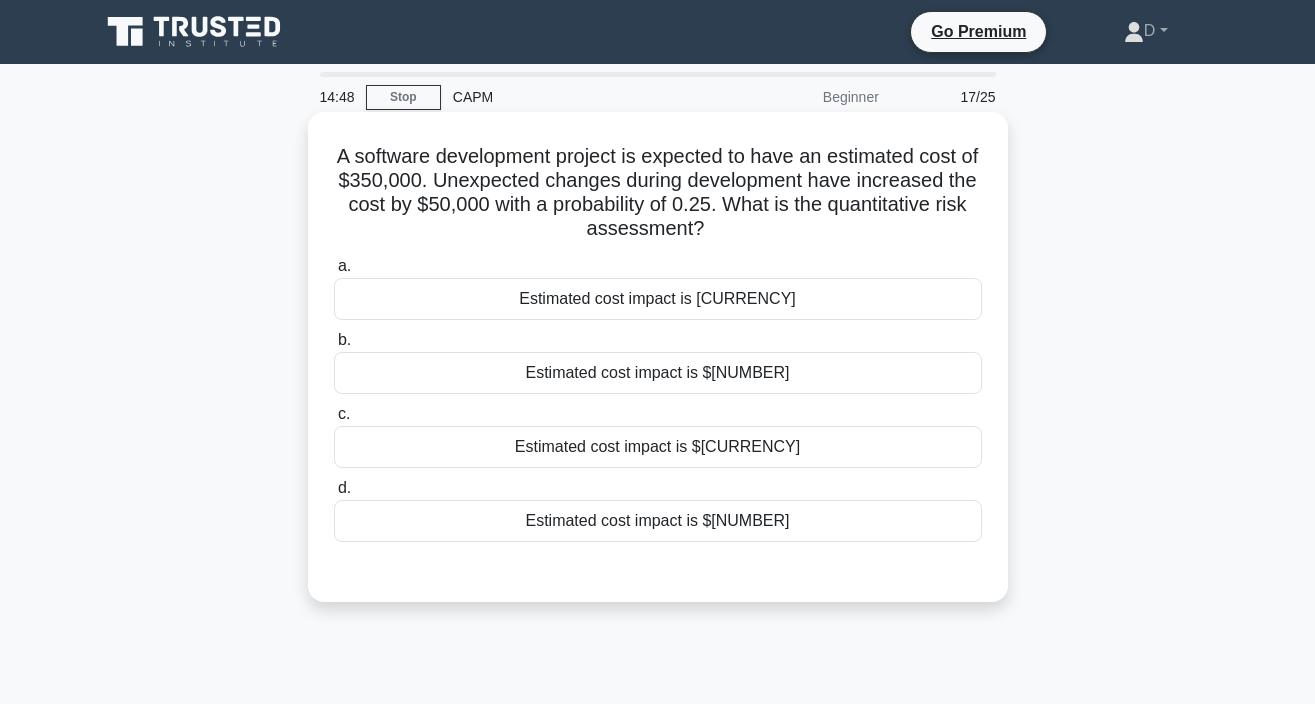 click on "Estimated cost impact is $12,500" at bounding box center (658, 447) 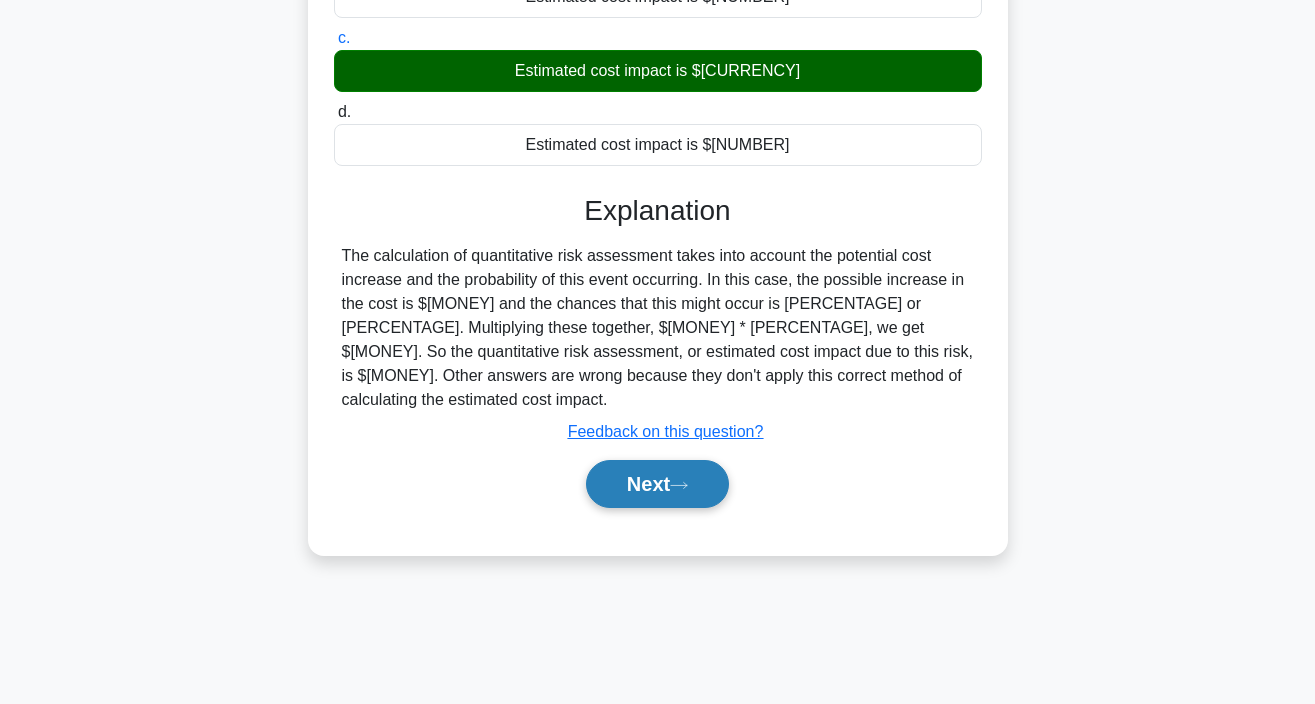 click on "Next" at bounding box center (657, 484) 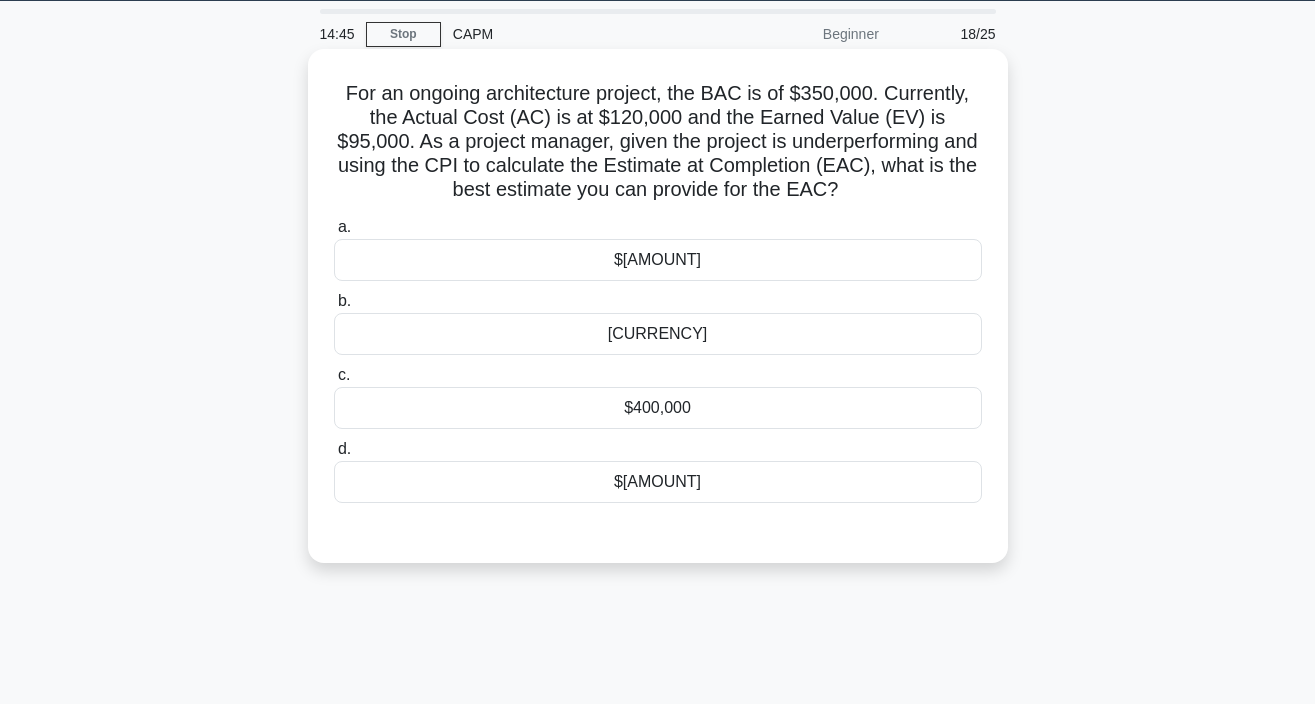 scroll, scrollTop: 55, scrollLeft: 0, axis: vertical 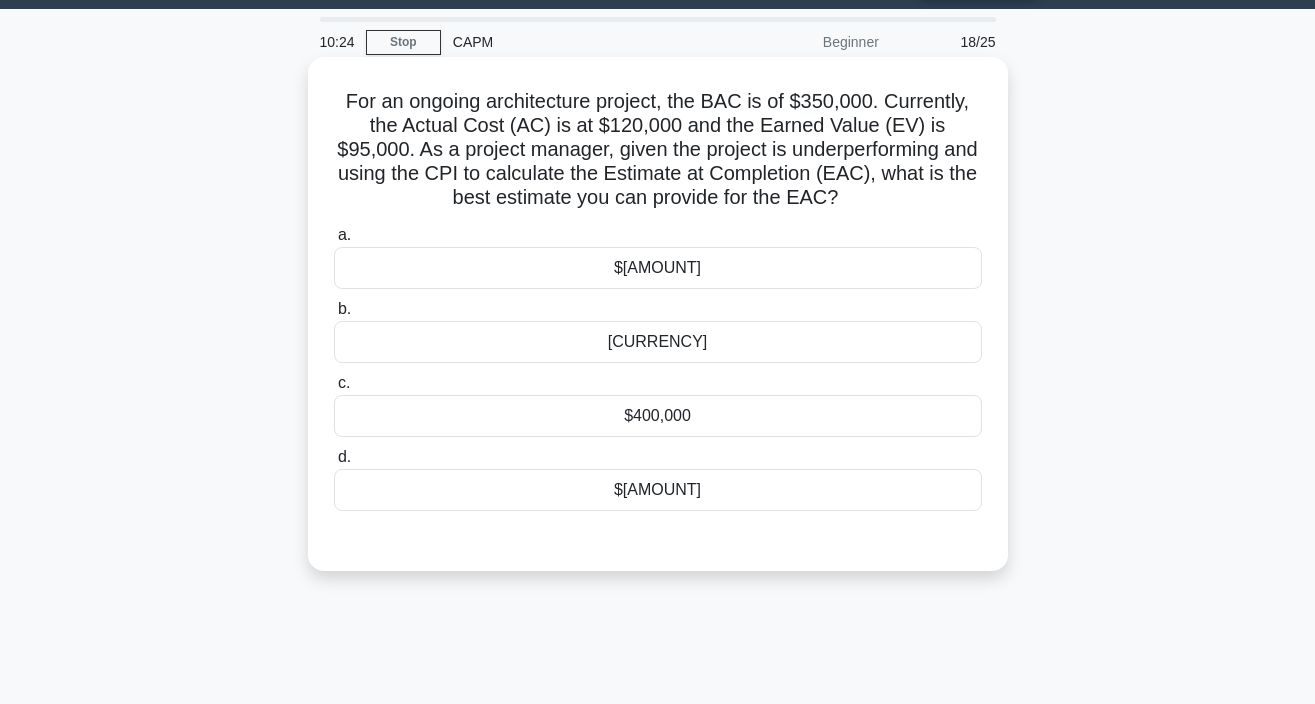 click on "$442,105" at bounding box center [658, 268] 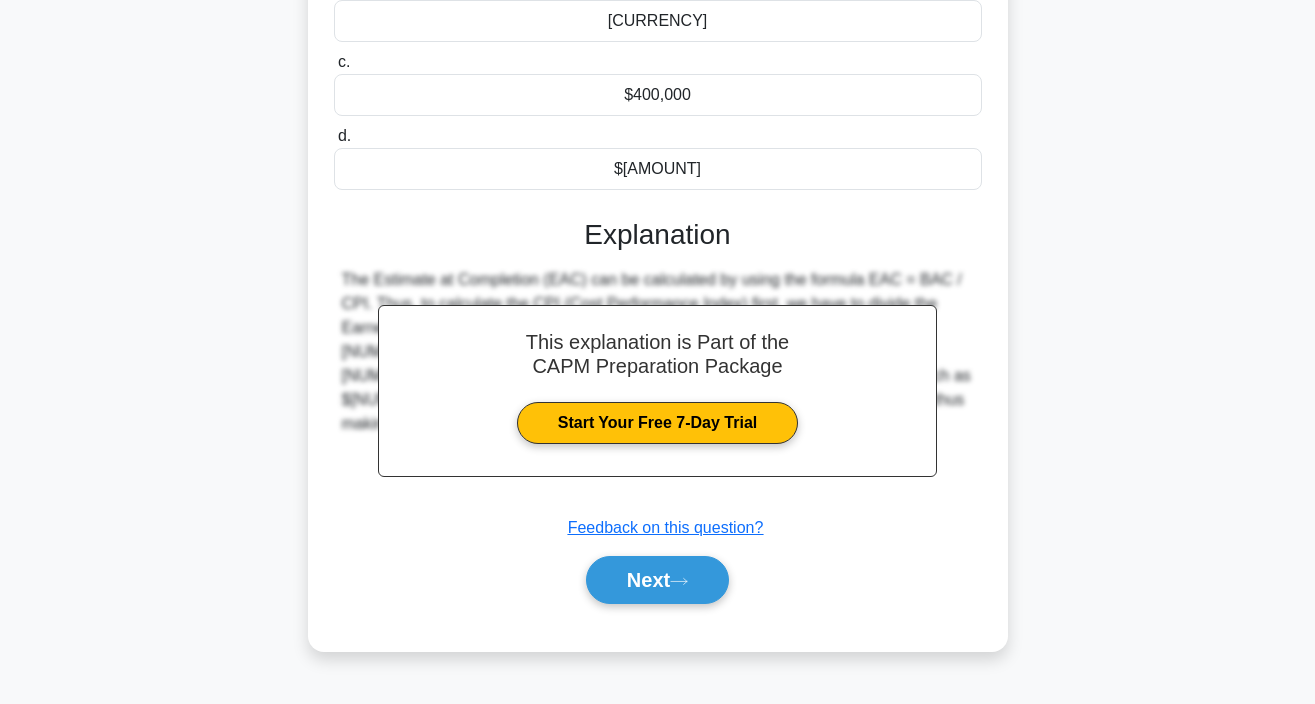 scroll, scrollTop: 376, scrollLeft: 0, axis: vertical 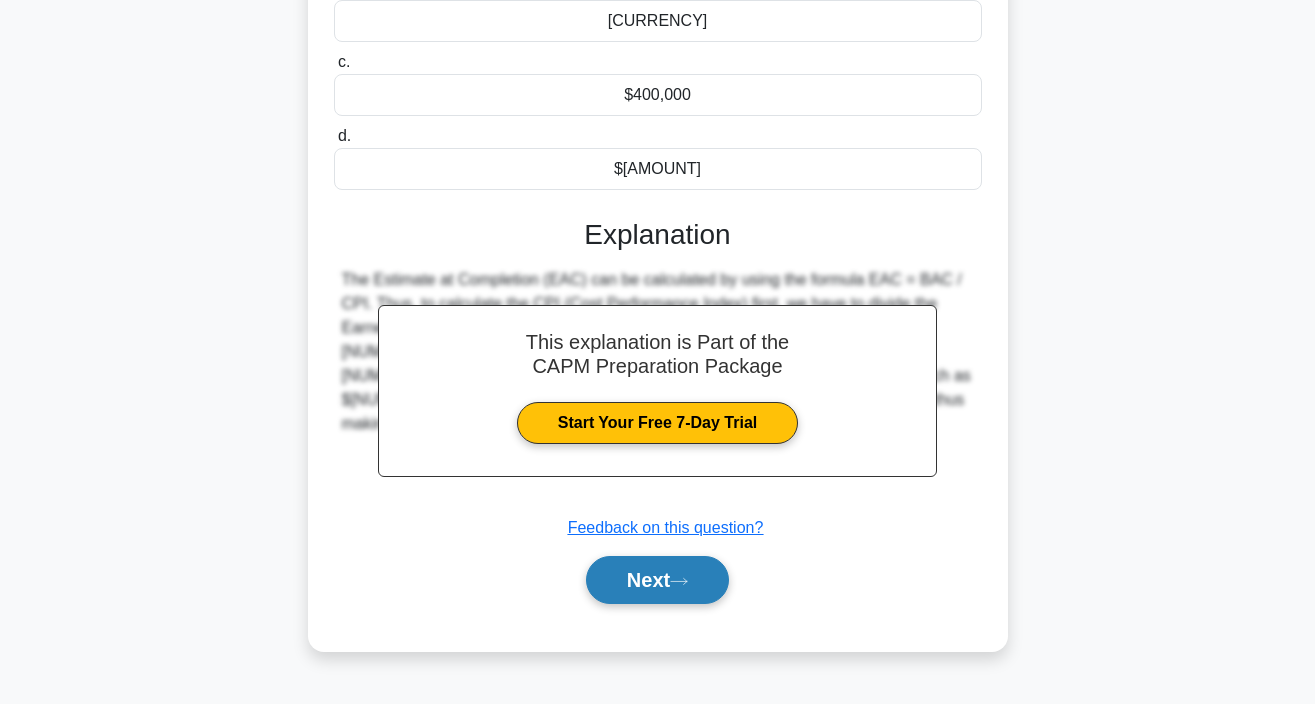 click on "Next" at bounding box center [657, 580] 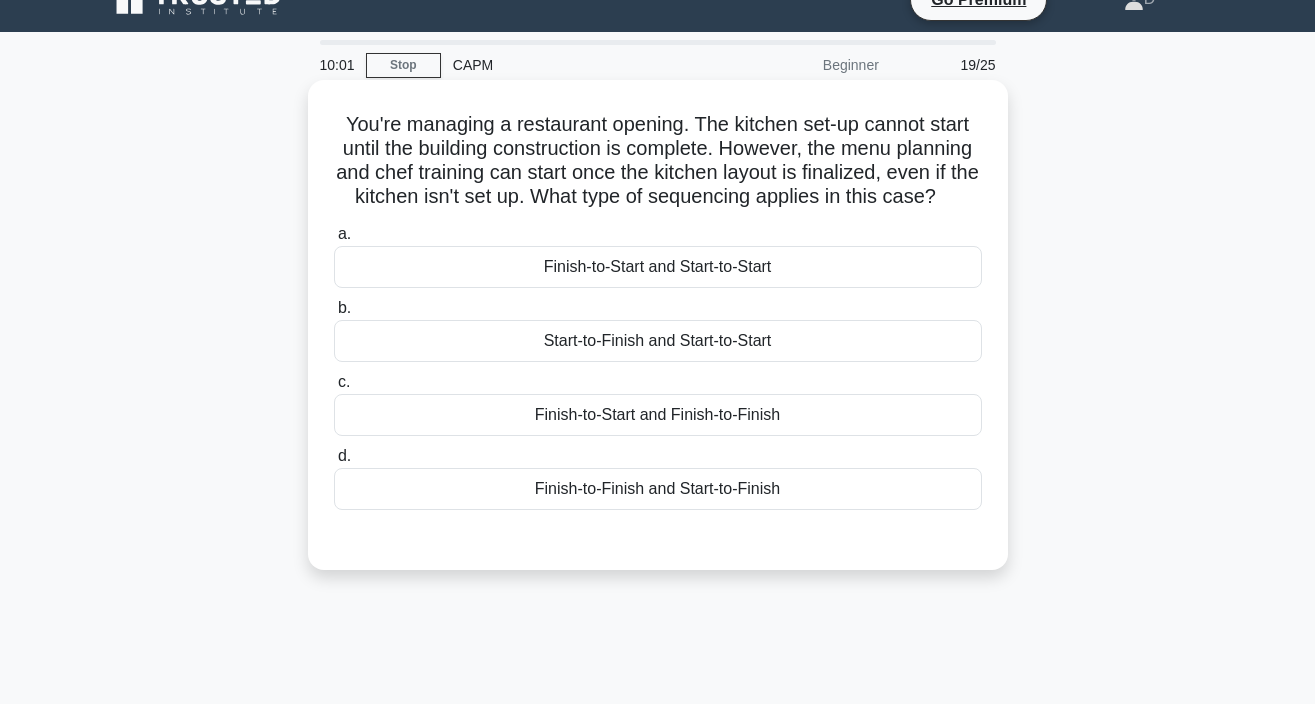 scroll, scrollTop: 10, scrollLeft: 0, axis: vertical 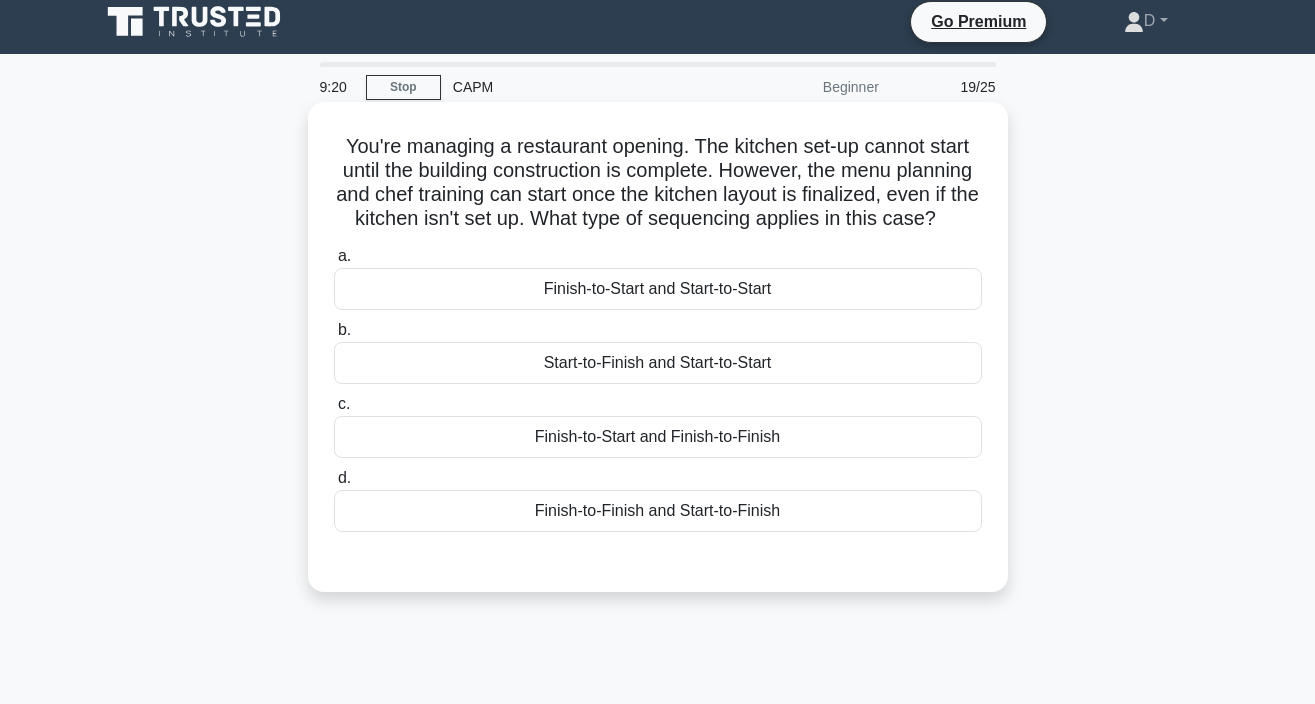 click on "Finish-to-Start and Start-to-Start" at bounding box center (658, 289) 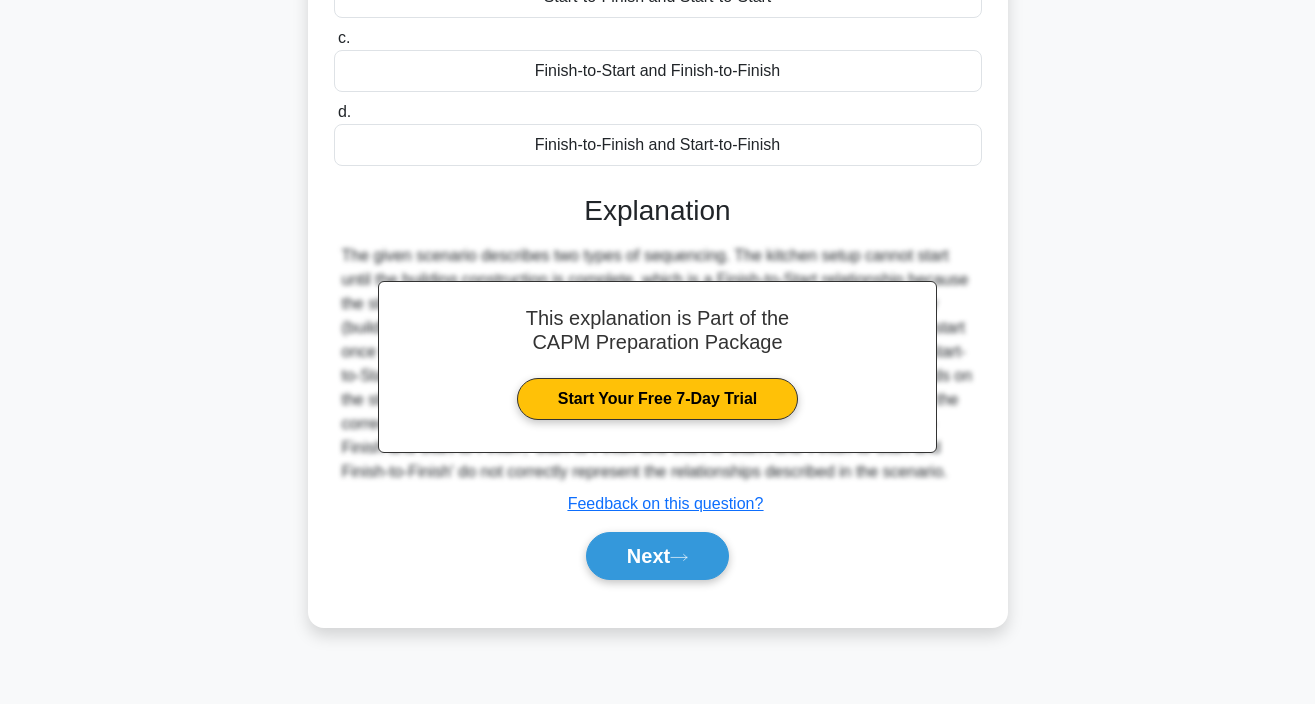 scroll, scrollTop: 376, scrollLeft: 0, axis: vertical 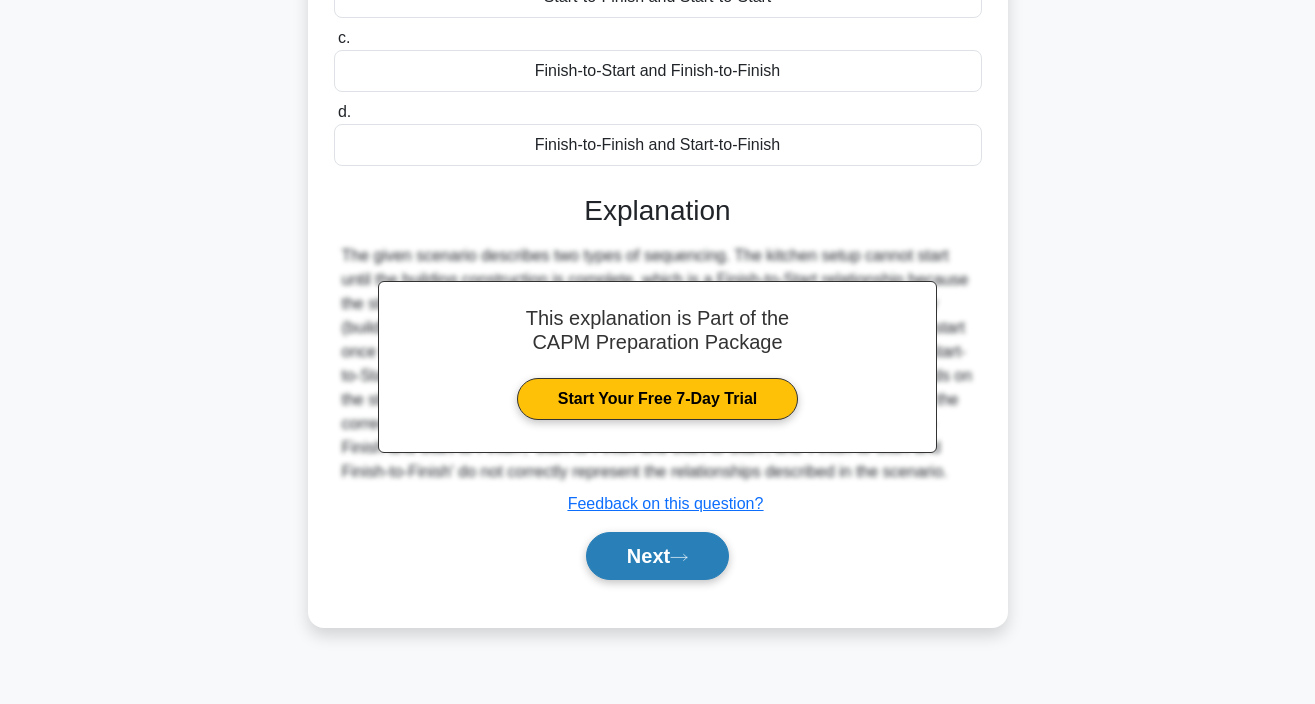 click on "Next" at bounding box center (657, 556) 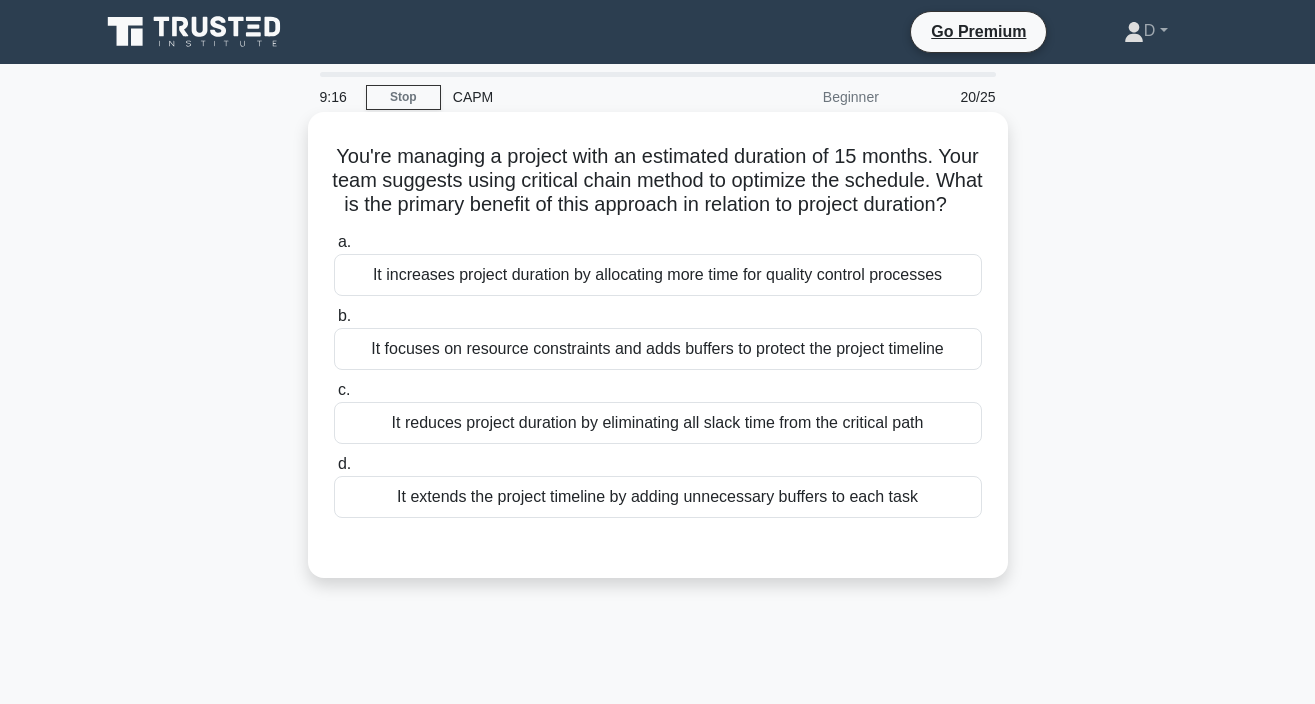 scroll, scrollTop: 0, scrollLeft: 0, axis: both 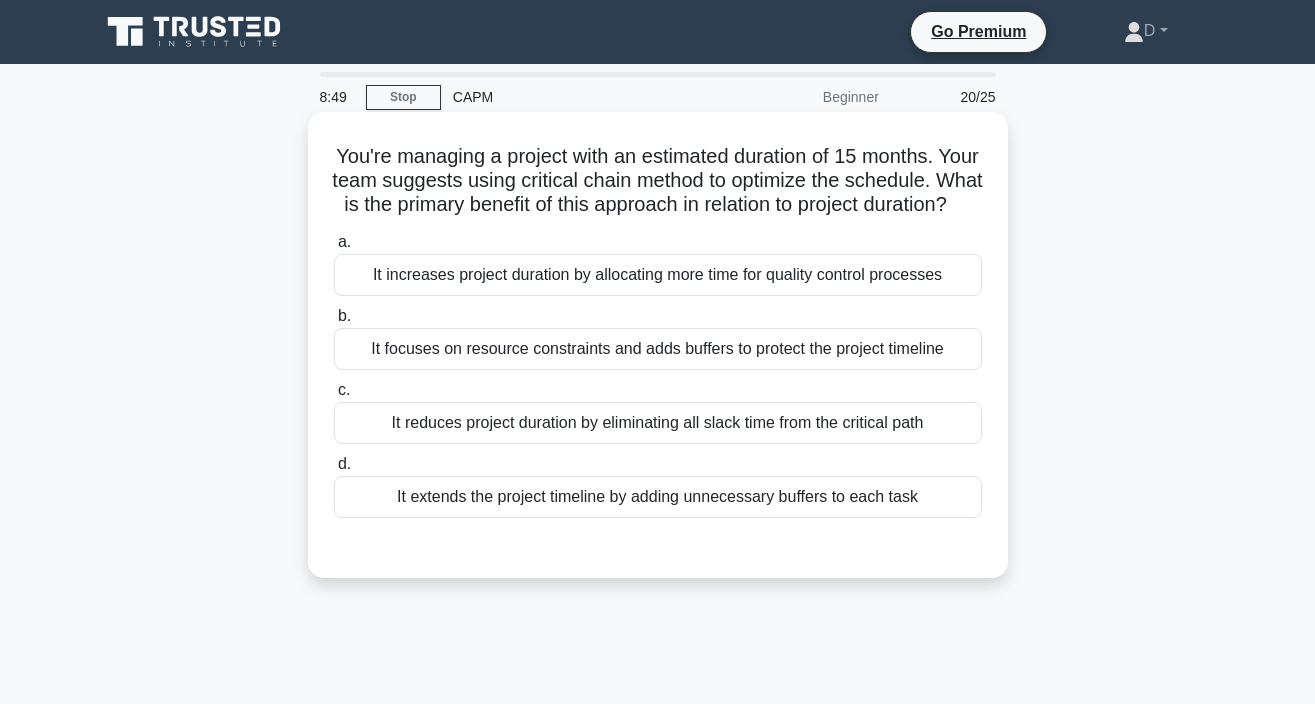 click on "It reduces project duration by eliminating all slack time from the critical path" at bounding box center (658, 423) 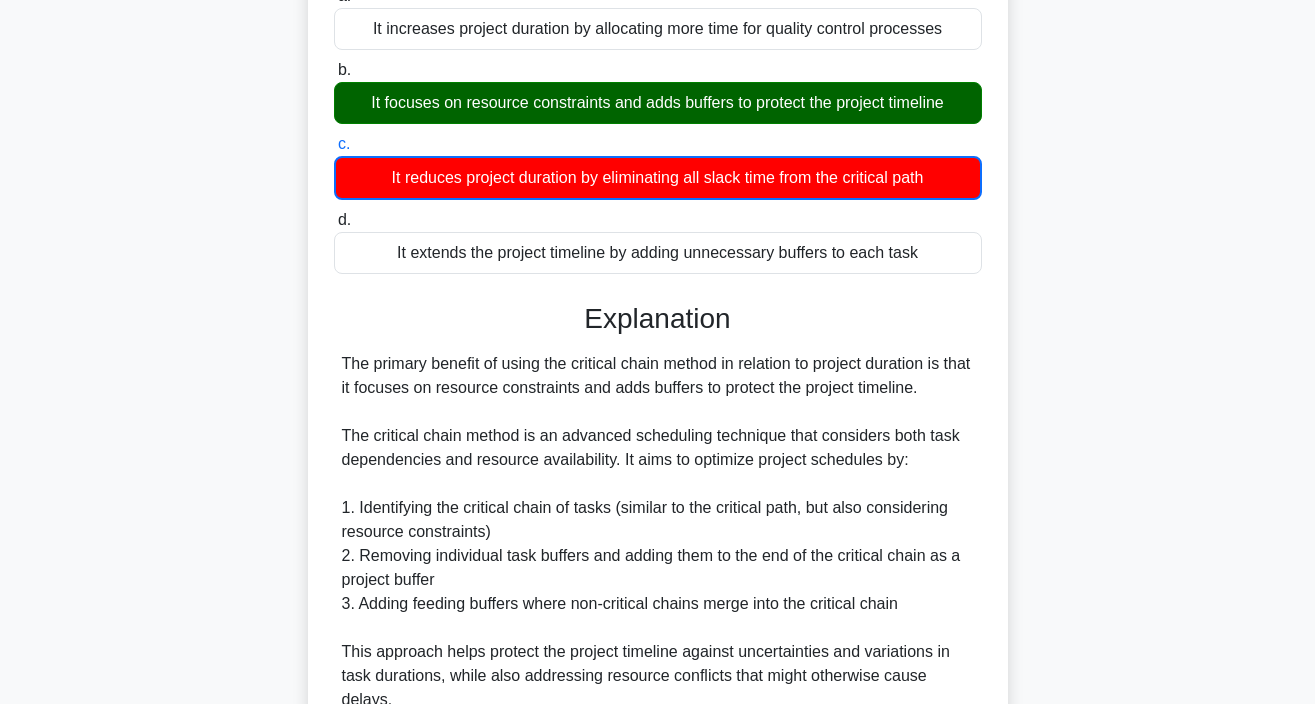 scroll, scrollTop: 263, scrollLeft: 0, axis: vertical 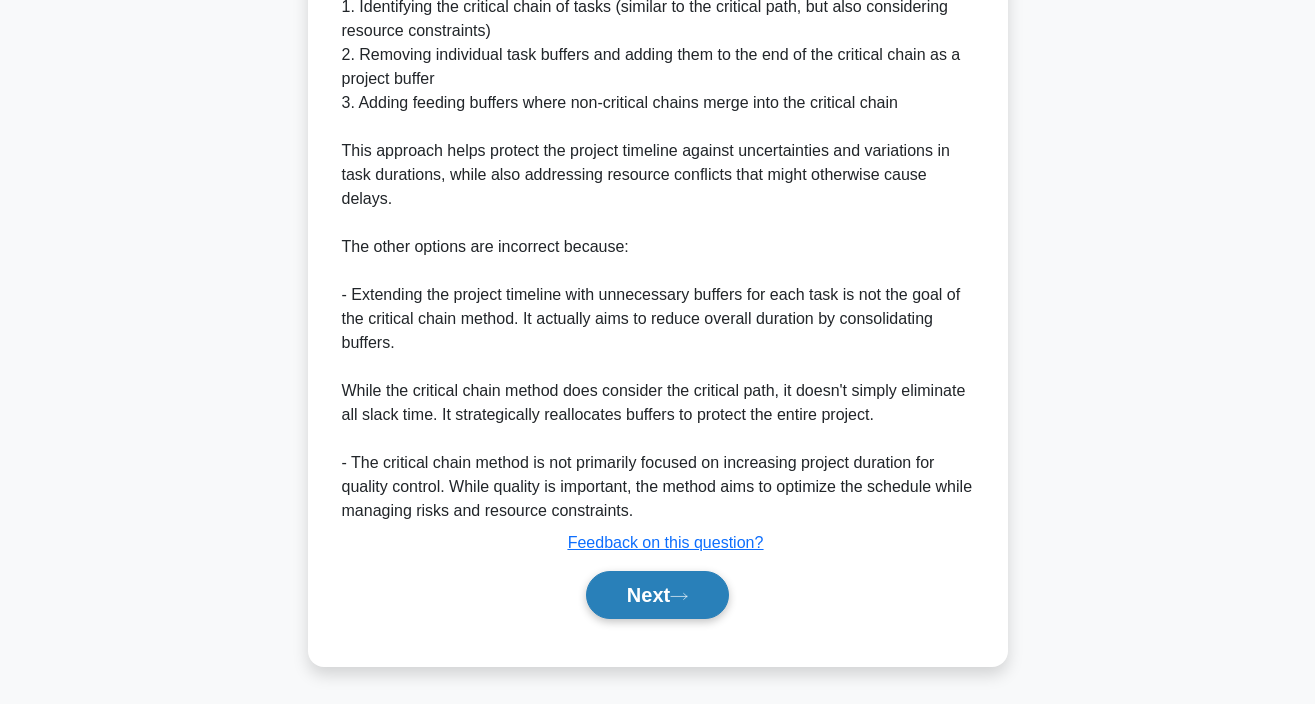 click on "Next" at bounding box center (657, 595) 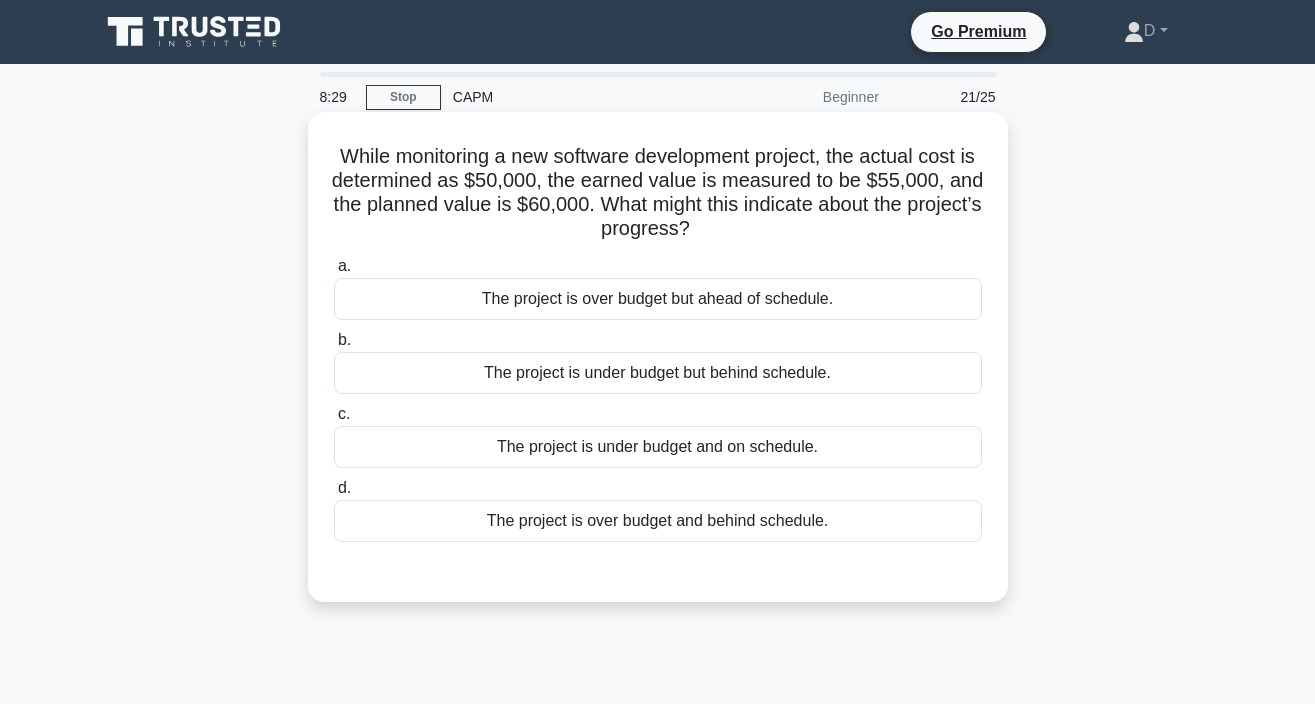 scroll, scrollTop: 0, scrollLeft: 0, axis: both 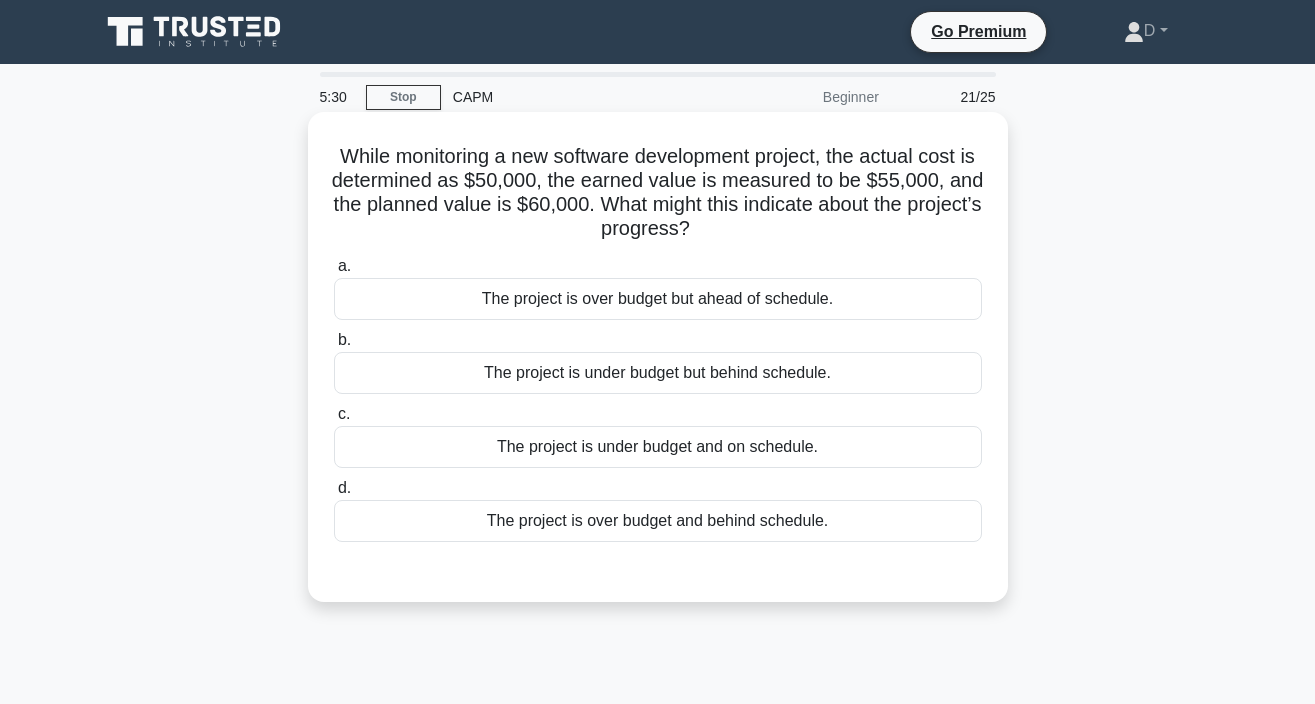 click on "The project is under budget but behind schedule." at bounding box center (658, 373) 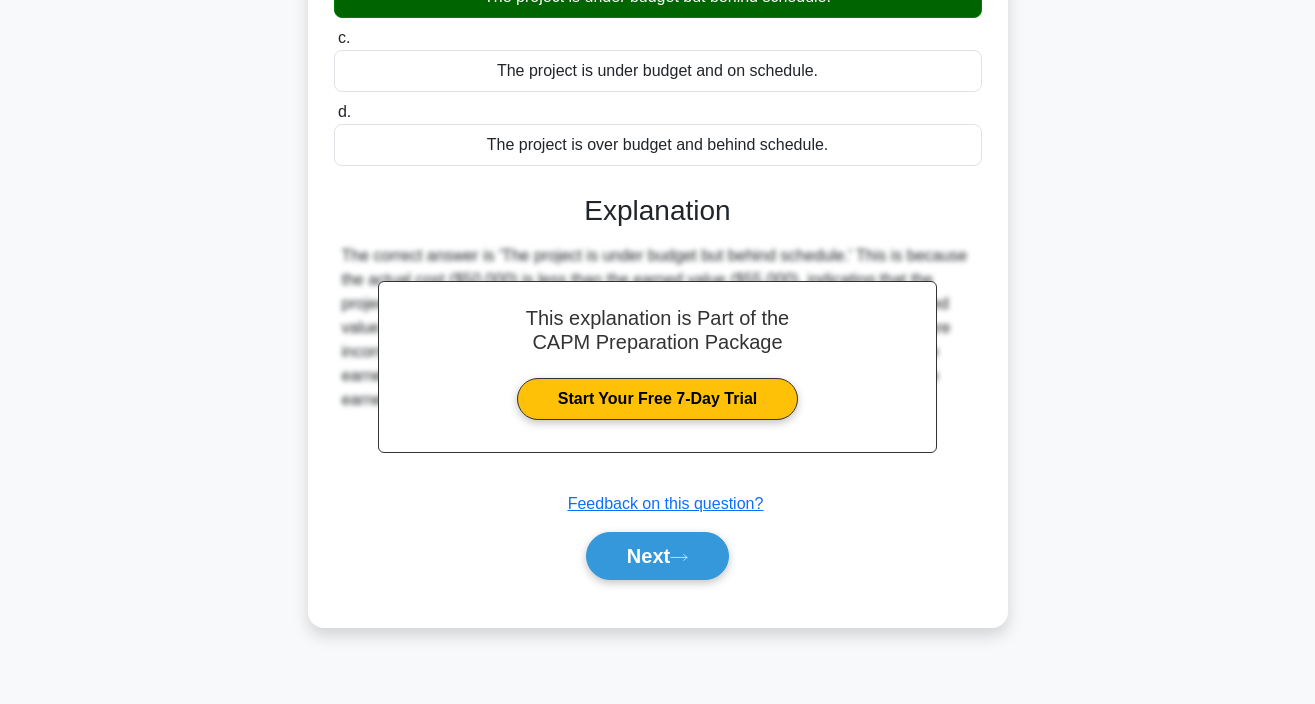 scroll, scrollTop: 376, scrollLeft: 0, axis: vertical 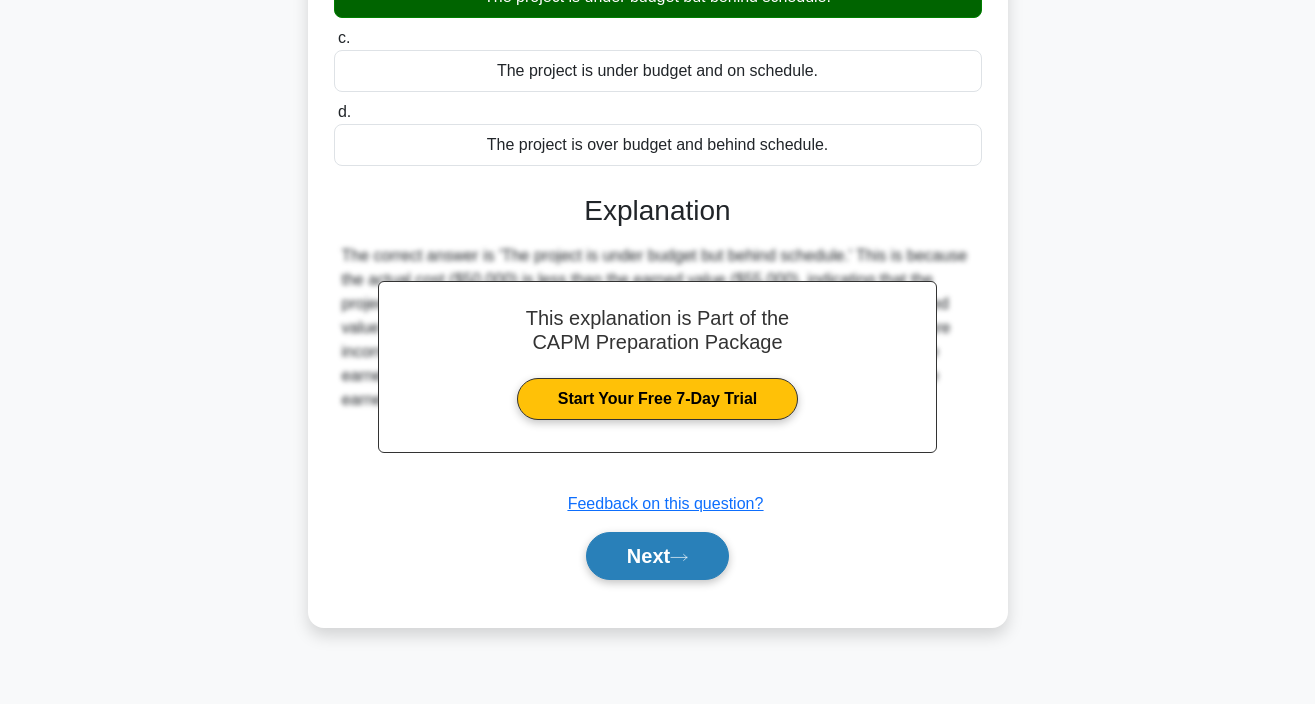 click on "Next" at bounding box center [657, 556] 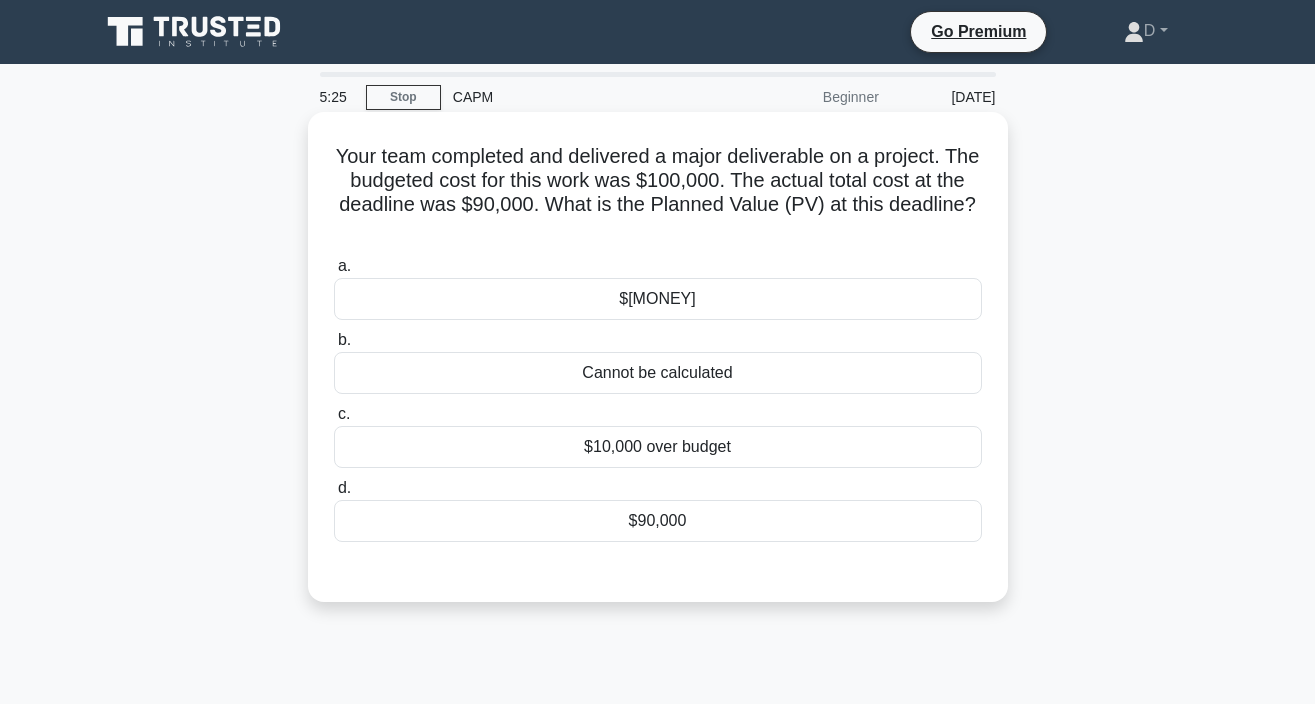 scroll, scrollTop: 0, scrollLeft: 0, axis: both 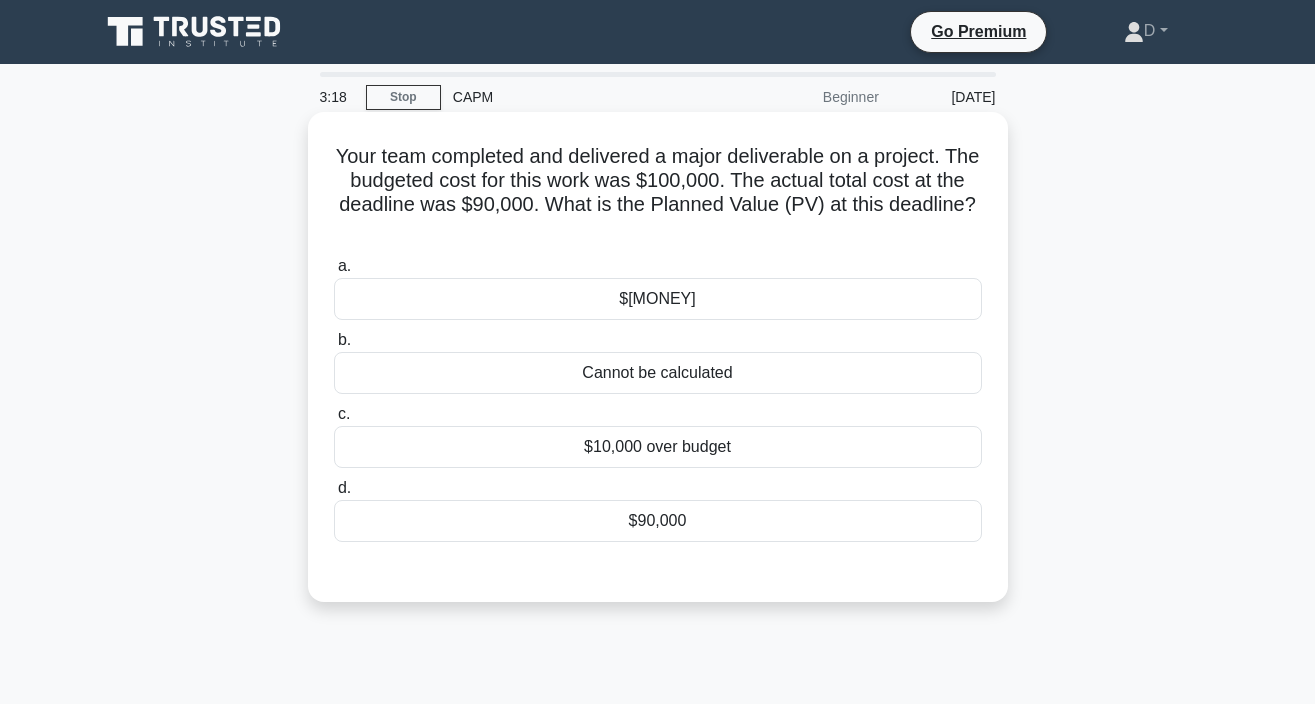 click on "Cannot be calculated" at bounding box center [658, 373] 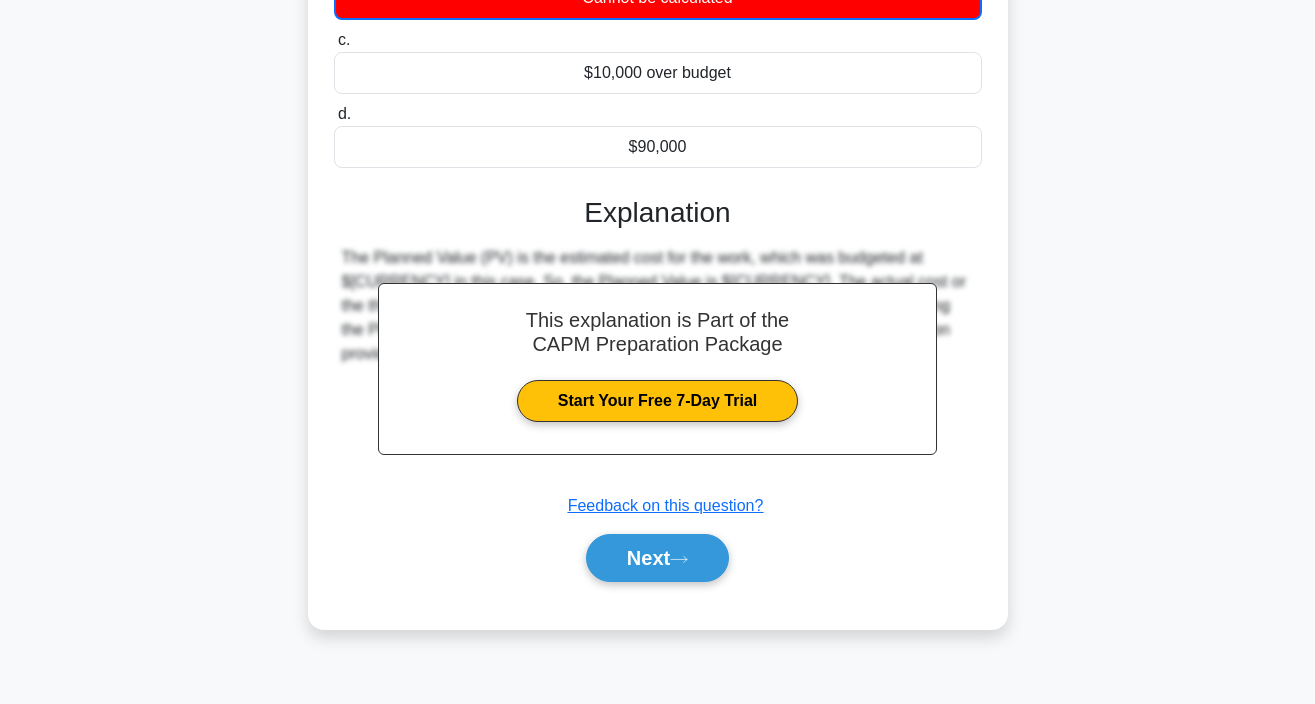 scroll, scrollTop: 376, scrollLeft: 0, axis: vertical 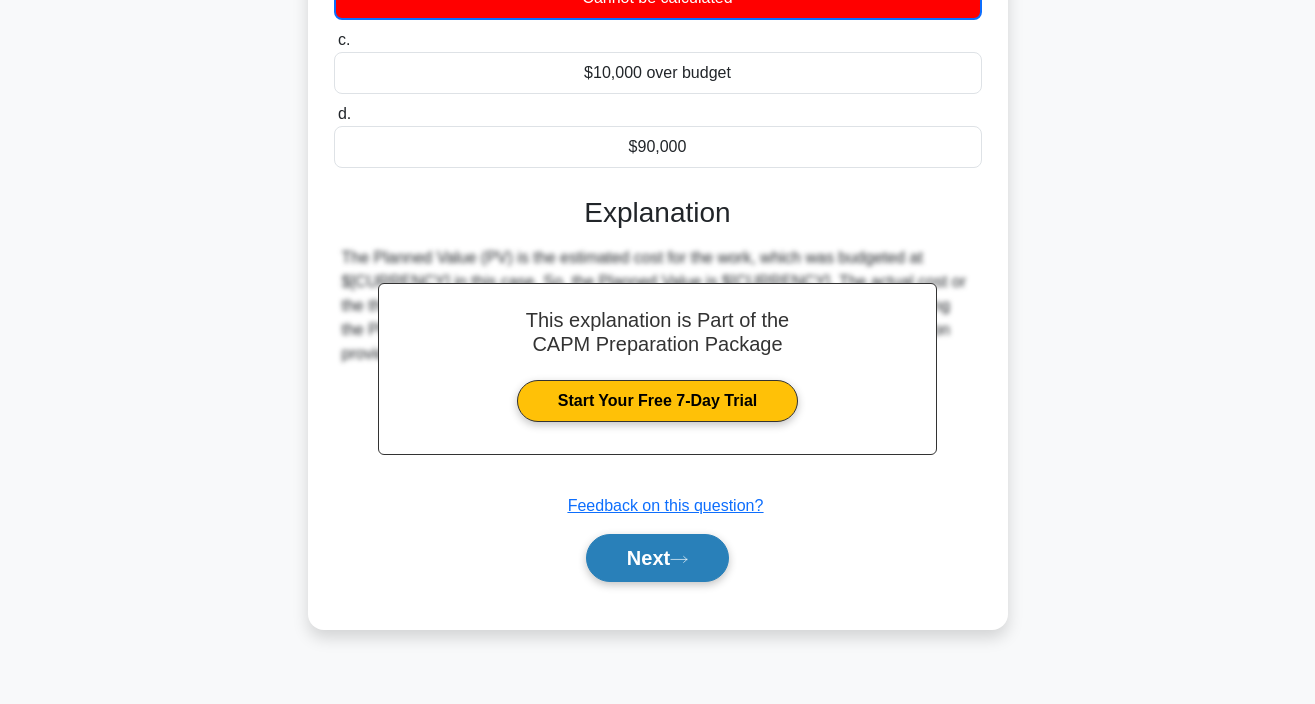click on "Next" at bounding box center [657, 558] 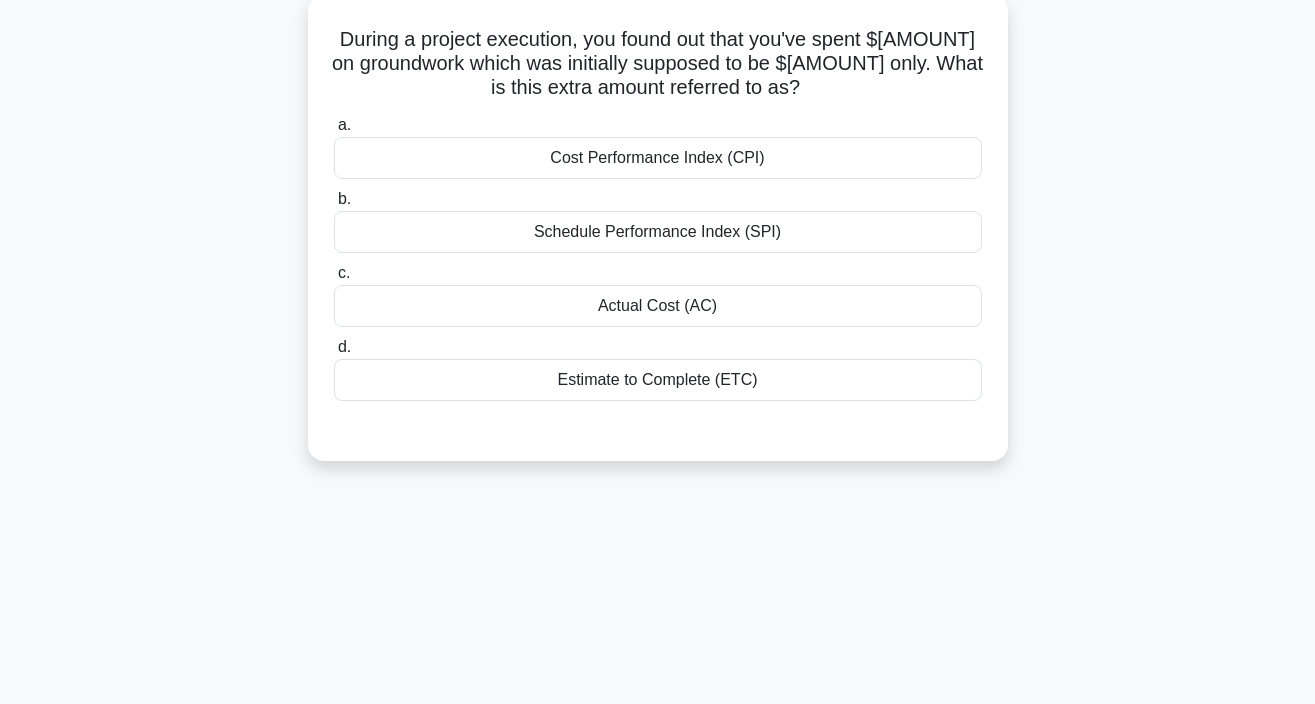 scroll, scrollTop: 92, scrollLeft: 0, axis: vertical 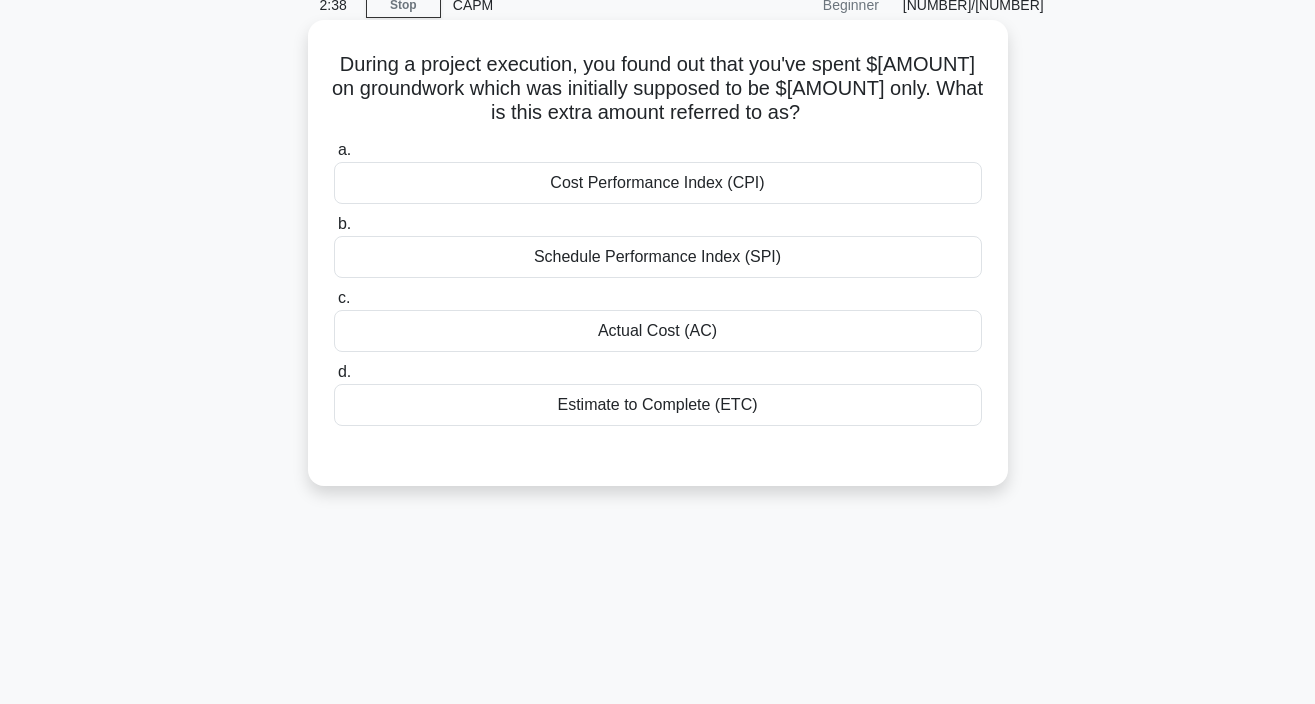click on "Actual Cost (AC)" at bounding box center (658, 331) 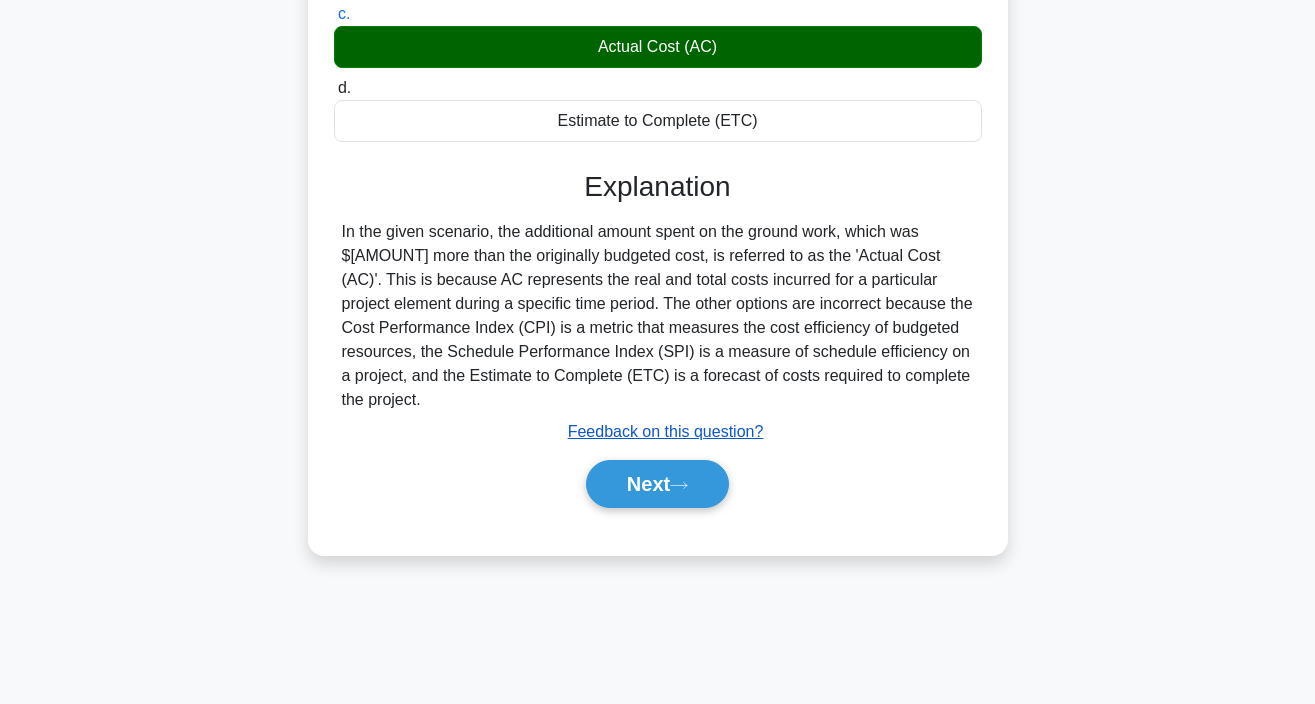 scroll, scrollTop: 376, scrollLeft: 0, axis: vertical 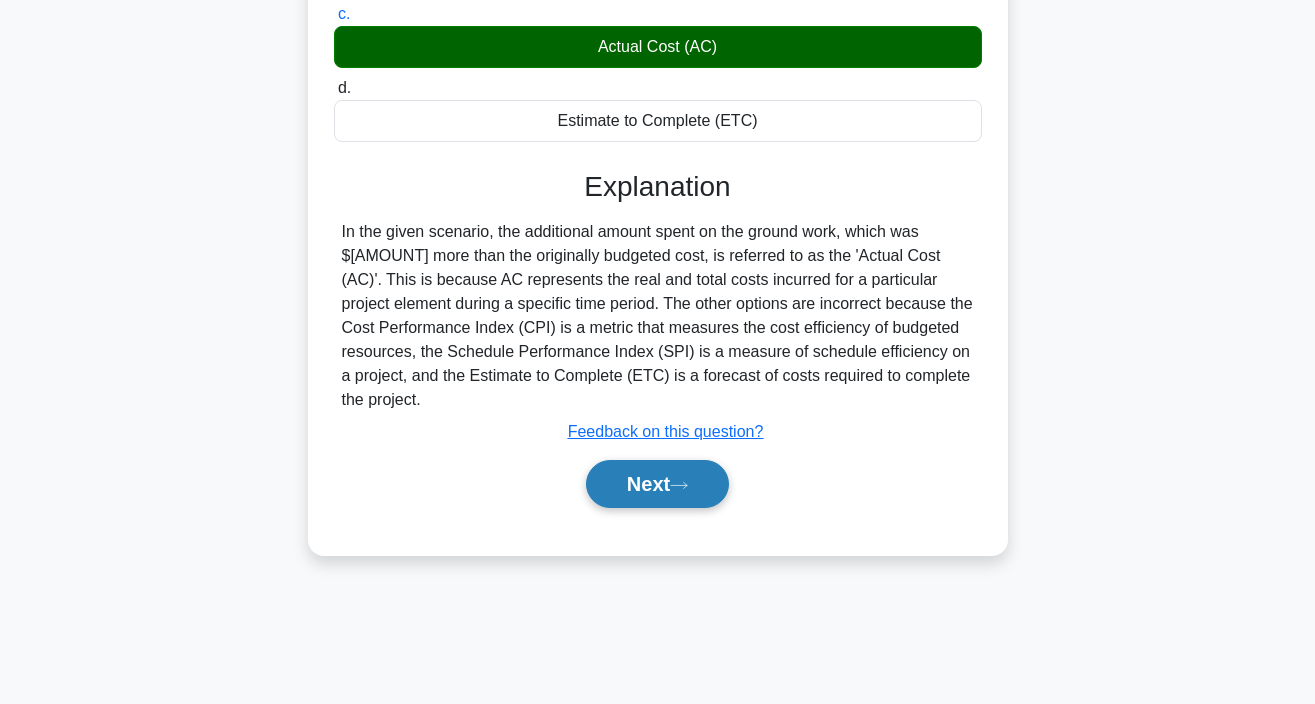 click on "Next" at bounding box center (657, 484) 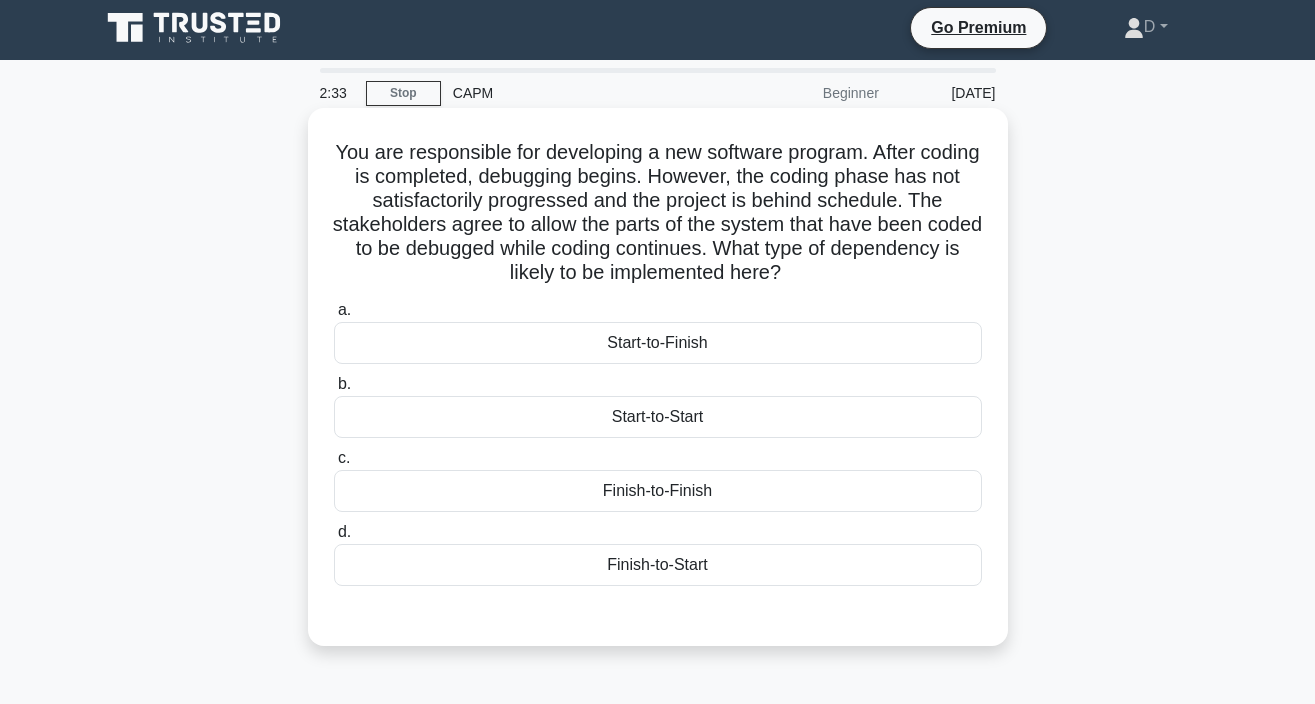 scroll, scrollTop: 29, scrollLeft: 0, axis: vertical 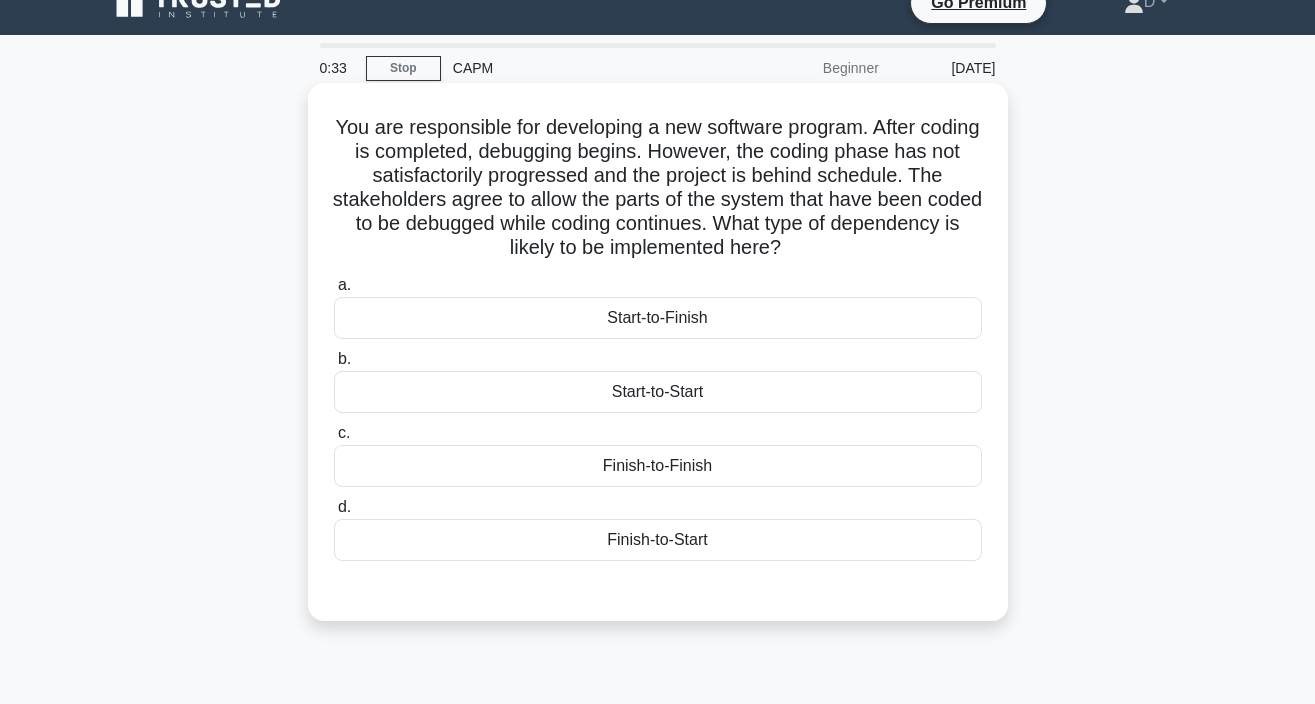 click on "Start-to-Start" at bounding box center (658, 392) 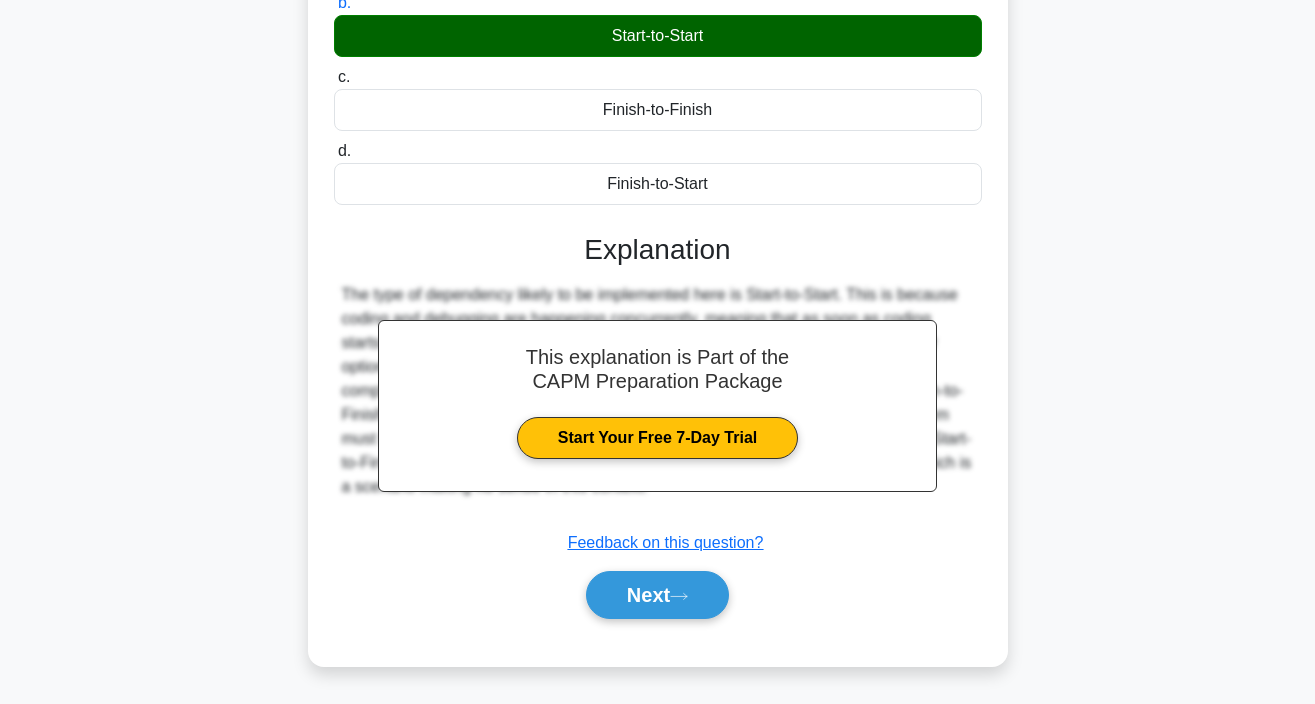 scroll, scrollTop: 385, scrollLeft: 0, axis: vertical 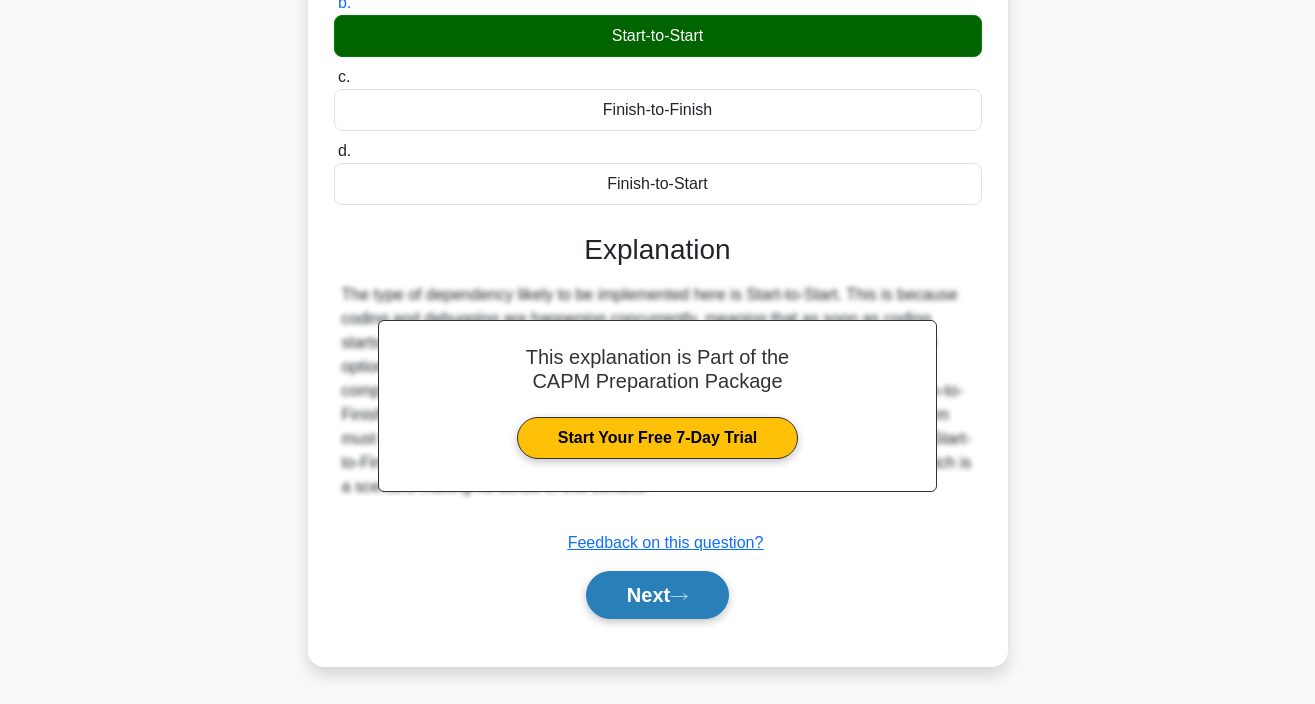 click on "Next" at bounding box center [657, 595] 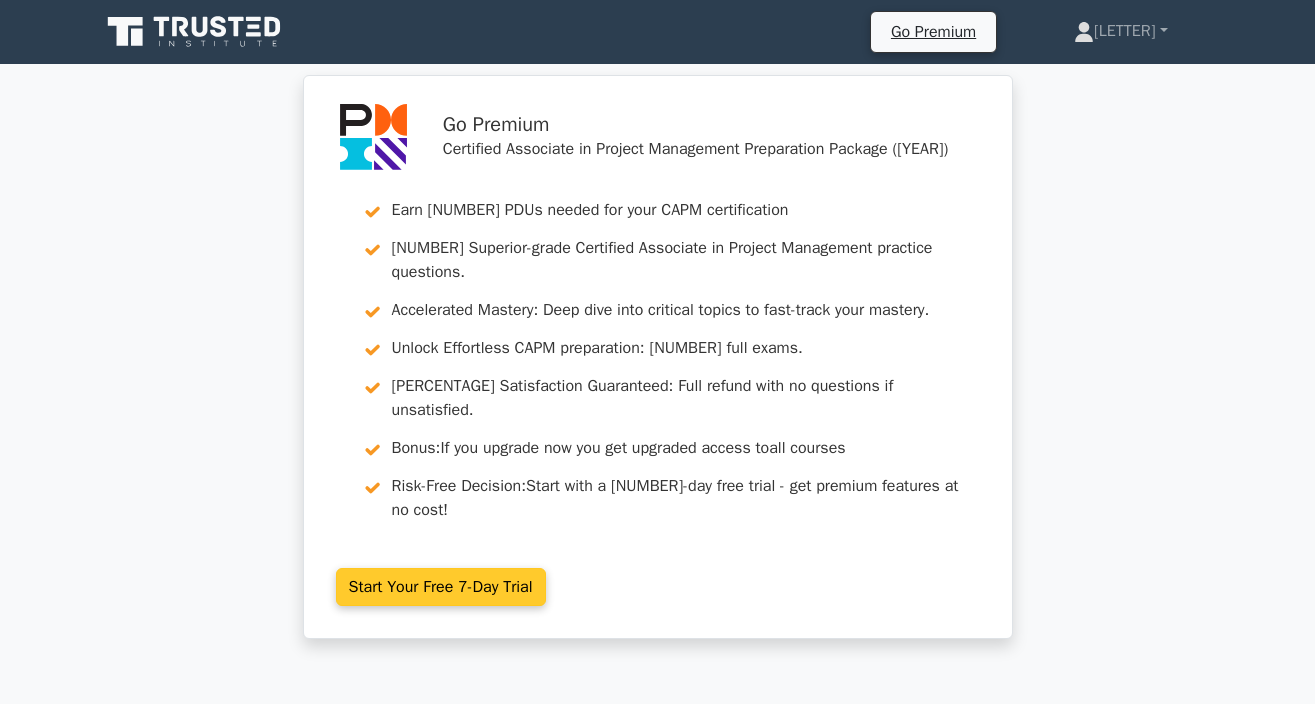 scroll, scrollTop: 0, scrollLeft: 0, axis: both 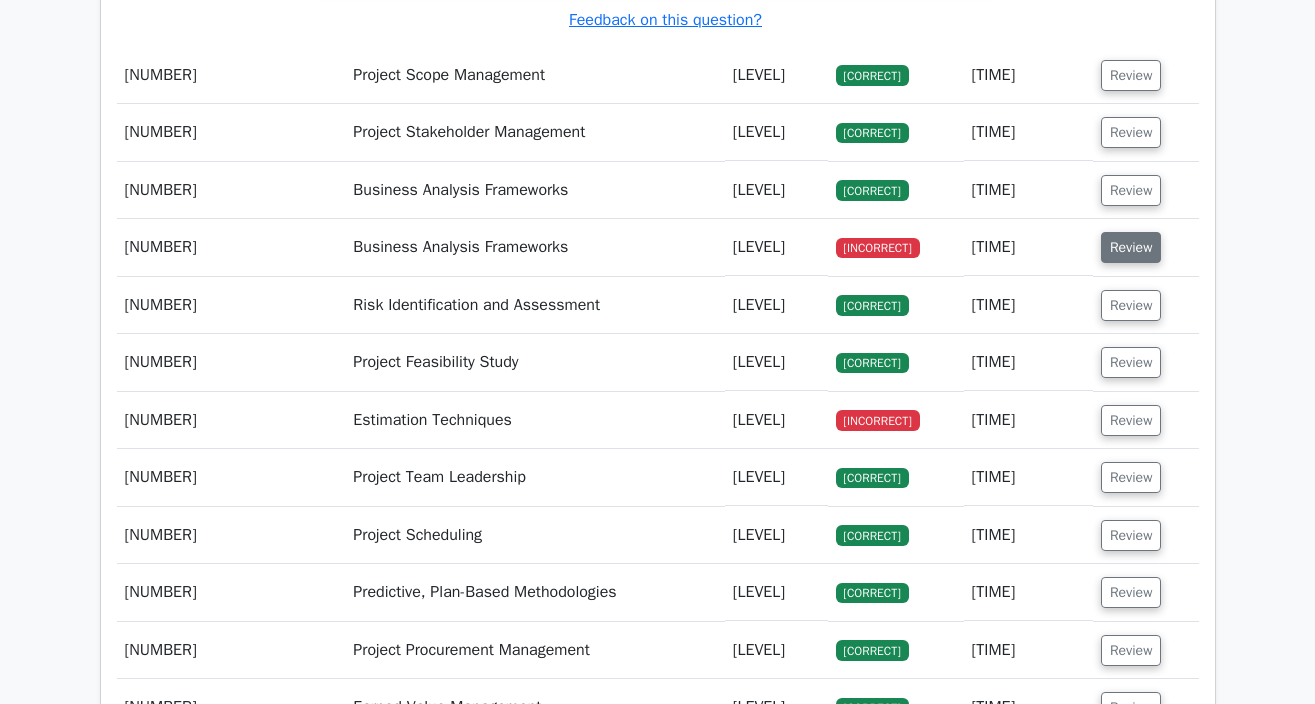 click on "Review" at bounding box center (1131, 247) 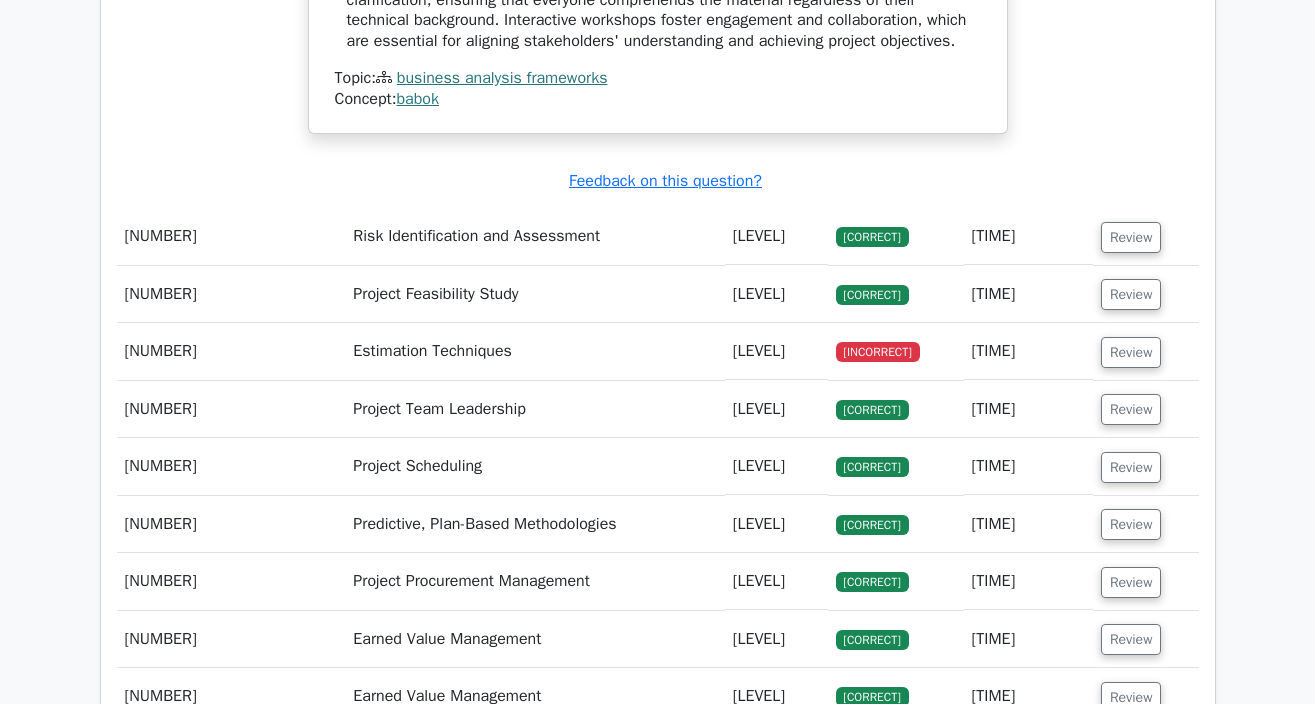 scroll, scrollTop: 3904, scrollLeft: 0, axis: vertical 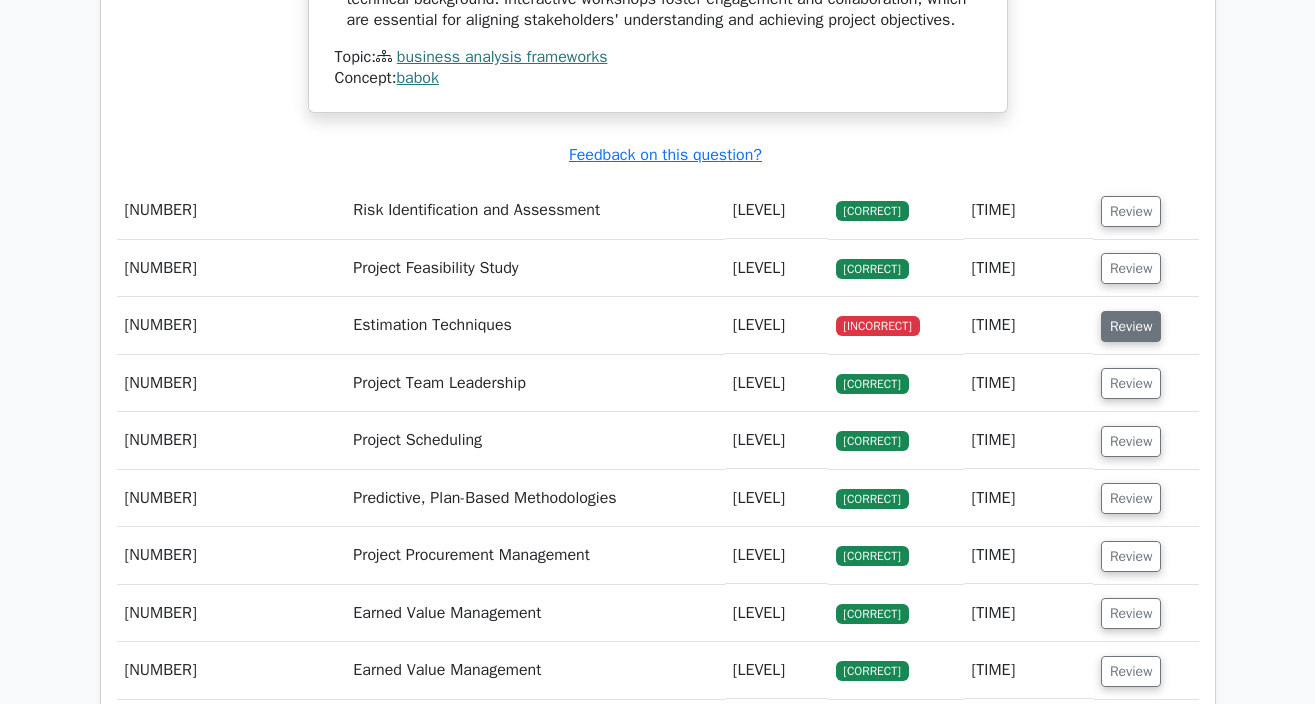 click on "Review" at bounding box center (1131, 326) 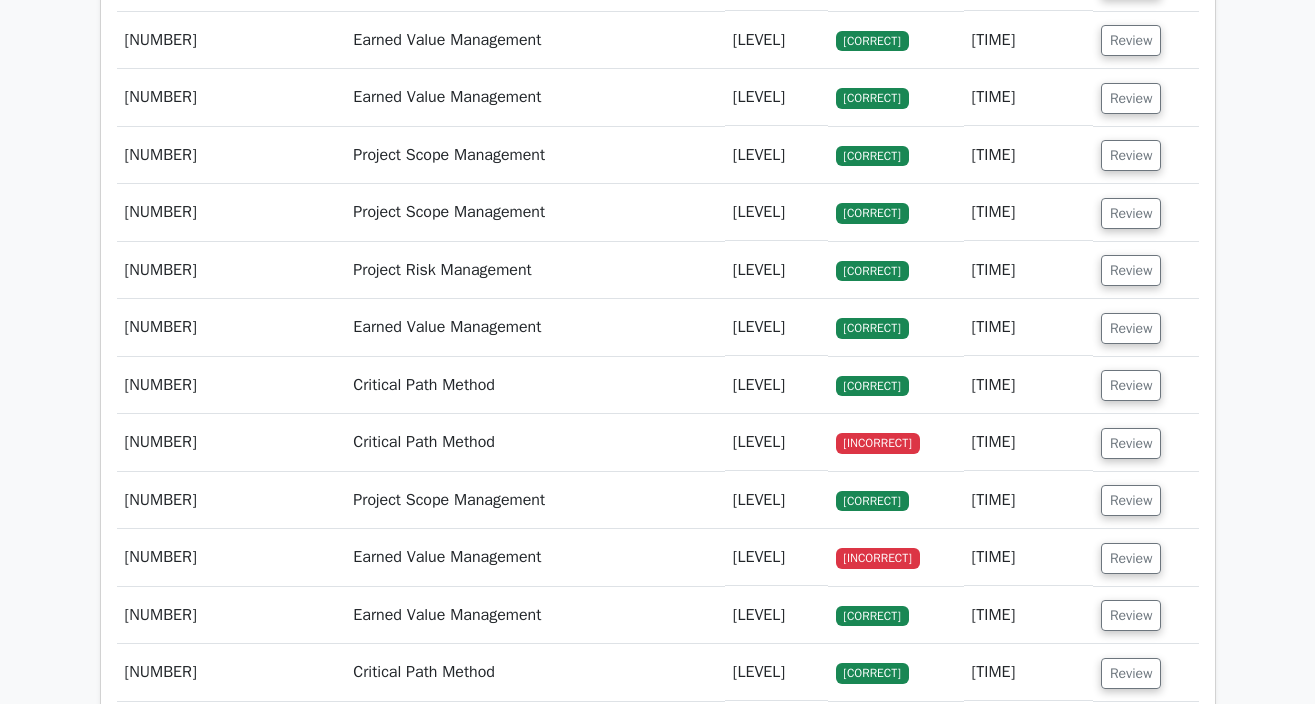 scroll, scrollTop: 5417, scrollLeft: 0, axis: vertical 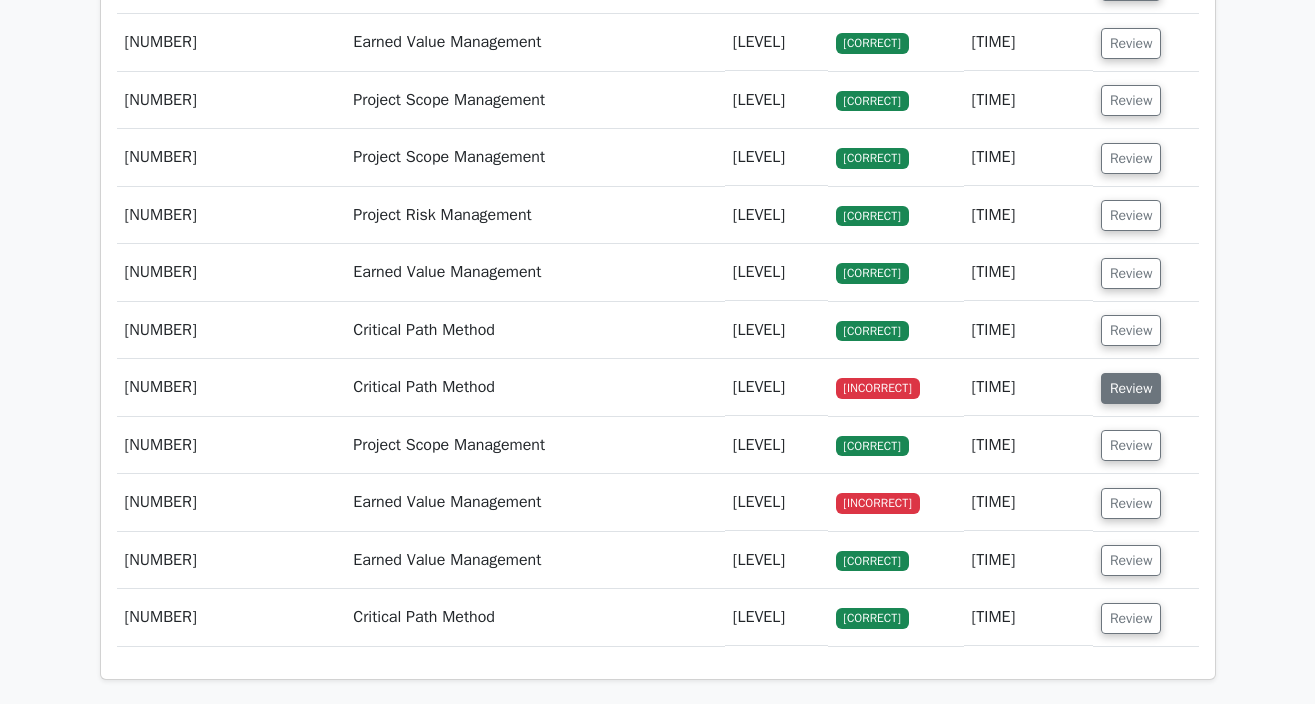 click on "Review" at bounding box center (1131, 388) 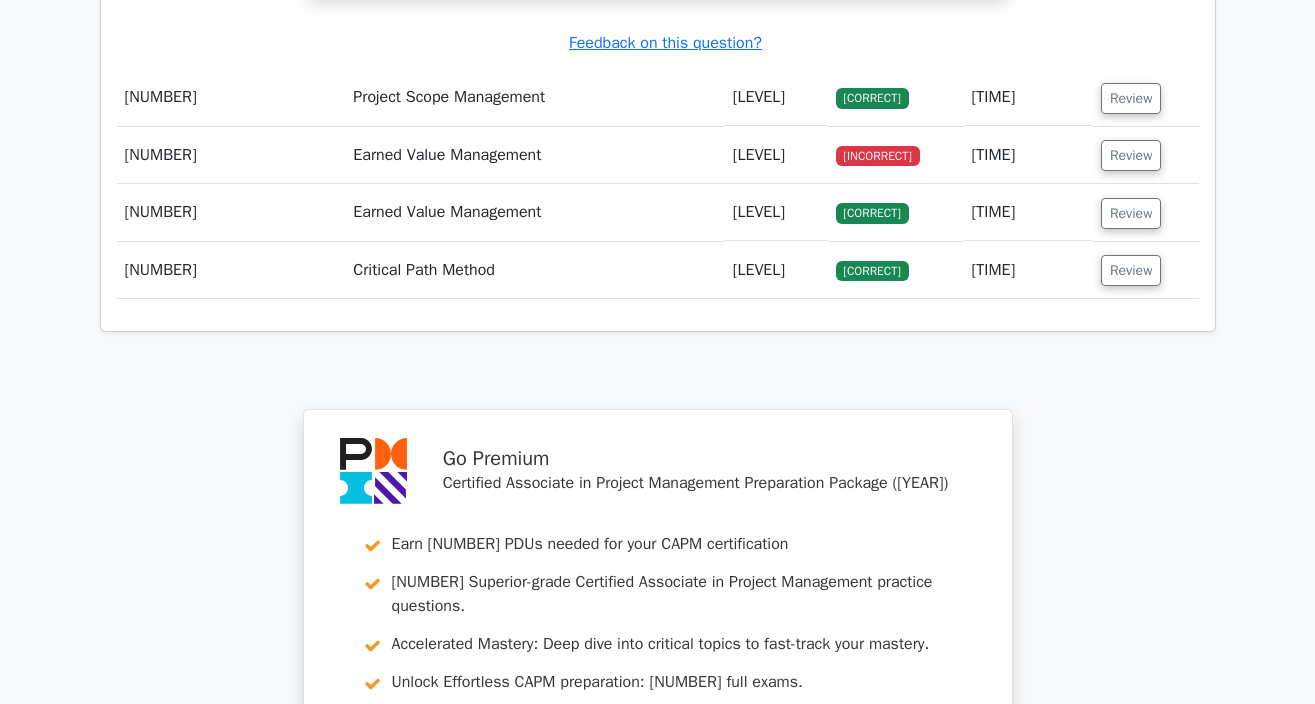 scroll, scrollTop: 6985, scrollLeft: 0, axis: vertical 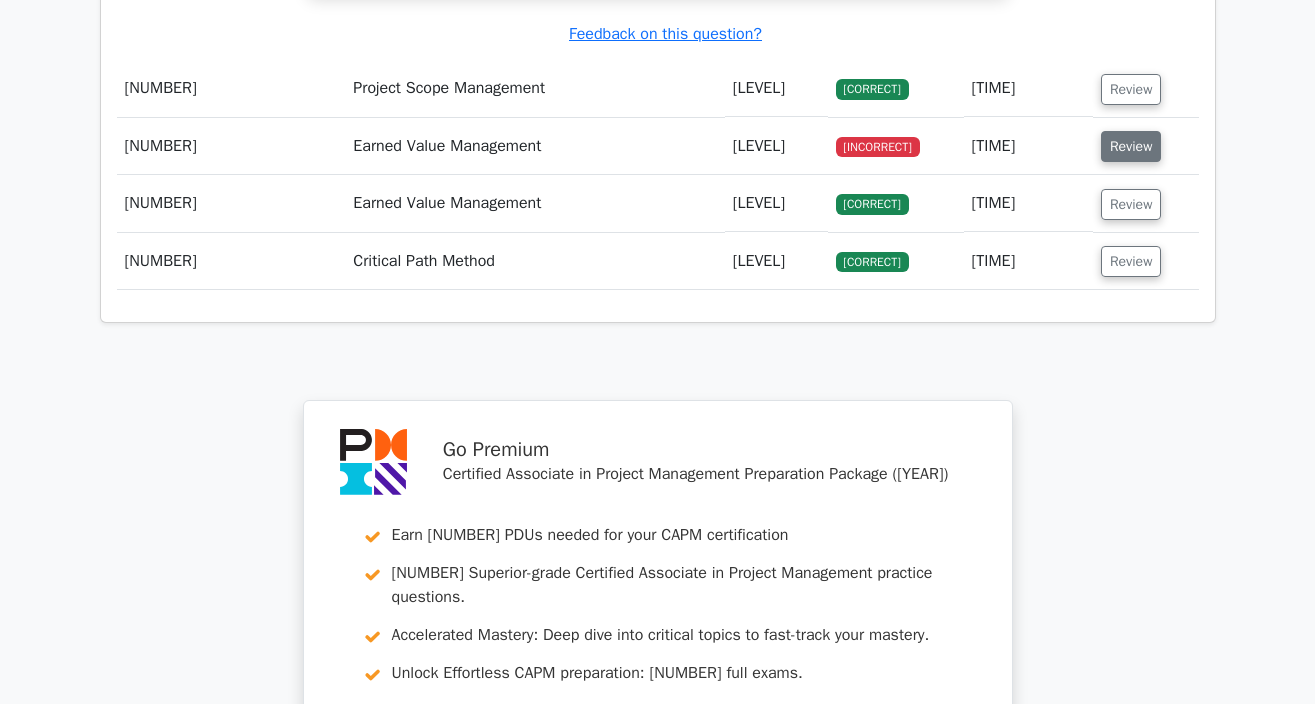 click on "Review" at bounding box center [1131, 146] 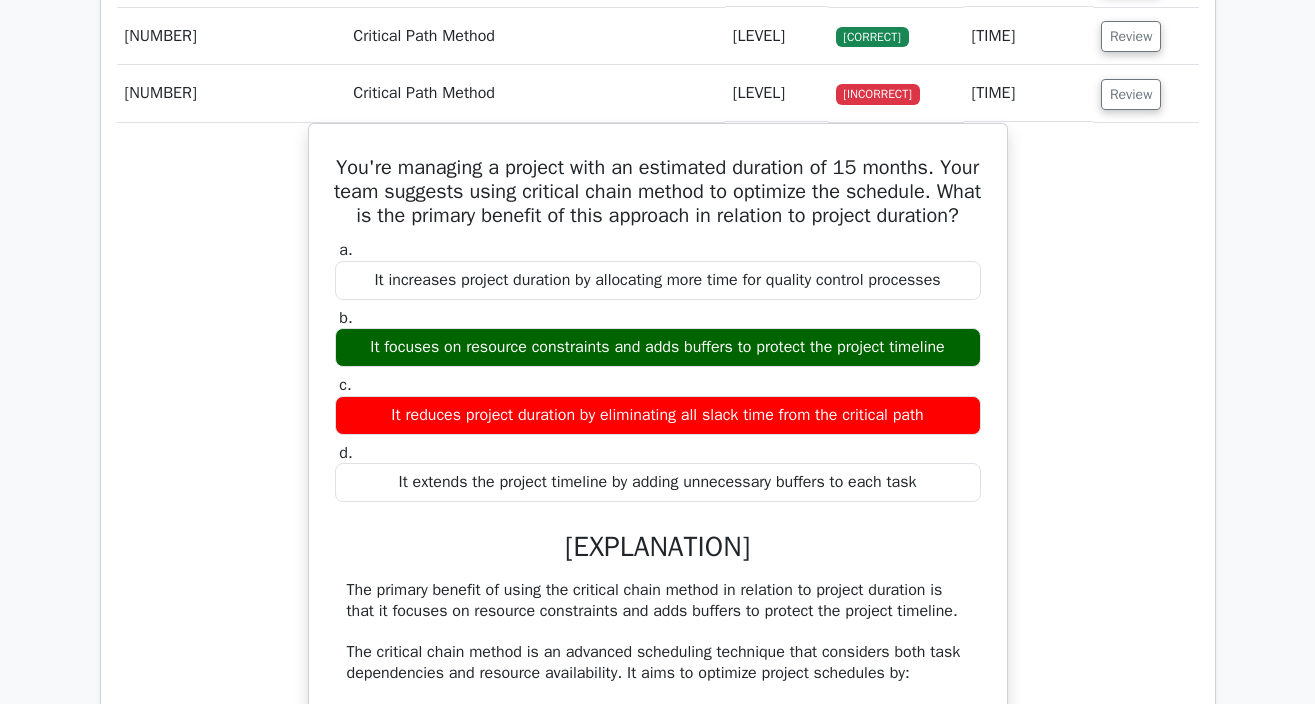 scroll, scrollTop: 5616, scrollLeft: 0, axis: vertical 